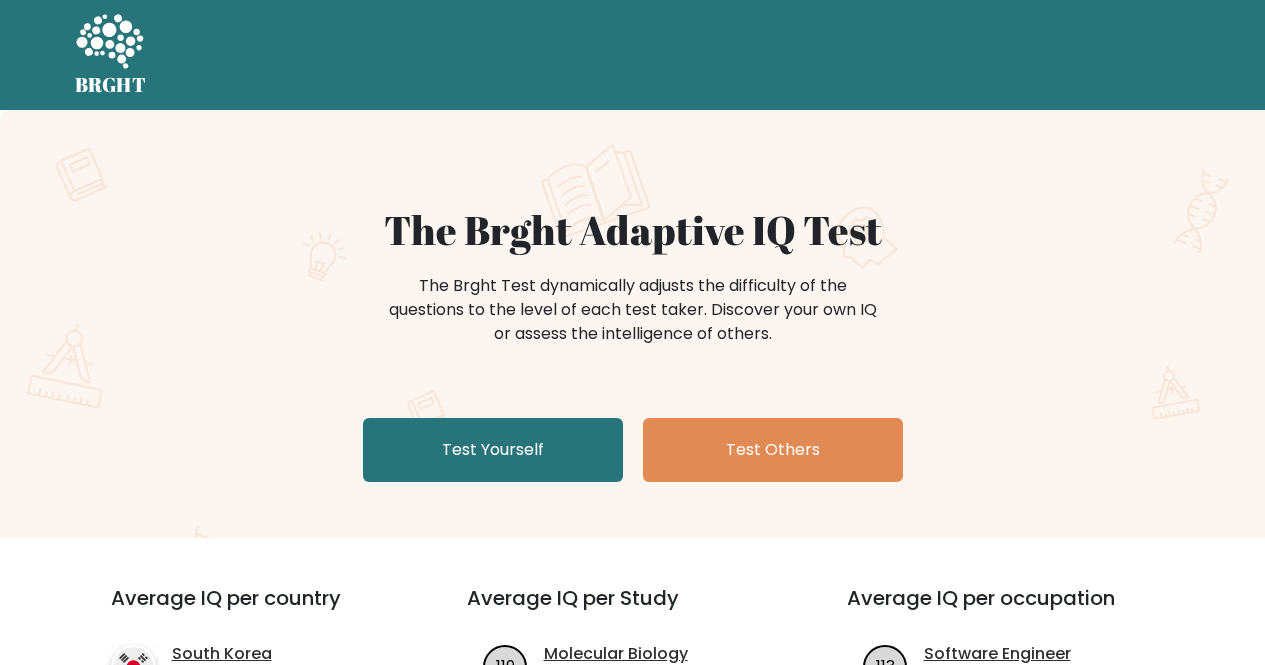 scroll, scrollTop: 0, scrollLeft: 0, axis: both 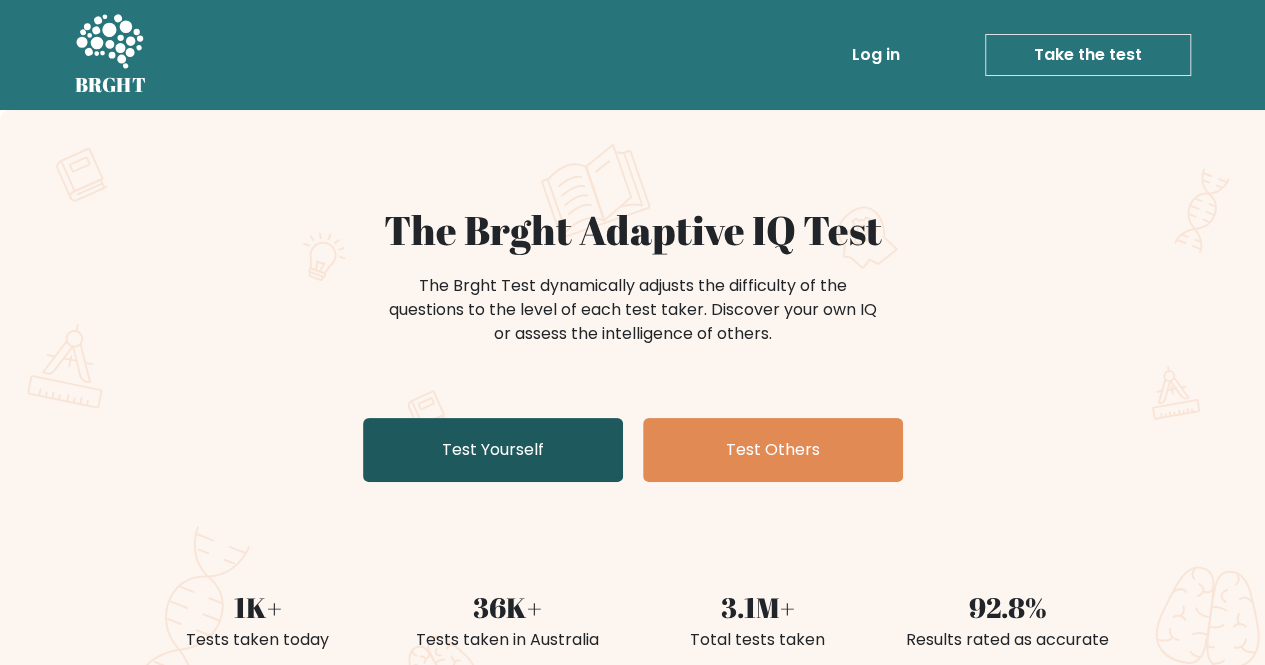 click on "Test Yourself" at bounding box center [493, 450] 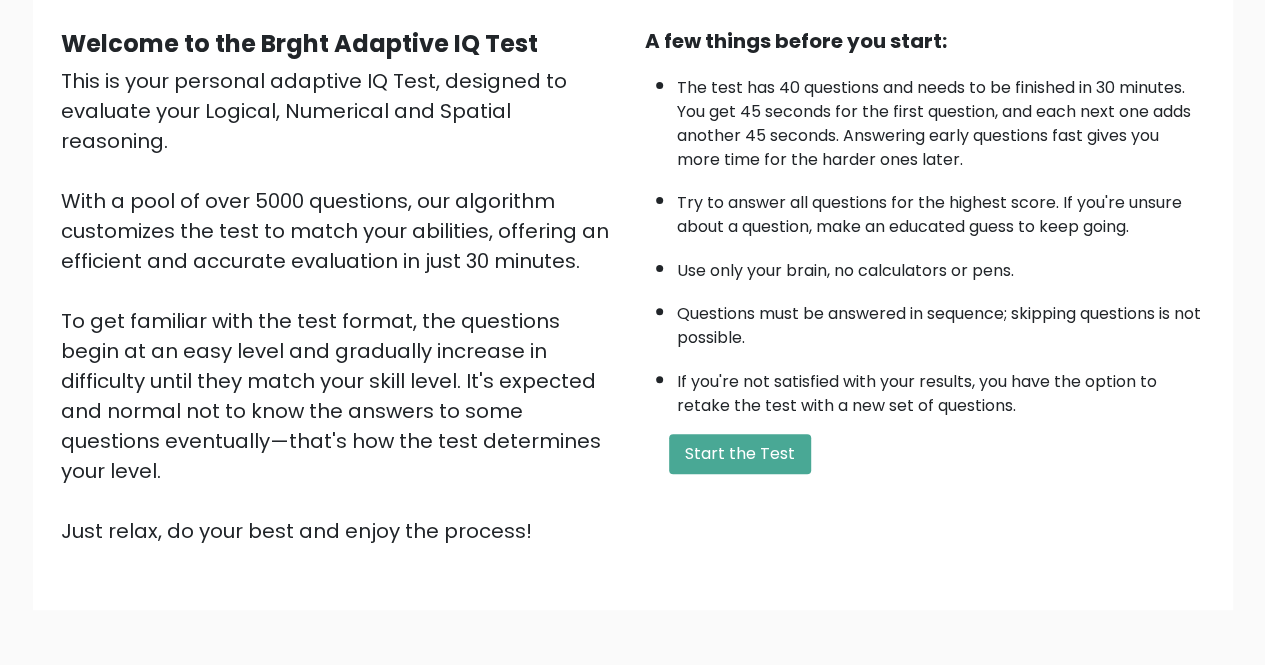 scroll, scrollTop: 178, scrollLeft: 0, axis: vertical 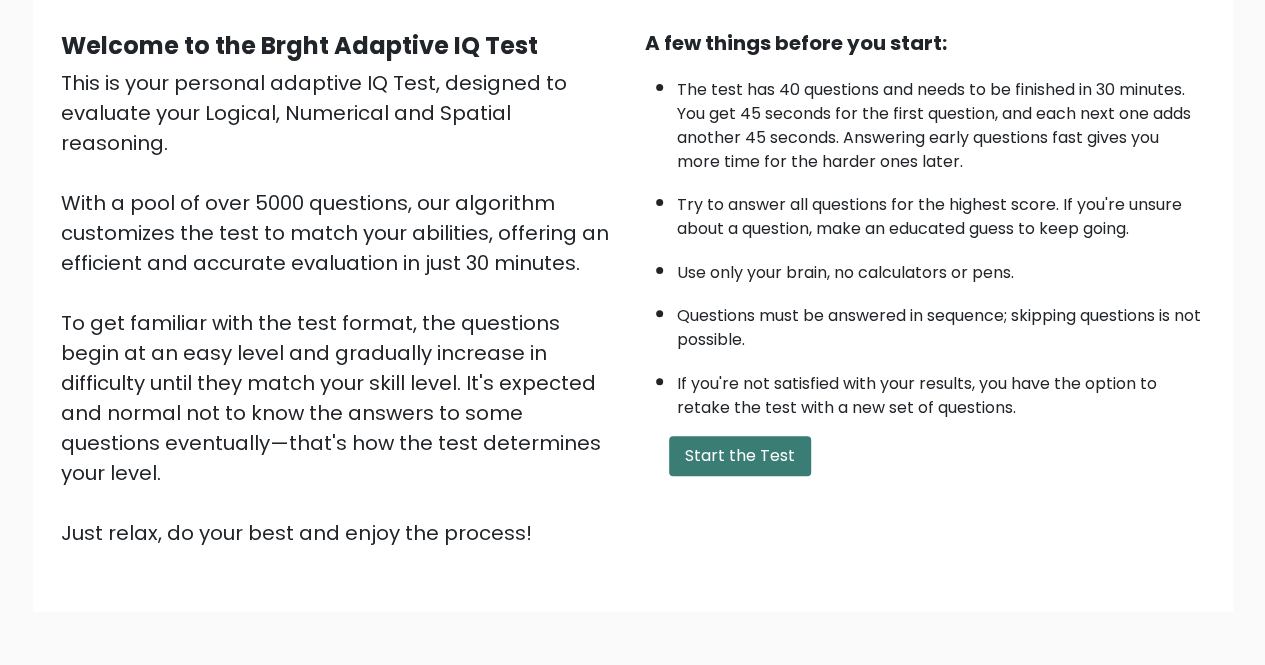 click on "Start the Test" at bounding box center (740, 456) 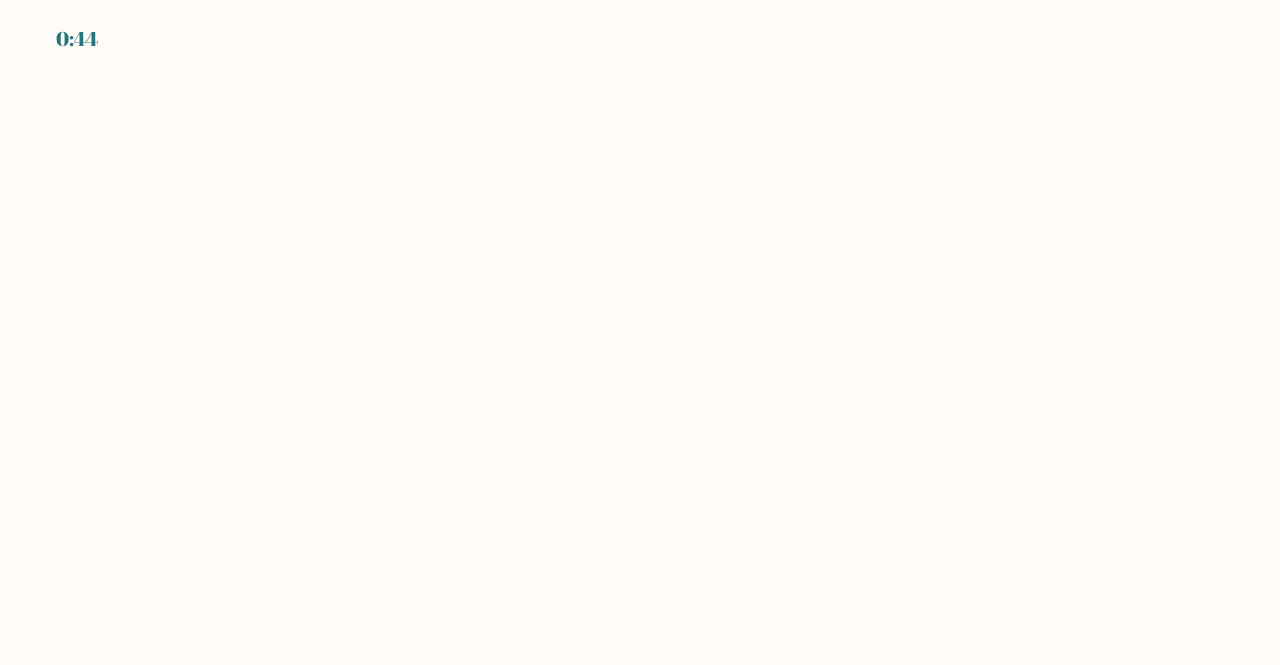 scroll, scrollTop: 0, scrollLeft: 0, axis: both 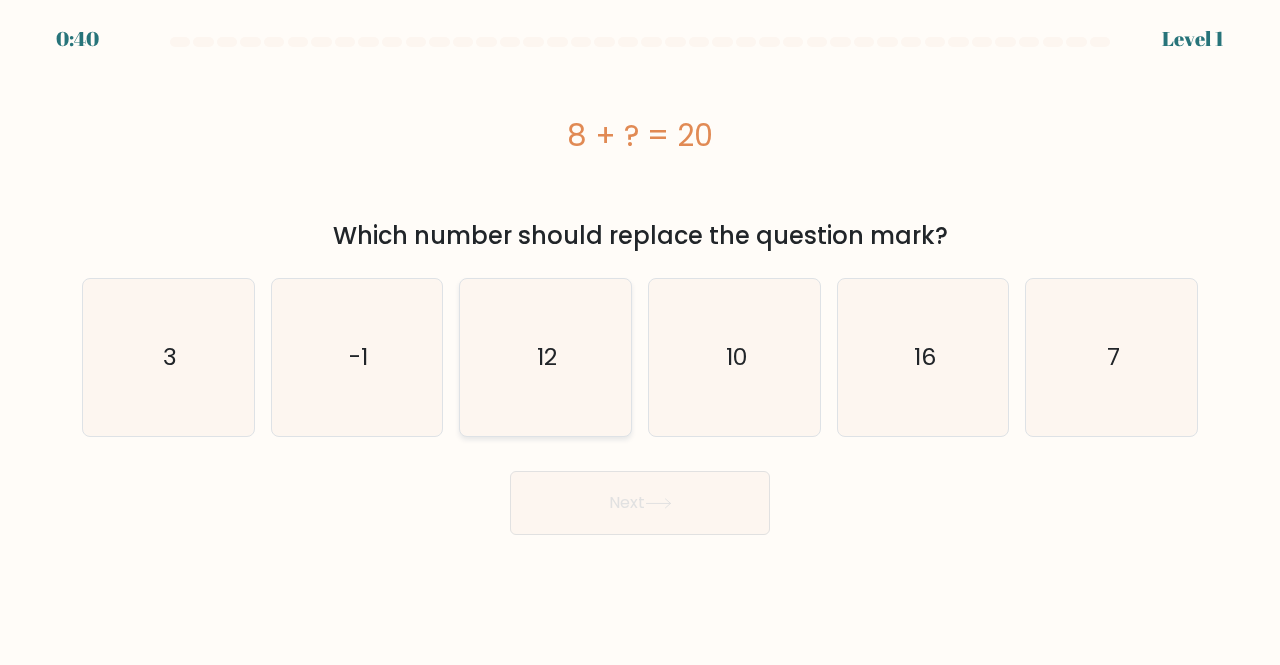 click on "12" at bounding box center [545, 357] 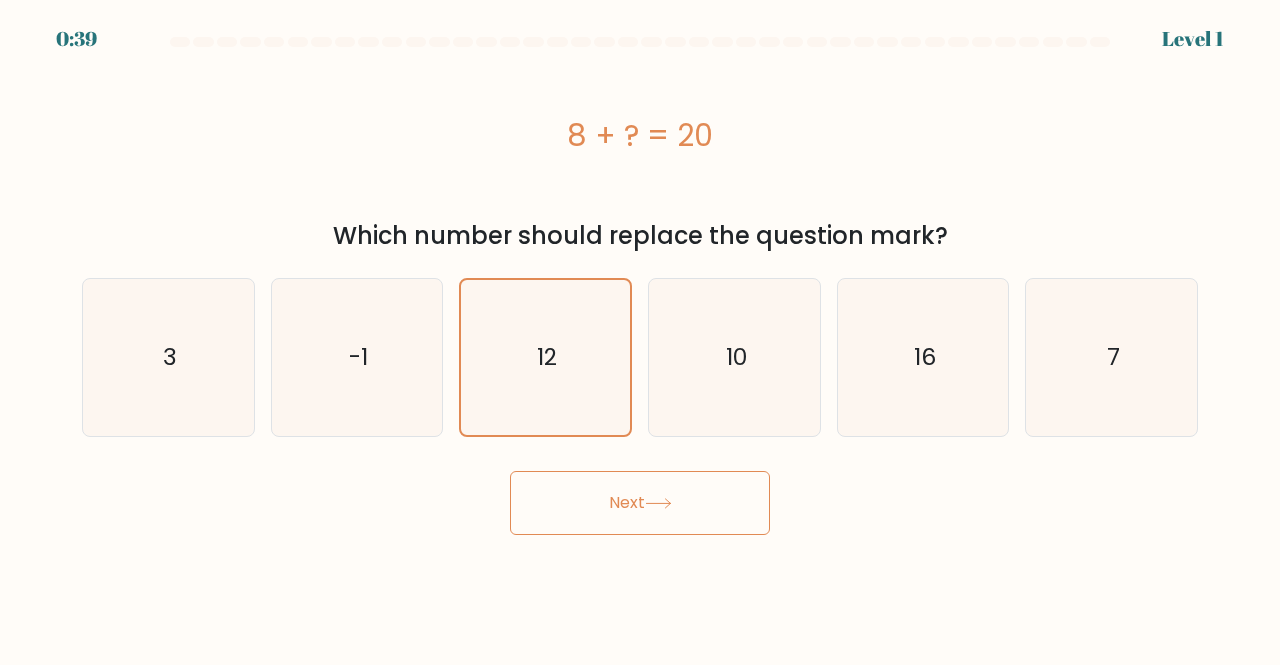 click at bounding box center (658, 503) 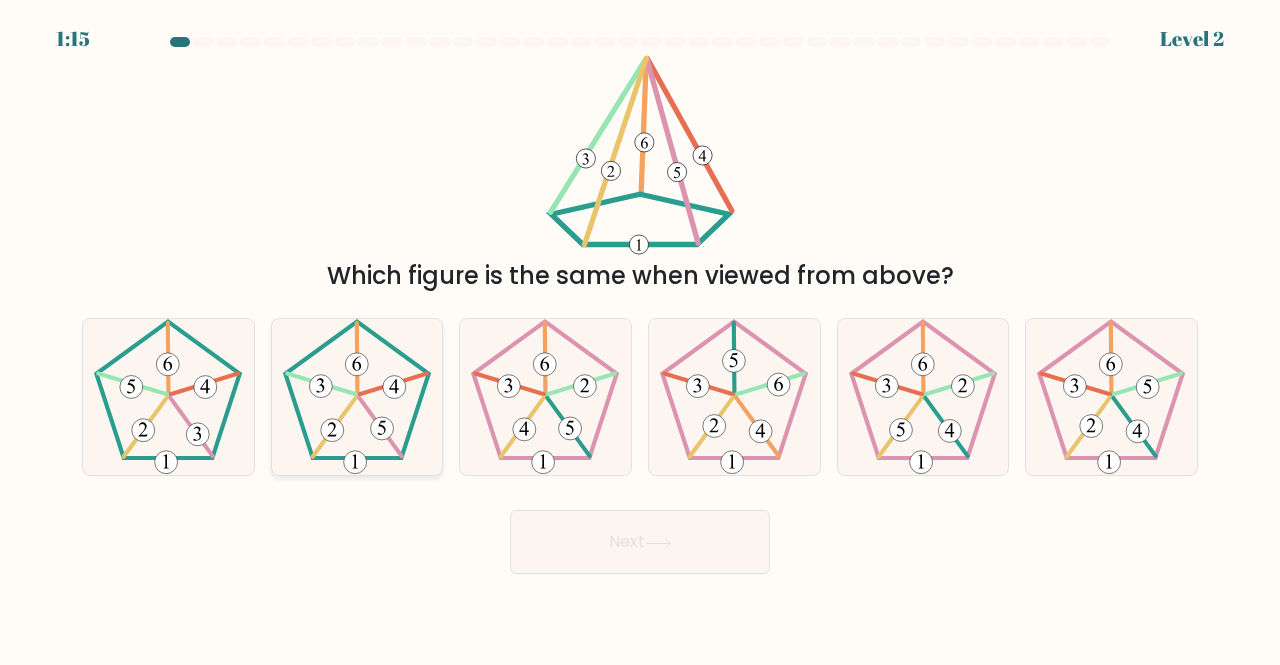 click at bounding box center (321, 383) 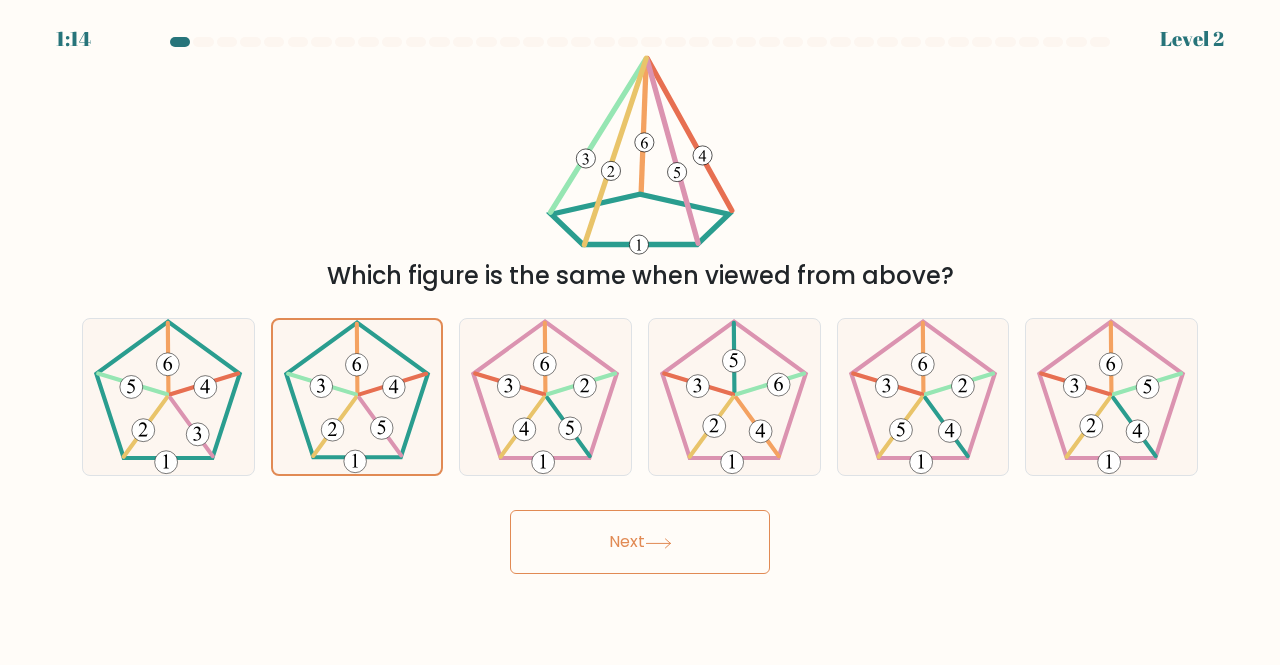 click on "Next" at bounding box center [640, 542] 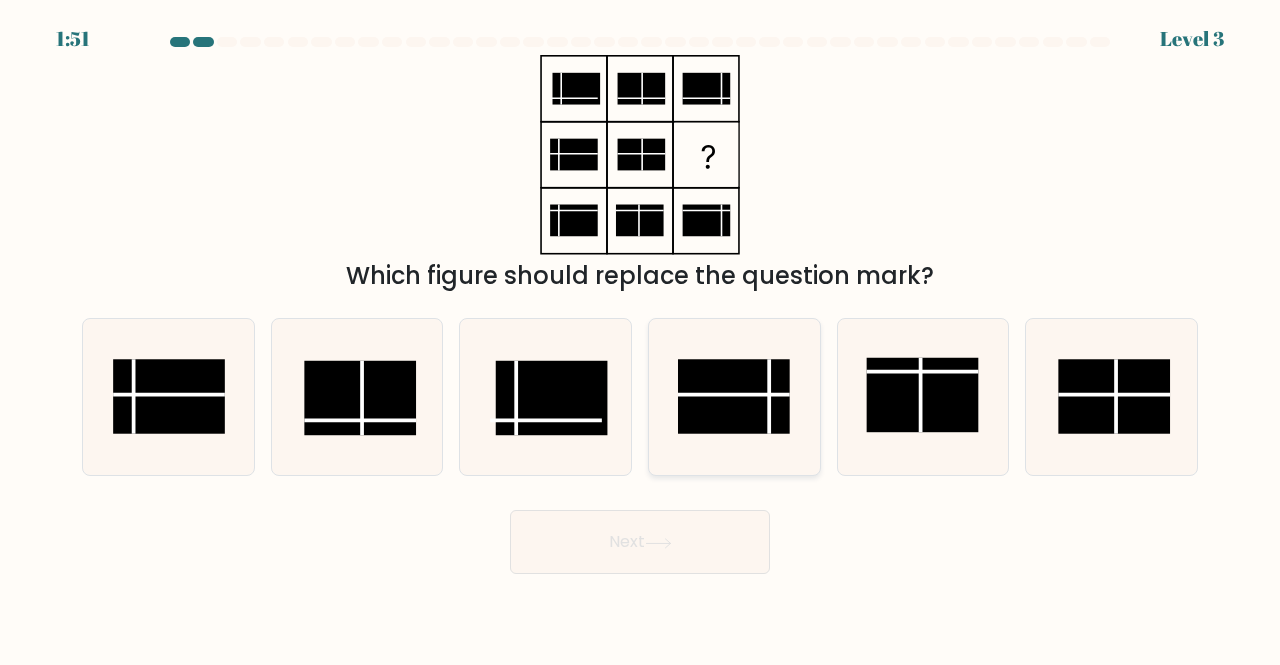 click at bounding box center [734, 396] 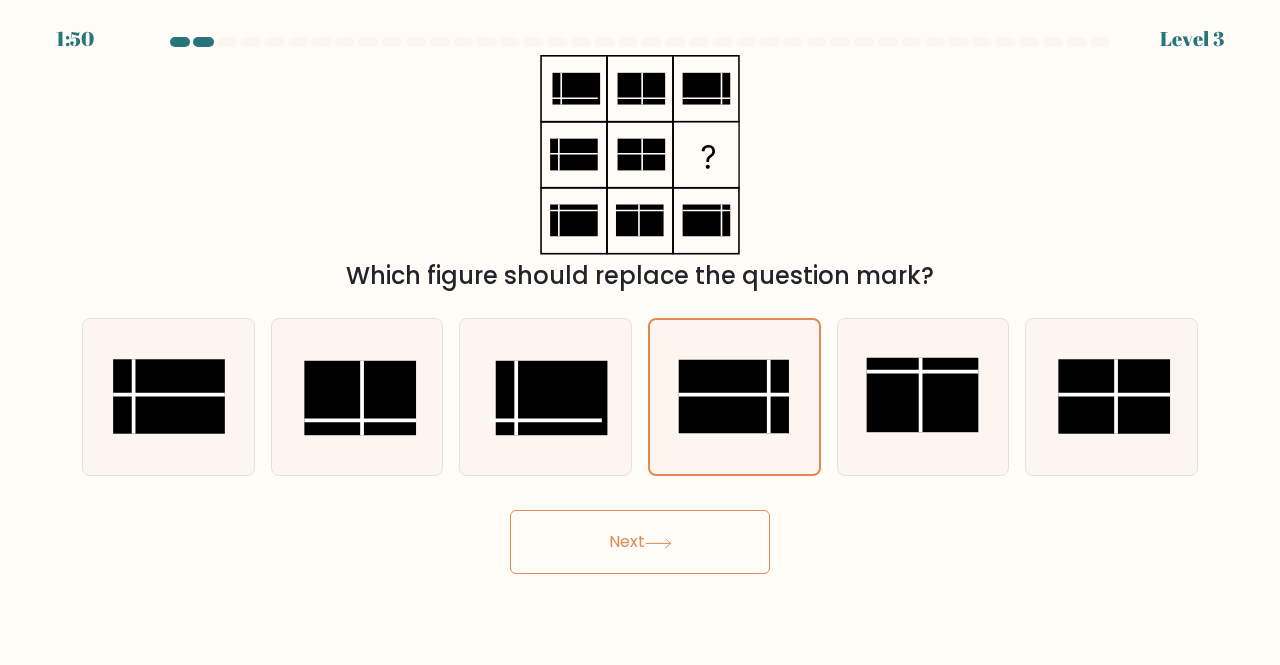 click on "Next" at bounding box center [640, 542] 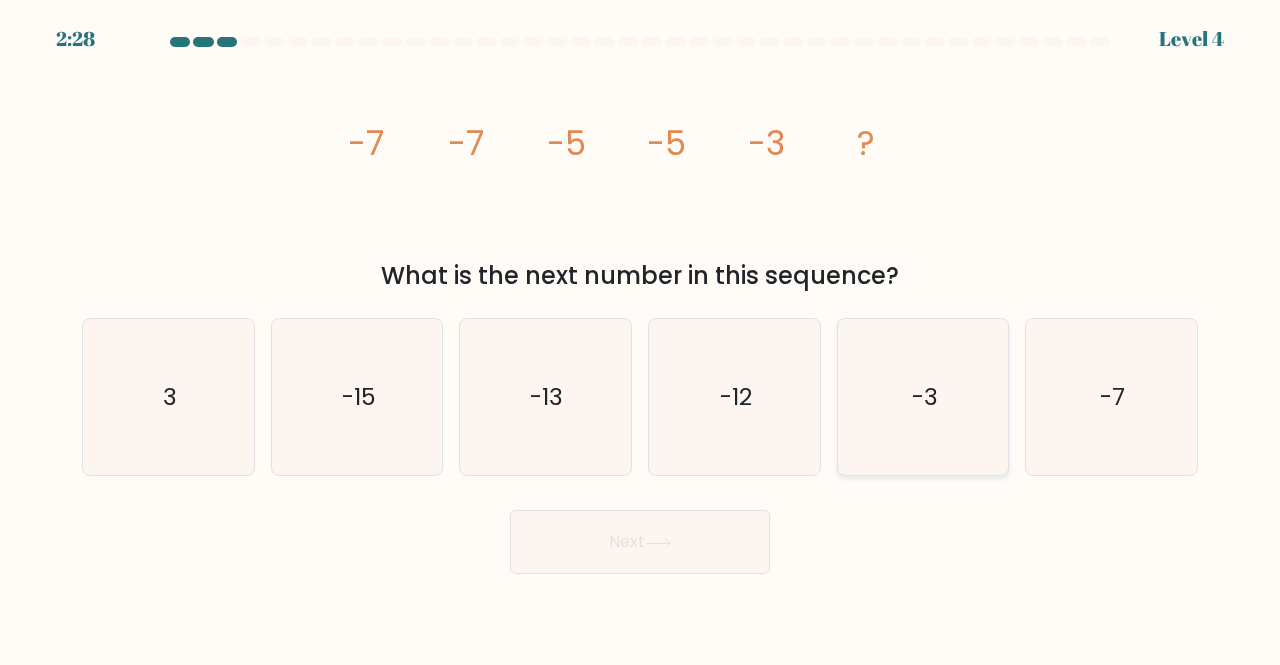 click on "-3" at bounding box center (923, 397) 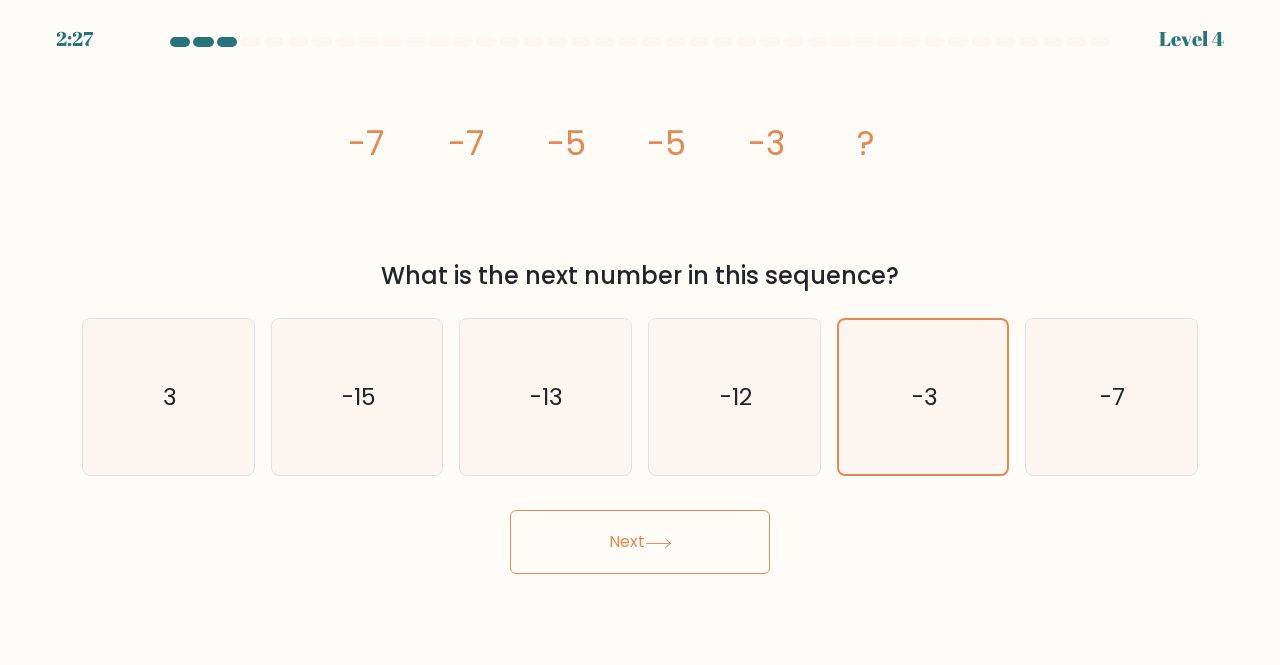 click on "Next" at bounding box center [640, 542] 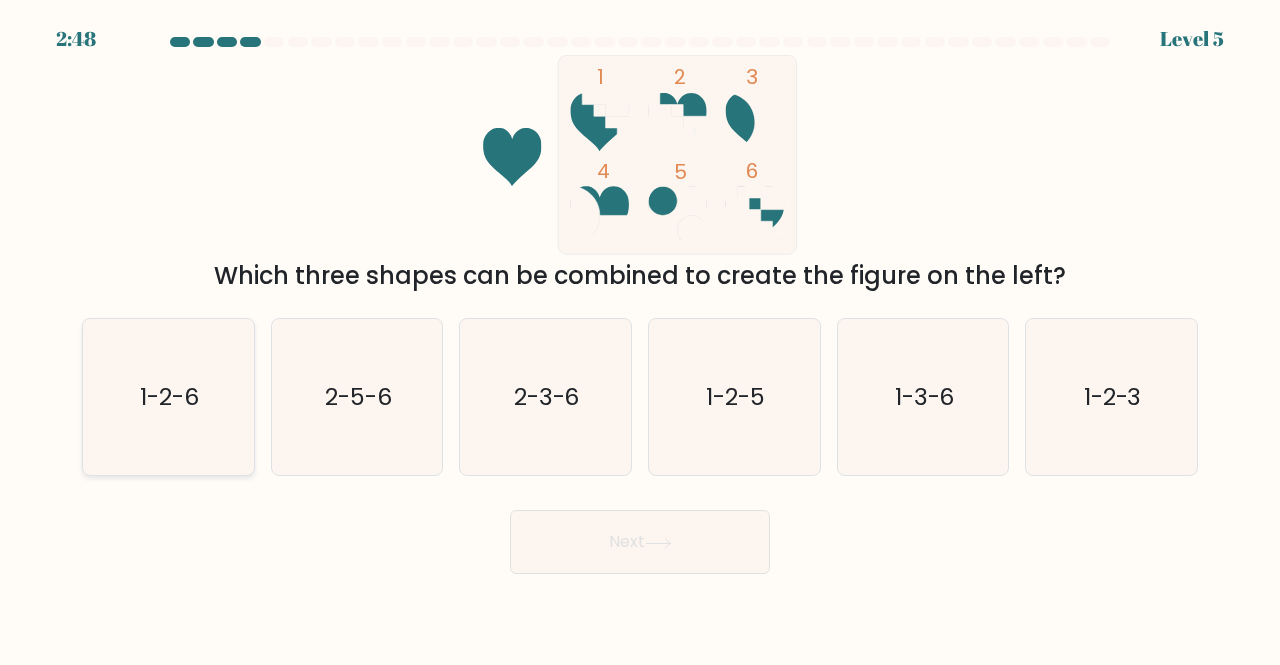 click on "1-2-6" at bounding box center (168, 397) 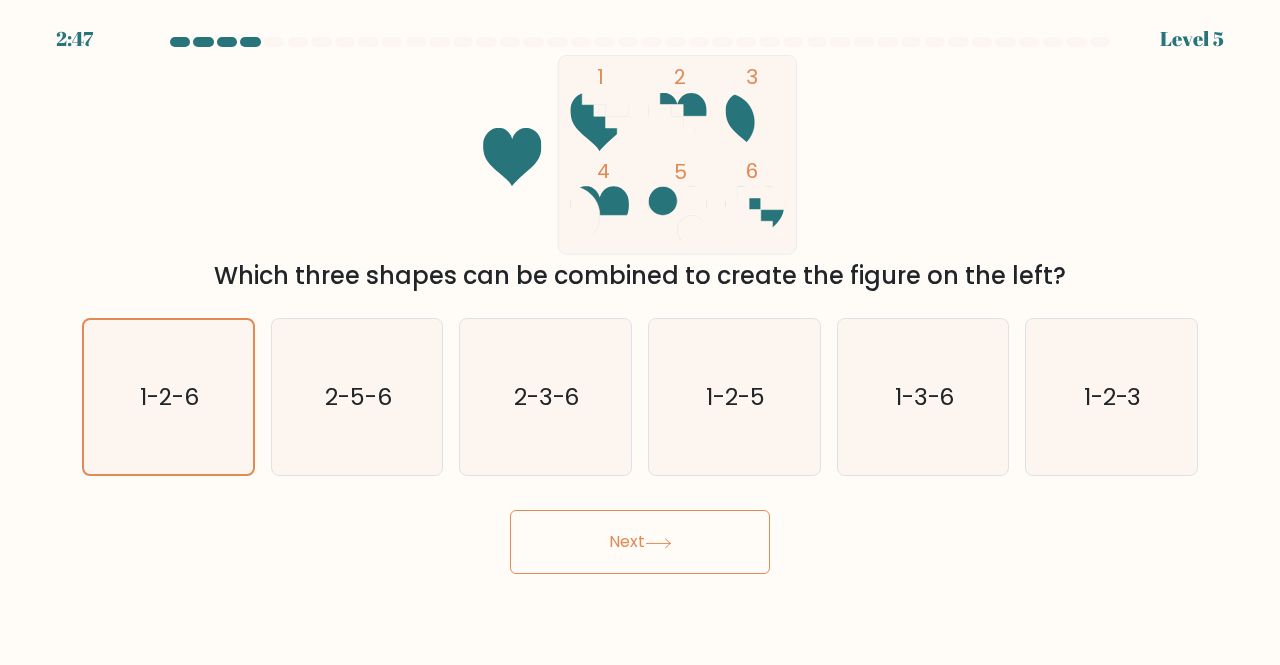click on "Next" at bounding box center (640, 542) 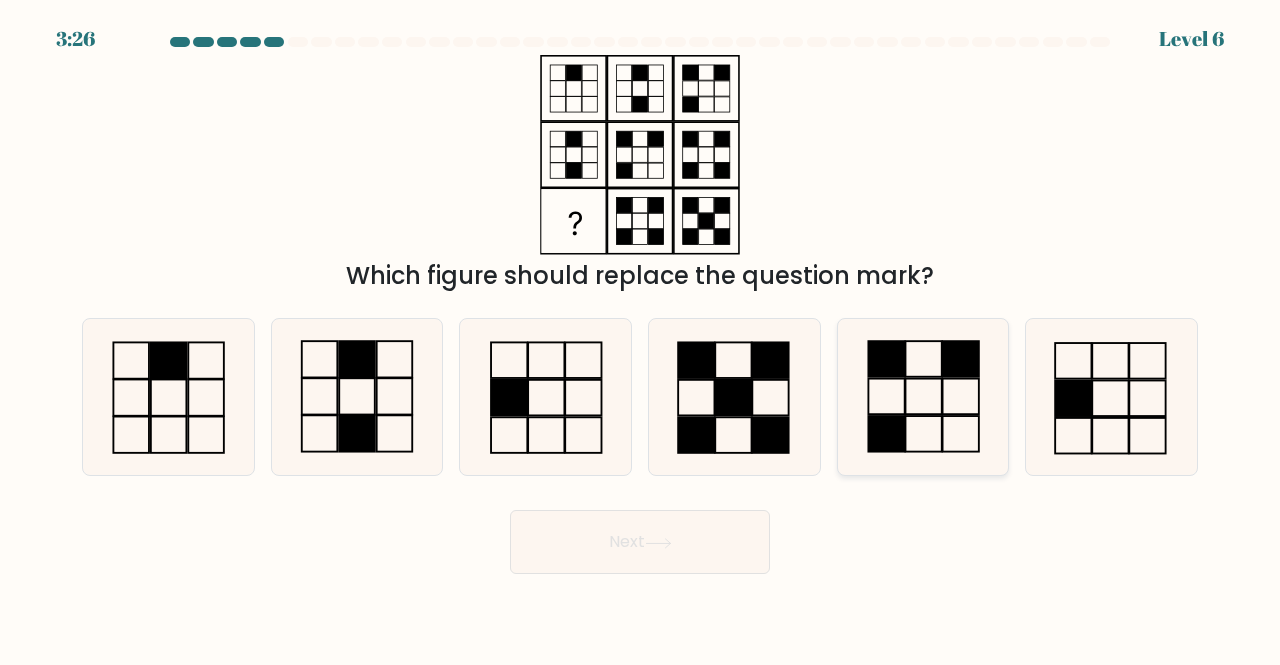 click at bounding box center [886, 434] 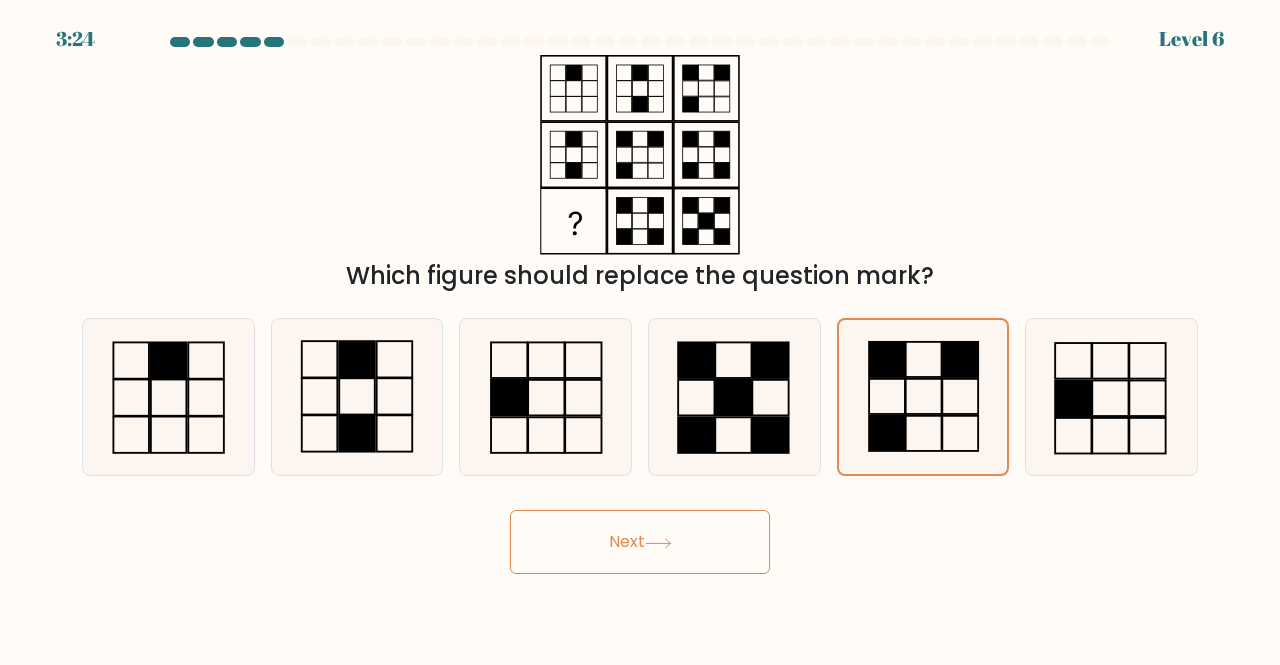 click at bounding box center (658, 542) 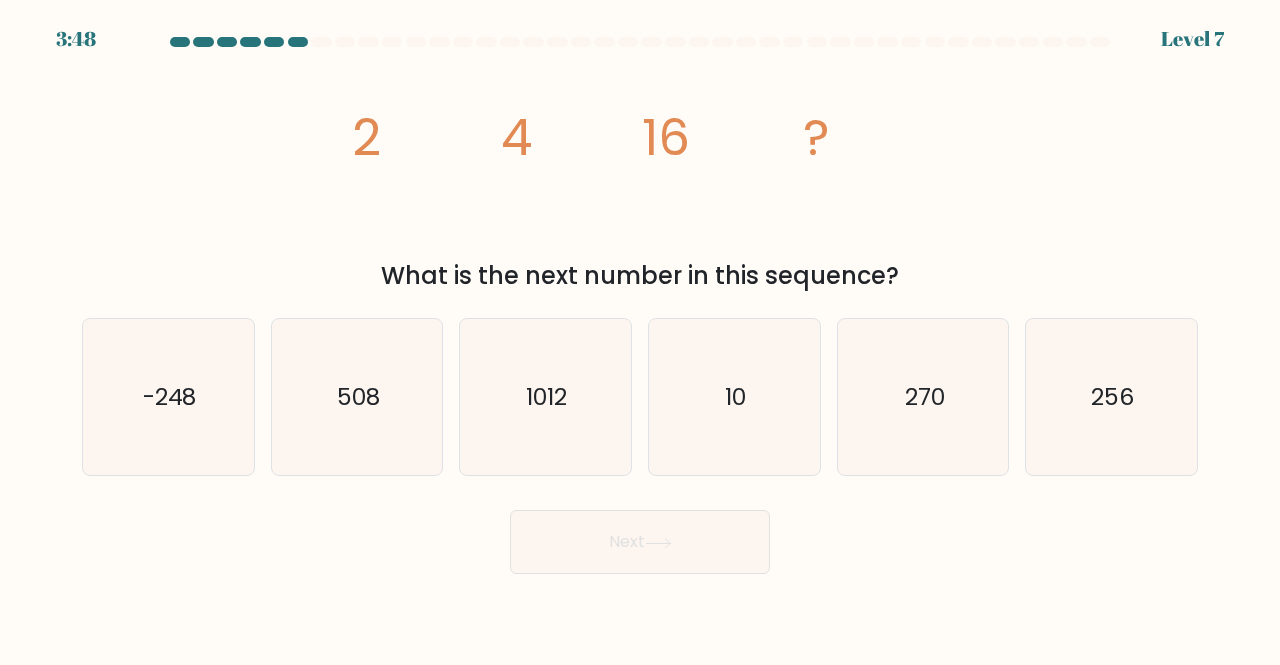 type 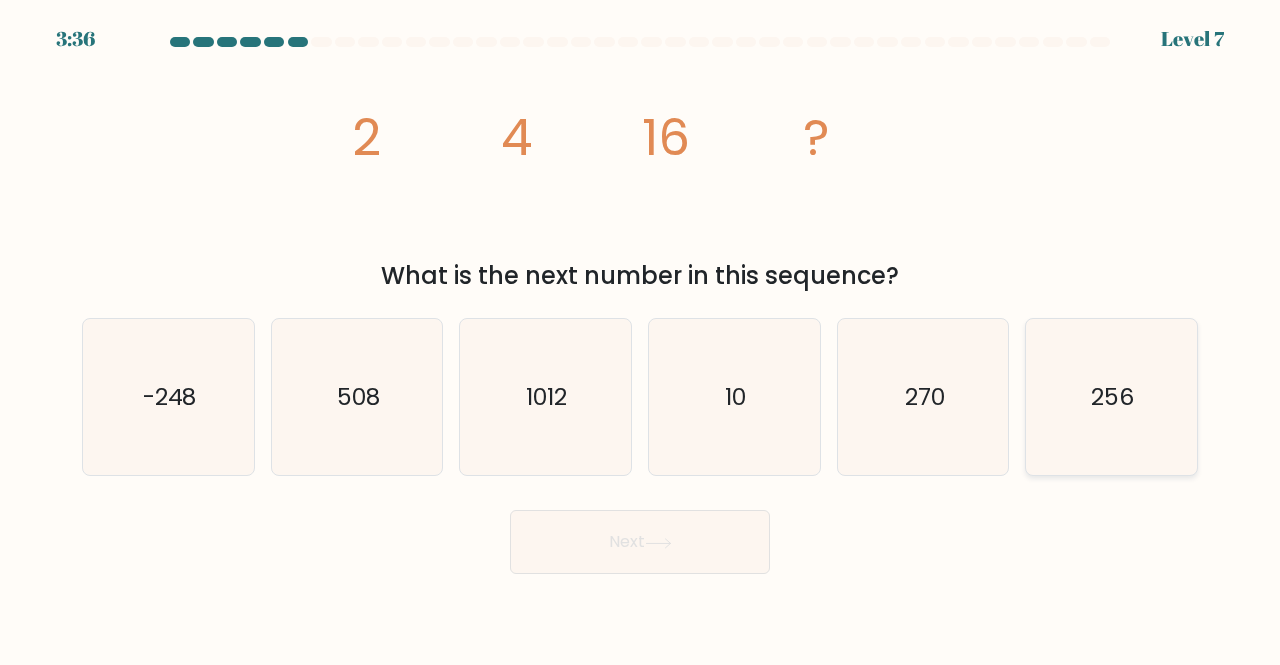 click on "256" at bounding box center [1111, 397] 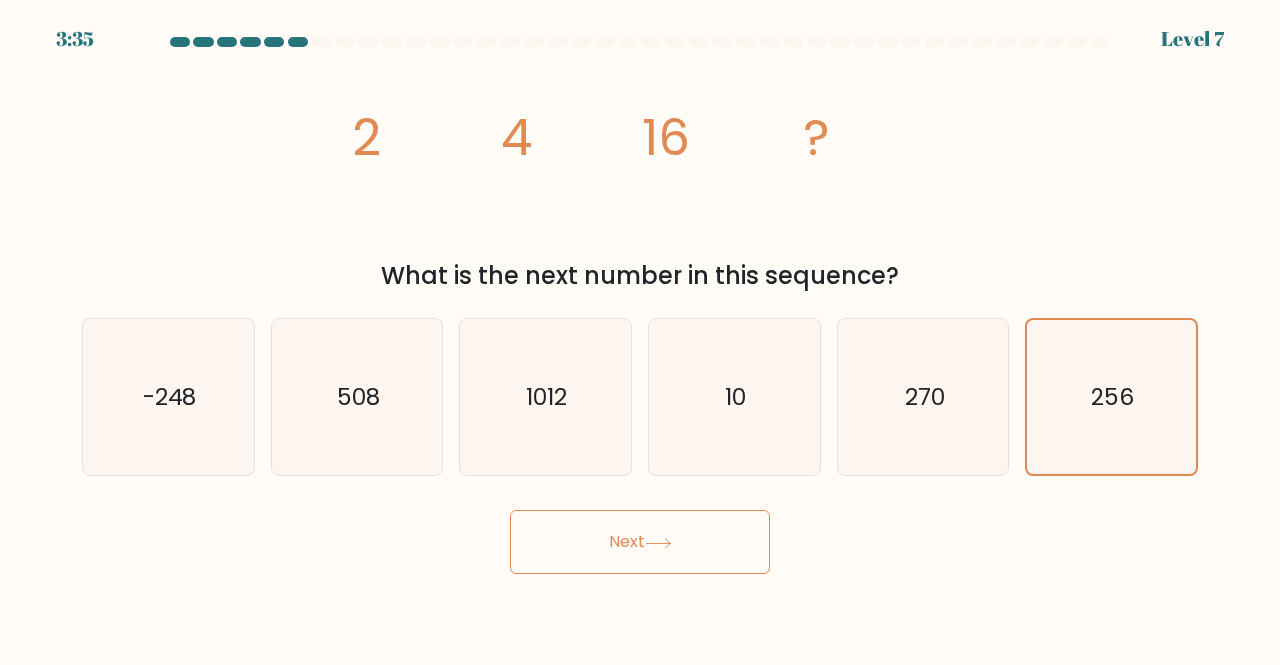 click on "Next" at bounding box center [640, 542] 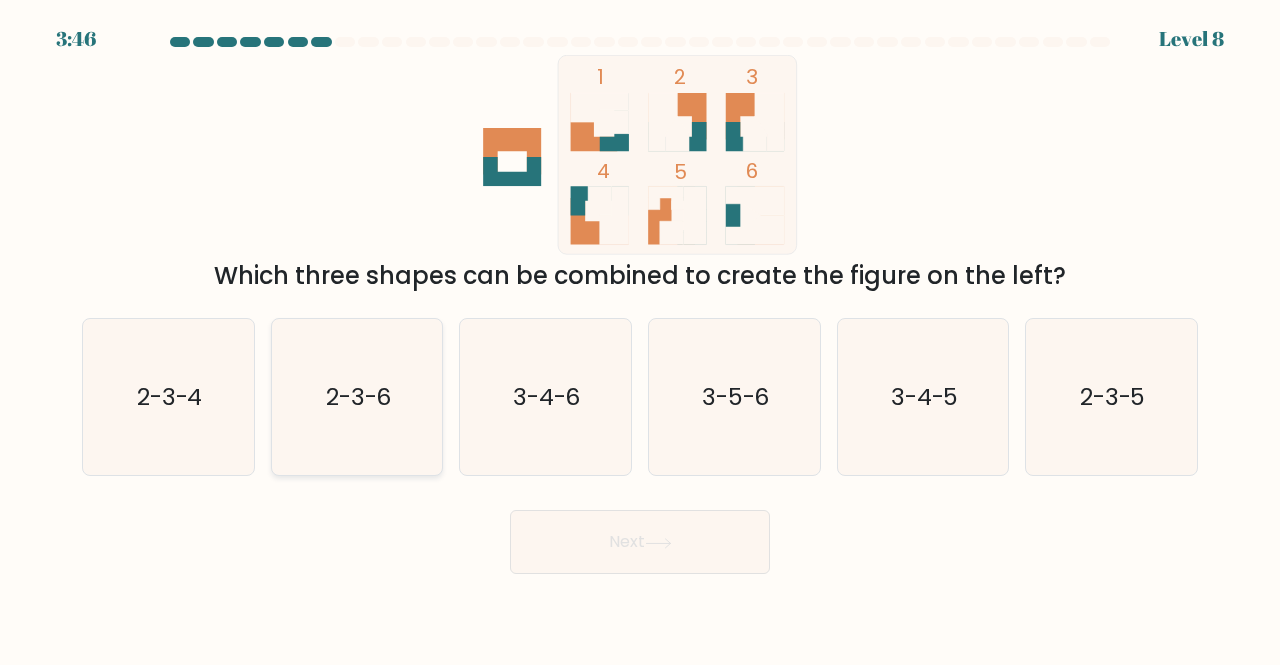 click on "2-3-6" at bounding box center (357, 397) 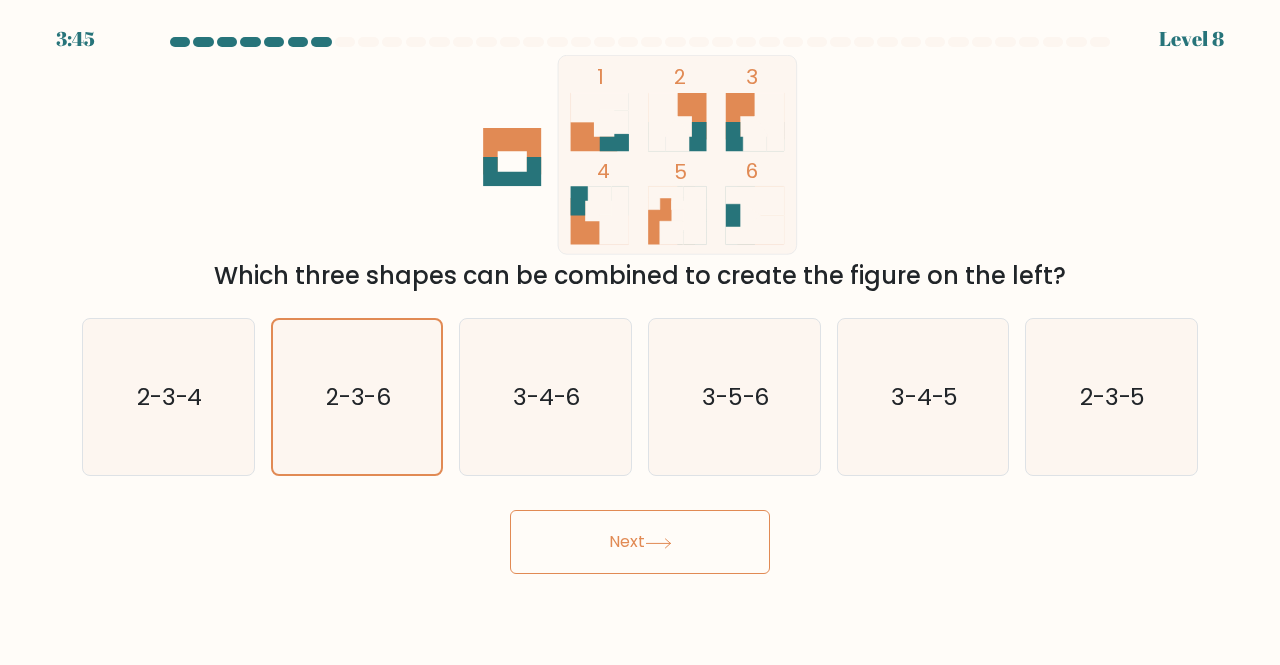click on "Next" at bounding box center [640, 542] 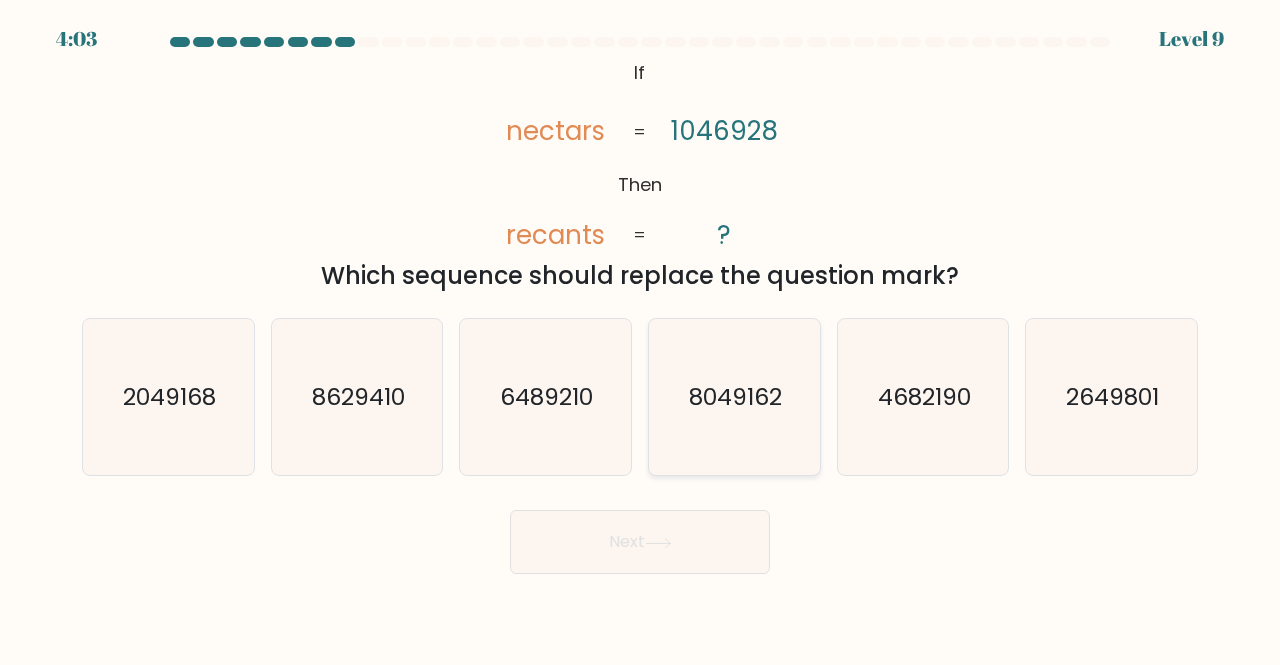 click on "8049162" at bounding box center [735, 396] 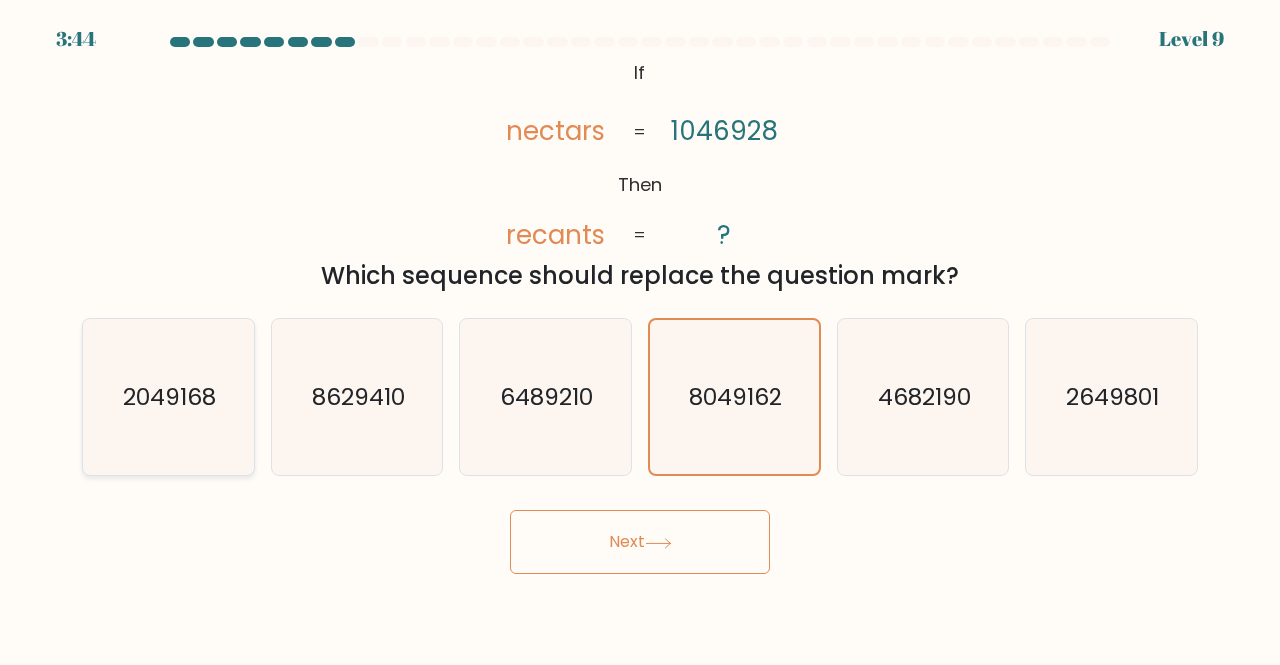click on "2049168" at bounding box center [168, 397] 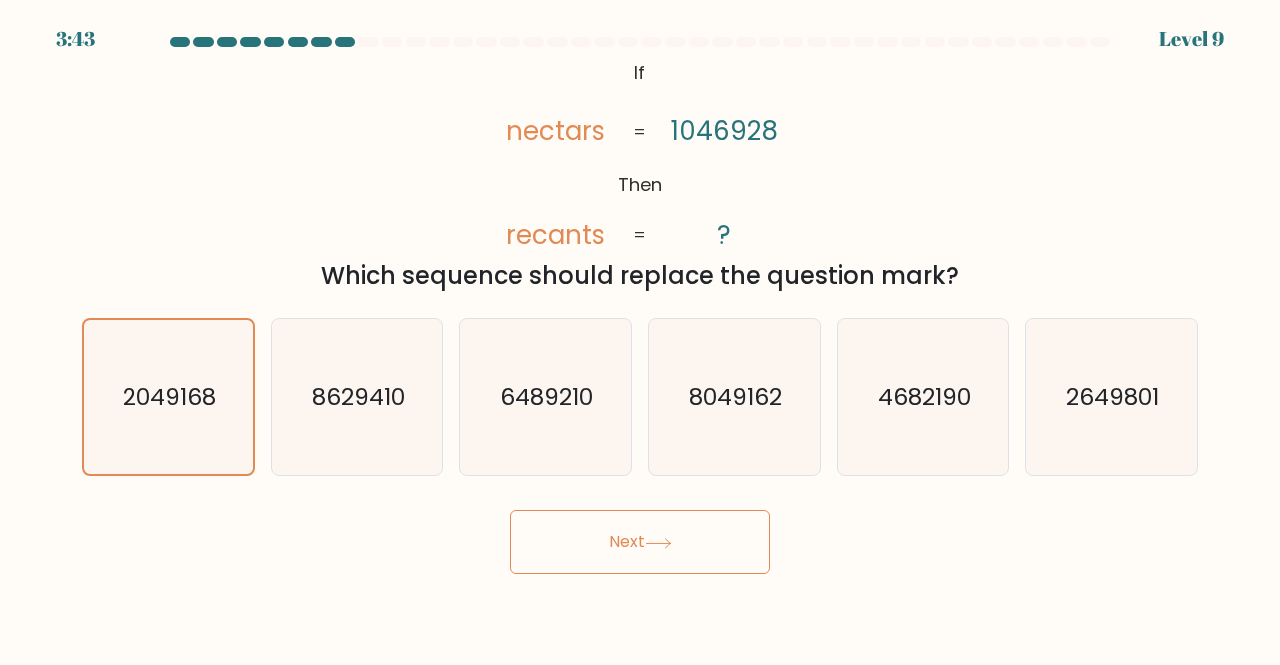 click on "Next" at bounding box center (640, 542) 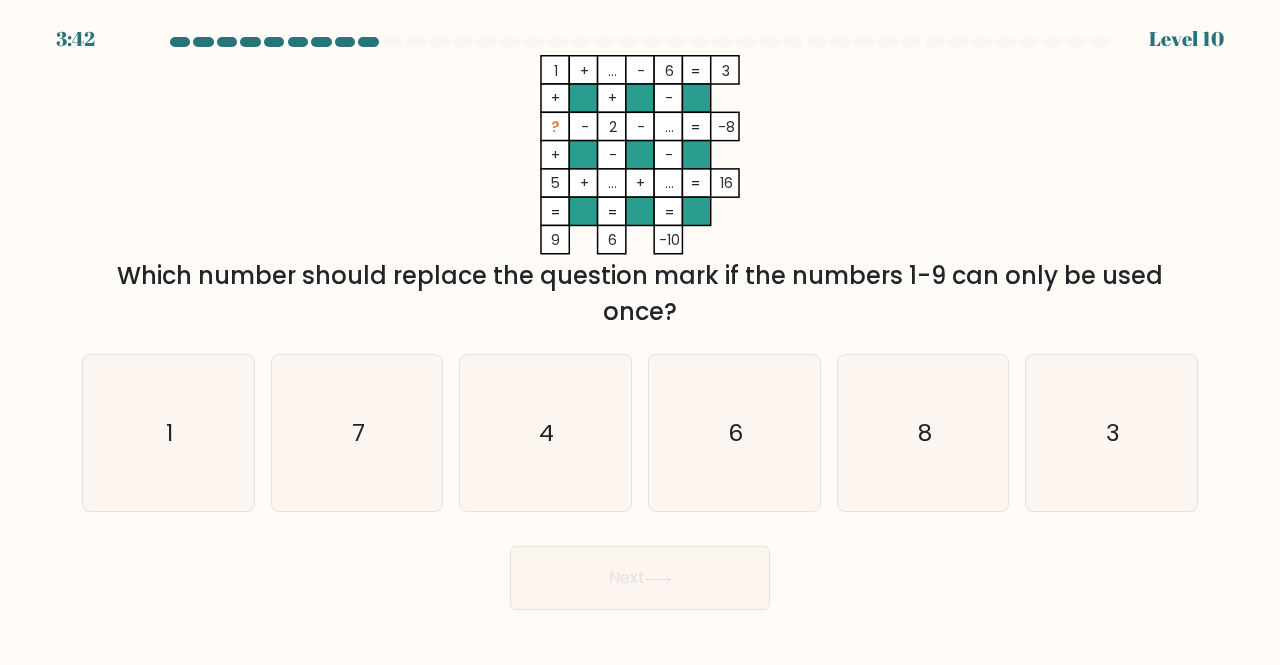 drag, startPoint x: 706, startPoint y: 305, endPoint x: 495, endPoint y: 49, distance: 331.7484 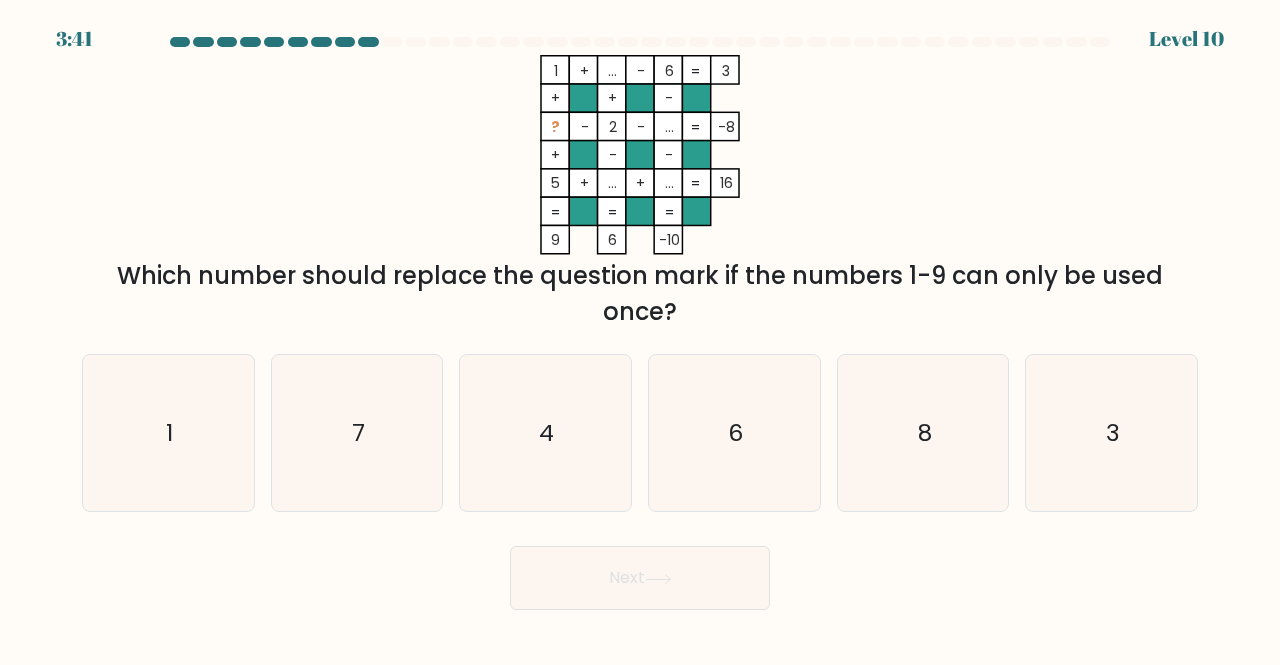 copy on "1    +    ...    -    6    3    +    +    -    ?    -    2    -    ...    -8    +    -    -    5    +    ...    +    ...    =   16    =   =   =   =   9    6    -10    =
Which number should replace the question mark if the numbers 1-9 can only be used once?" 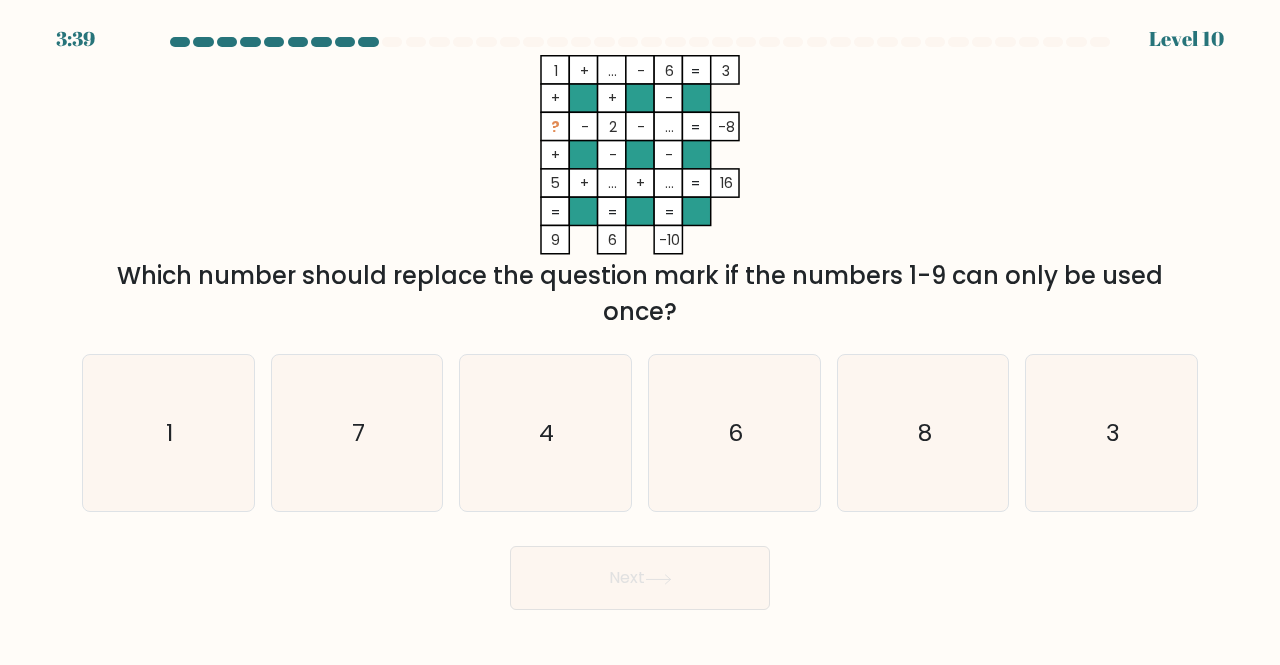 click on "Which number should replace the question mark if the numbers 1-9 can only be used once?" at bounding box center (640, 294) 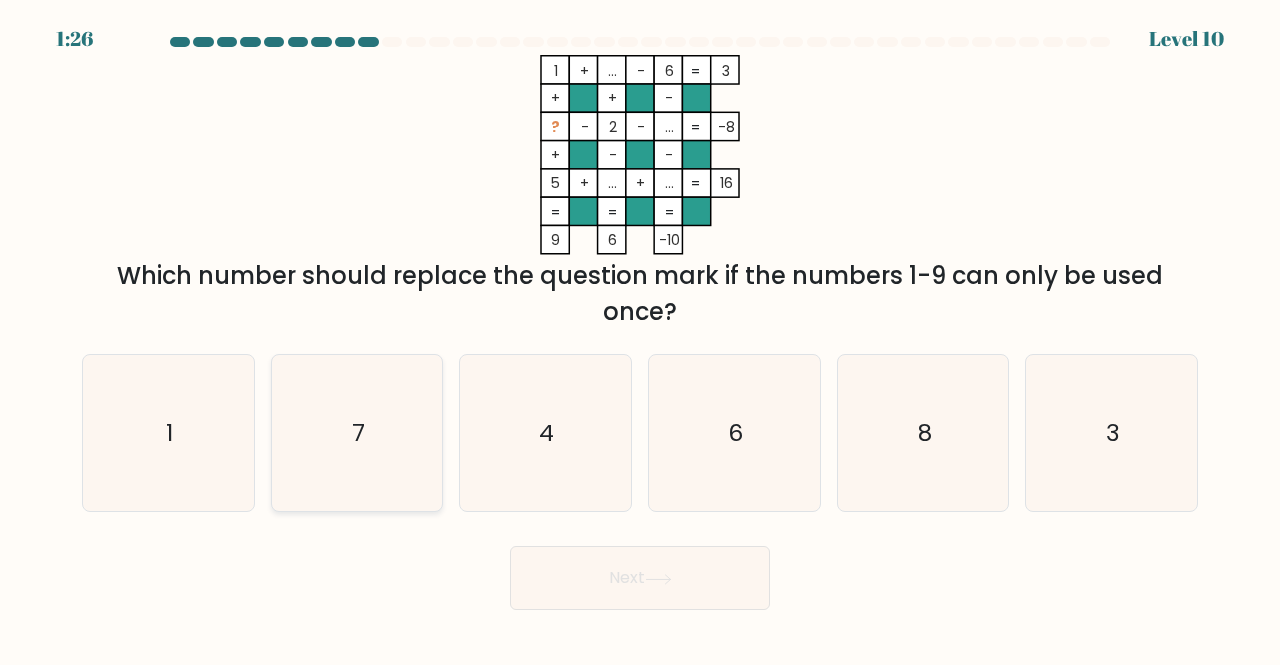 click on "7" at bounding box center (357, 433) 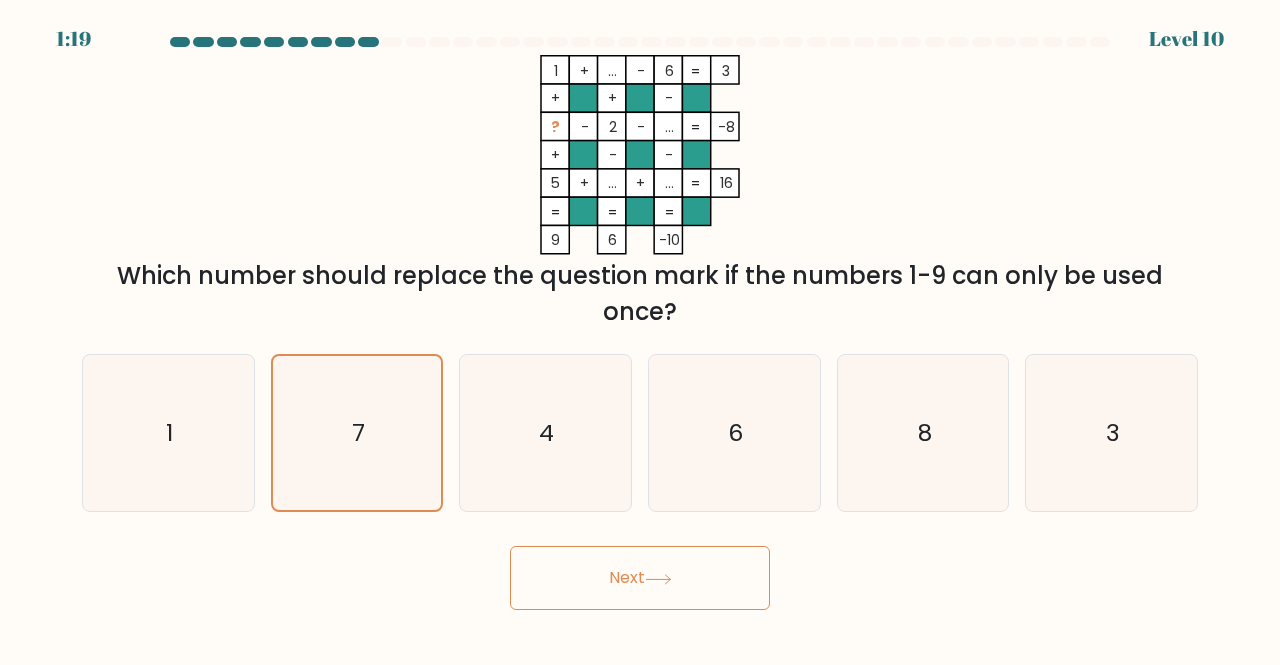 click on "Next" at bounding box center [640, 578] 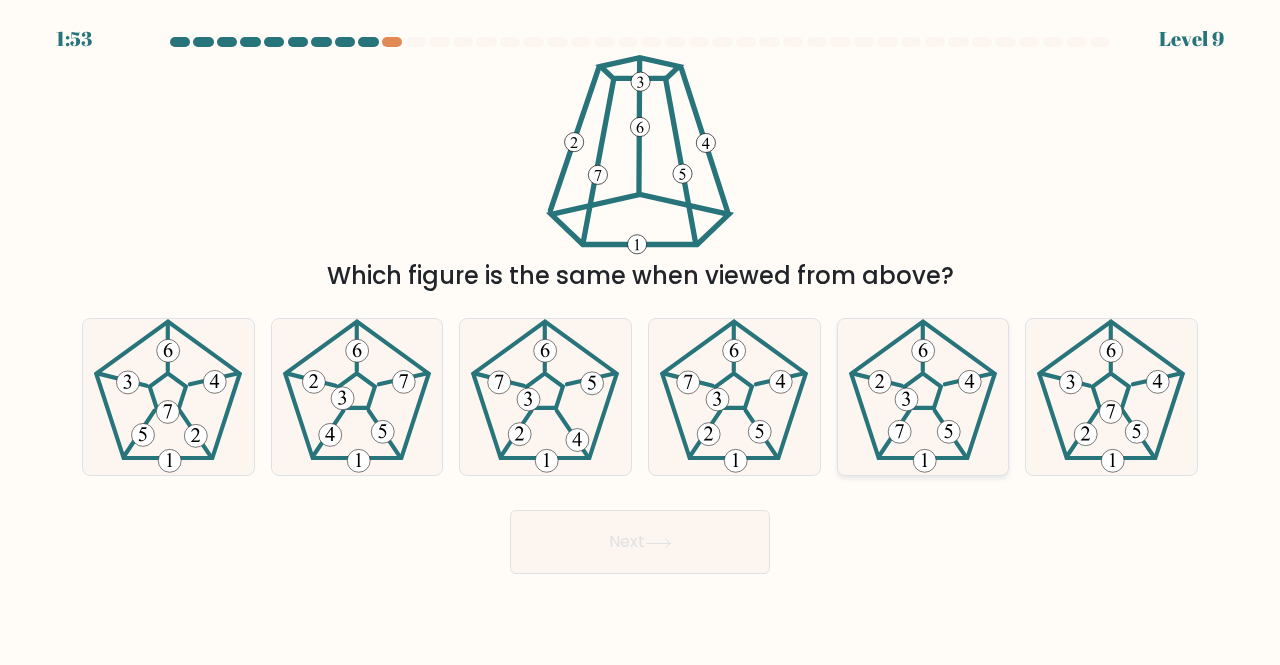 click at bounding box center [923, 397] 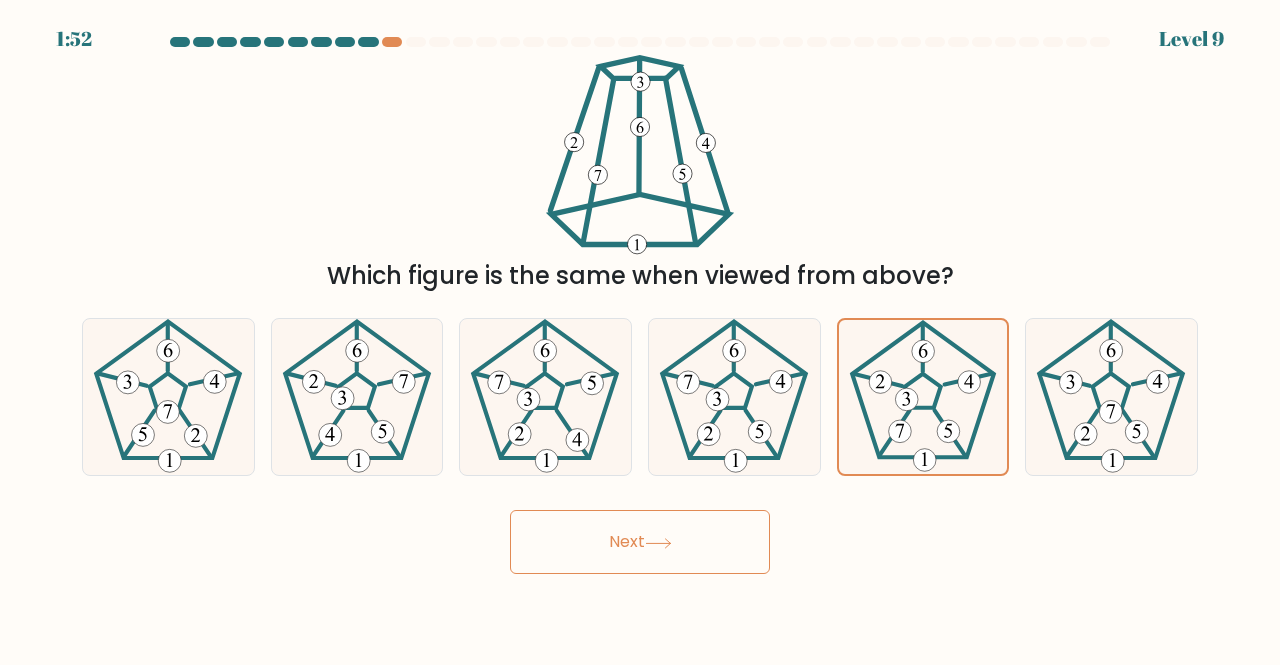 click on "Next" at bounding box center [640, 542] 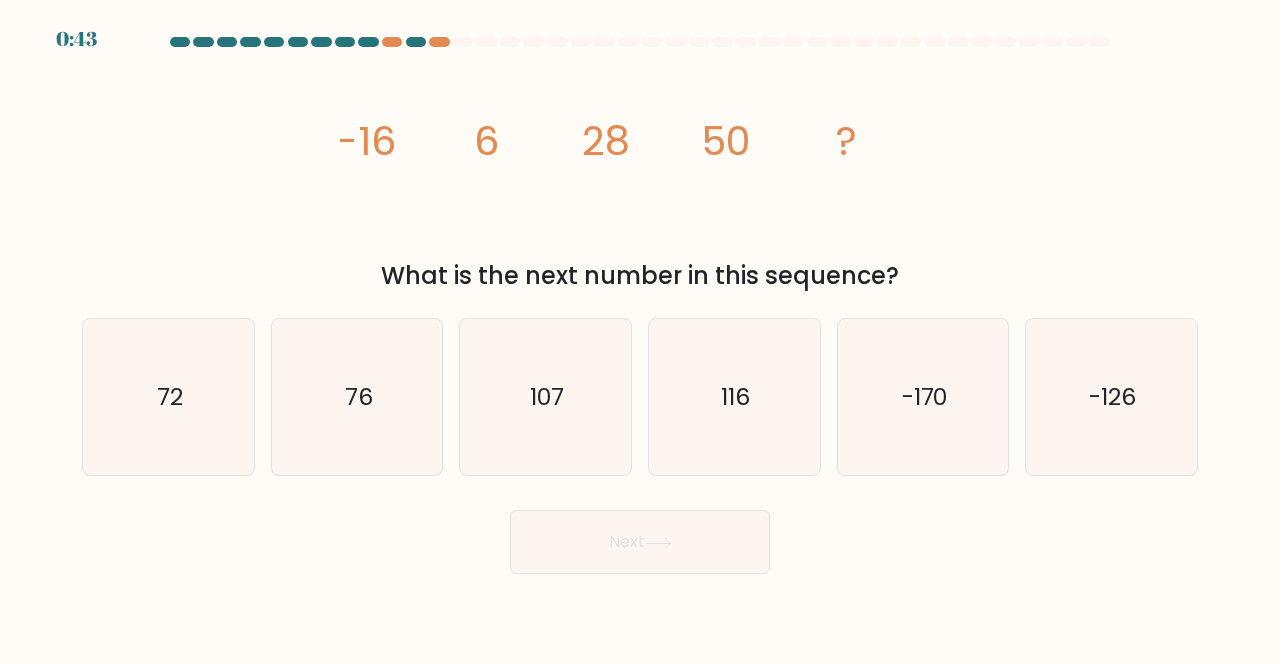 scroll, scrollTop: 0, scrollLeft: 0, axis: both 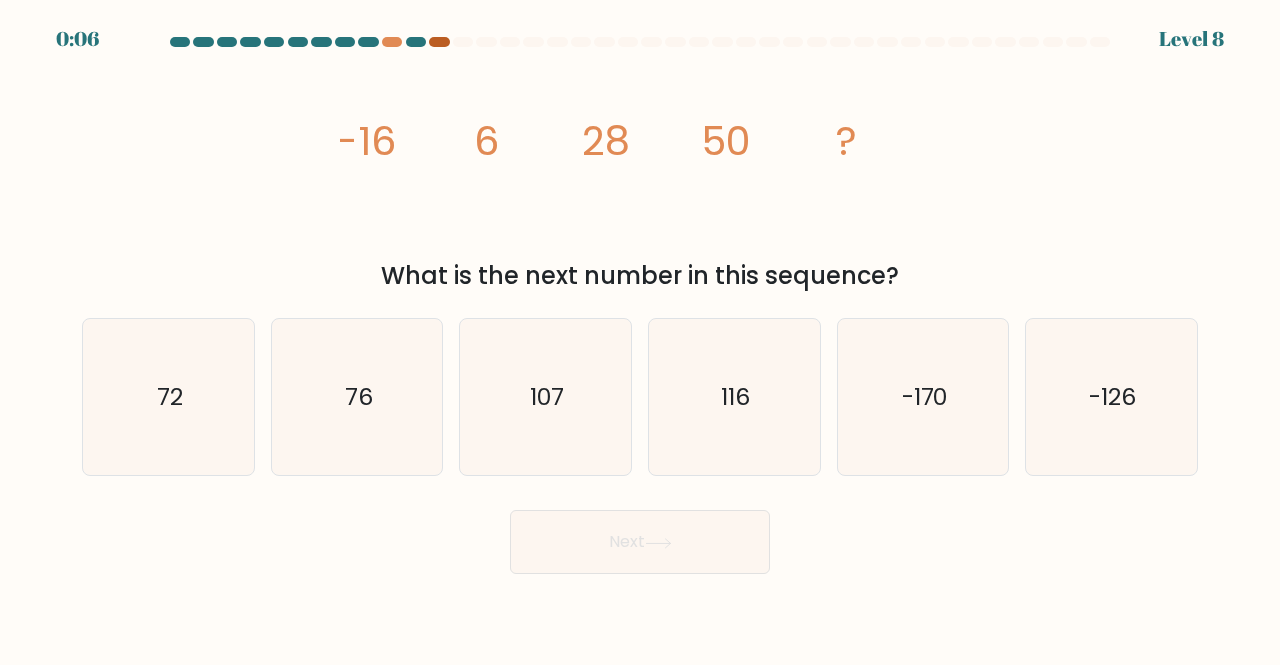click at bounding box center (439, 42) 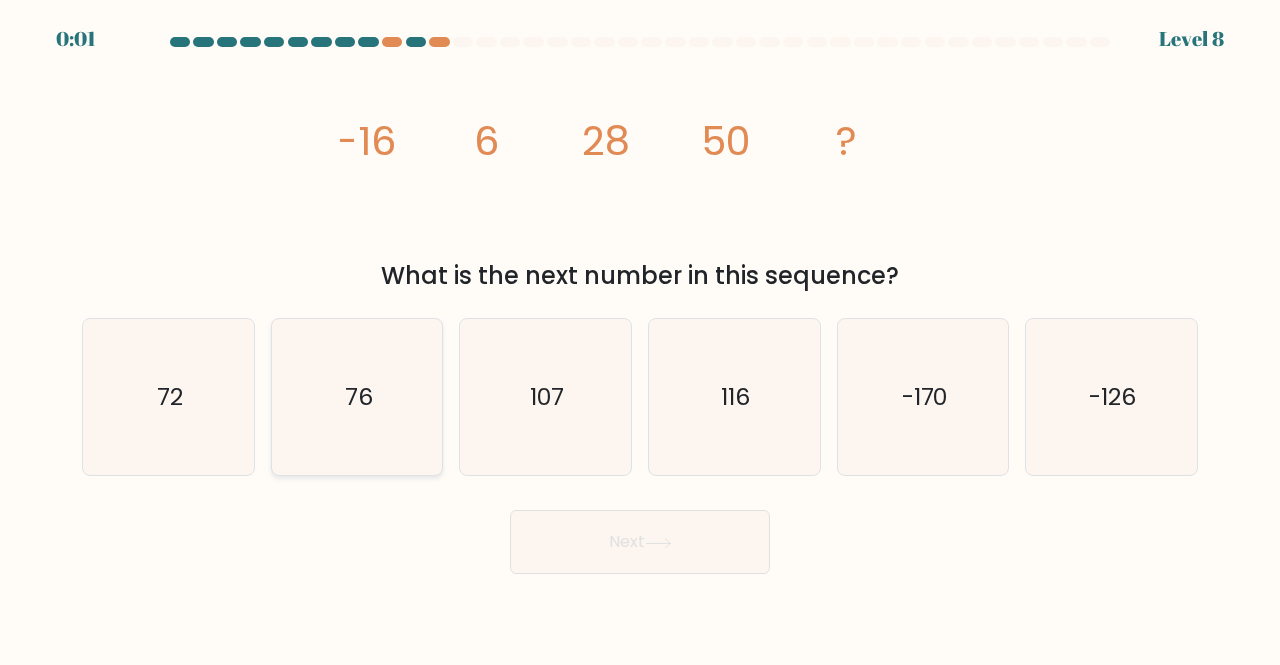 click on "76" at bounding box center [357, 397] 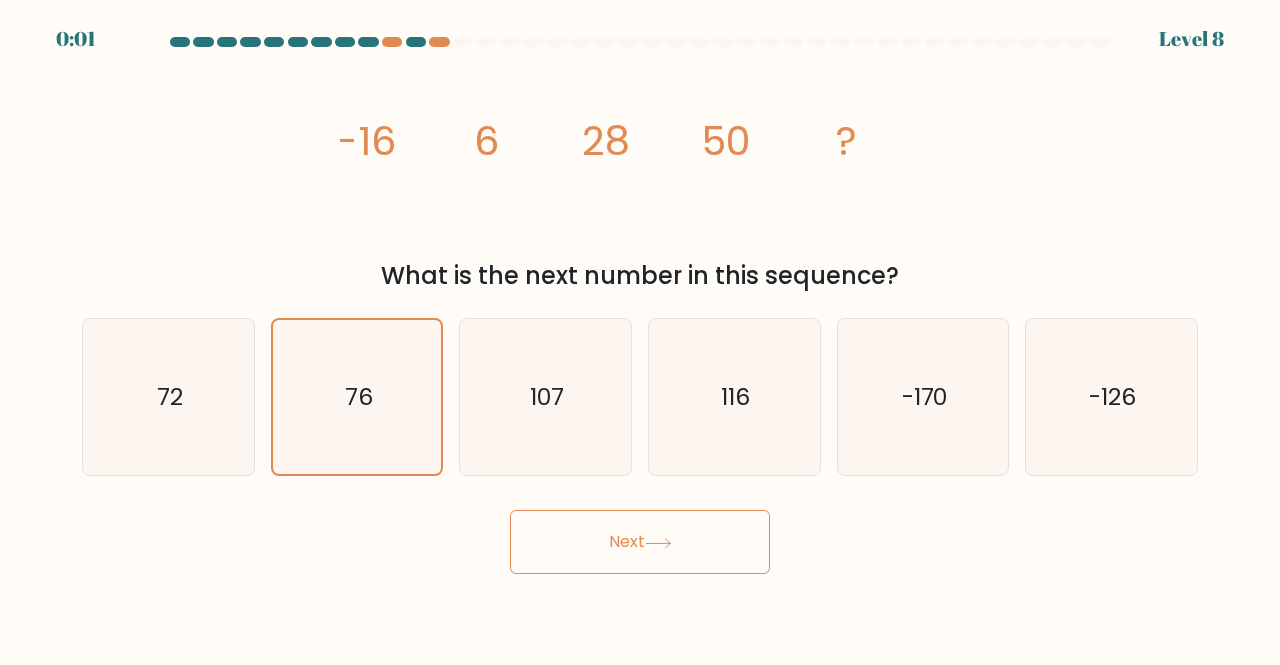click on "Next" at bounding box center [640, 542] 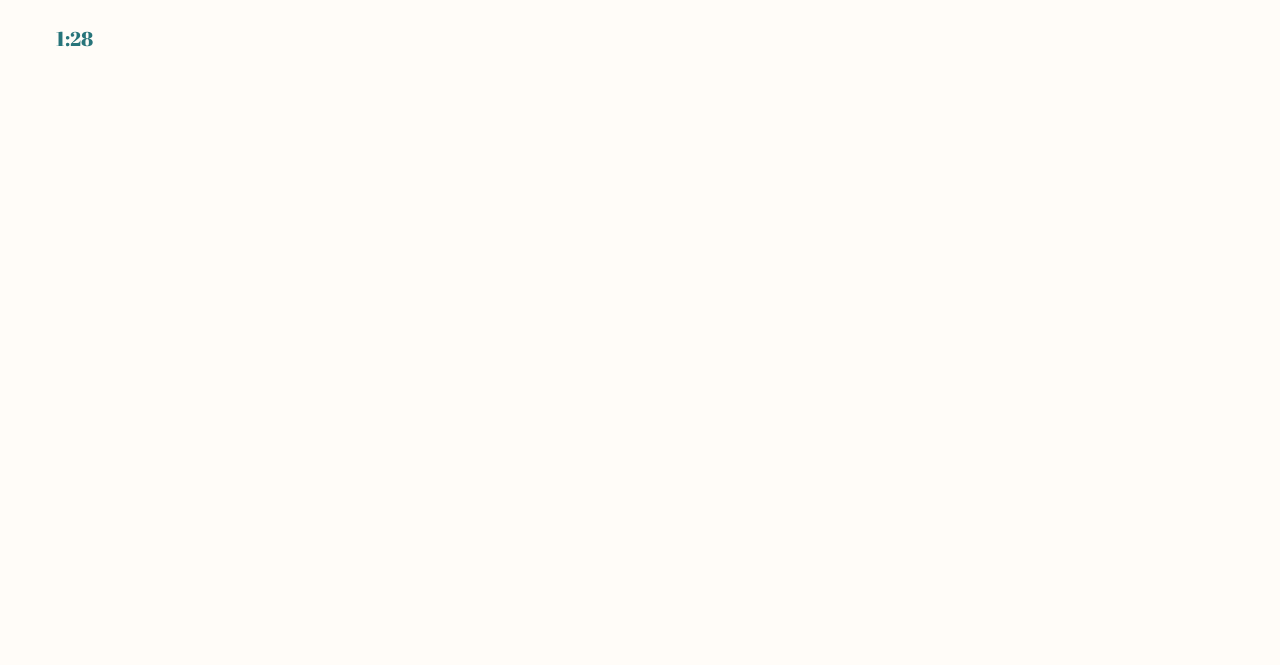 scroll, scrollTop: 0, scrollLeft: 0, axis: both 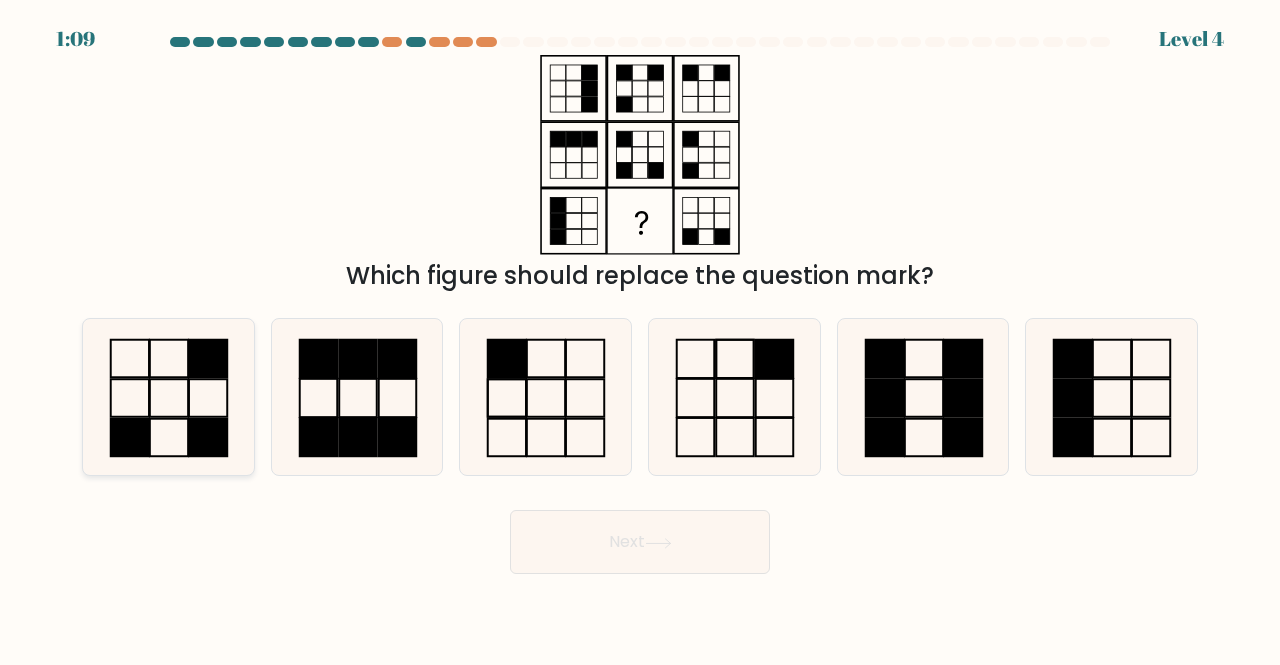 click at bounding box center [168, 397] 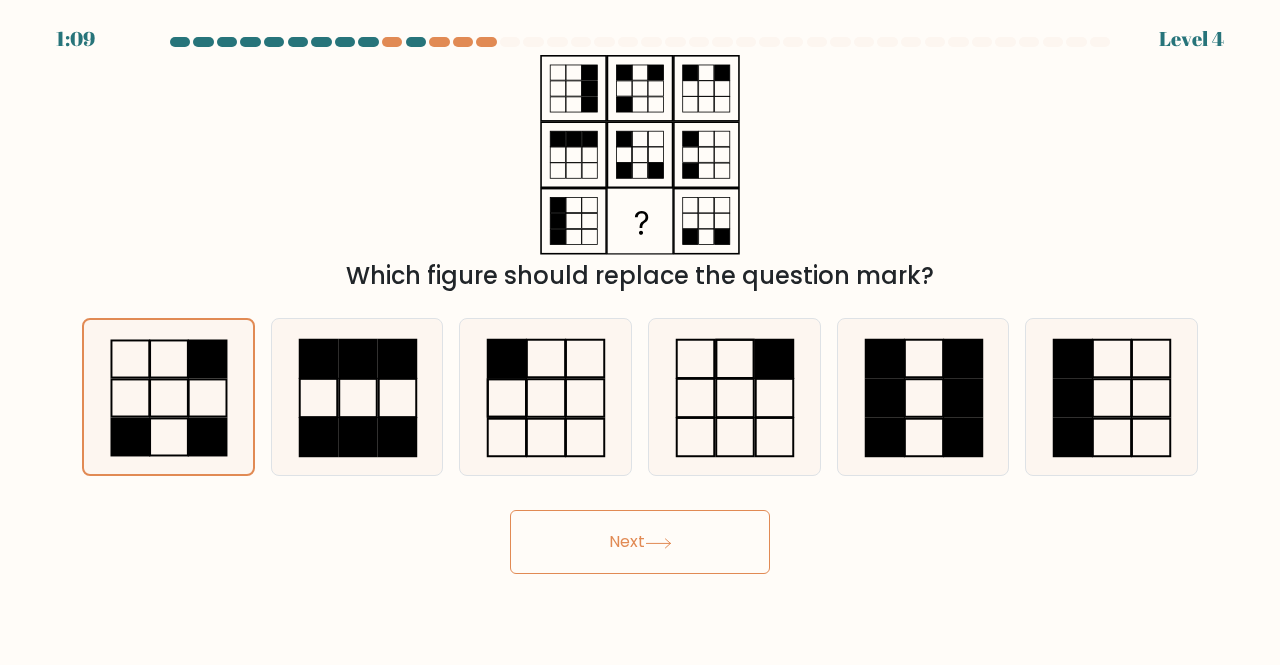 click on "Next" at bounding box center (640, 542) 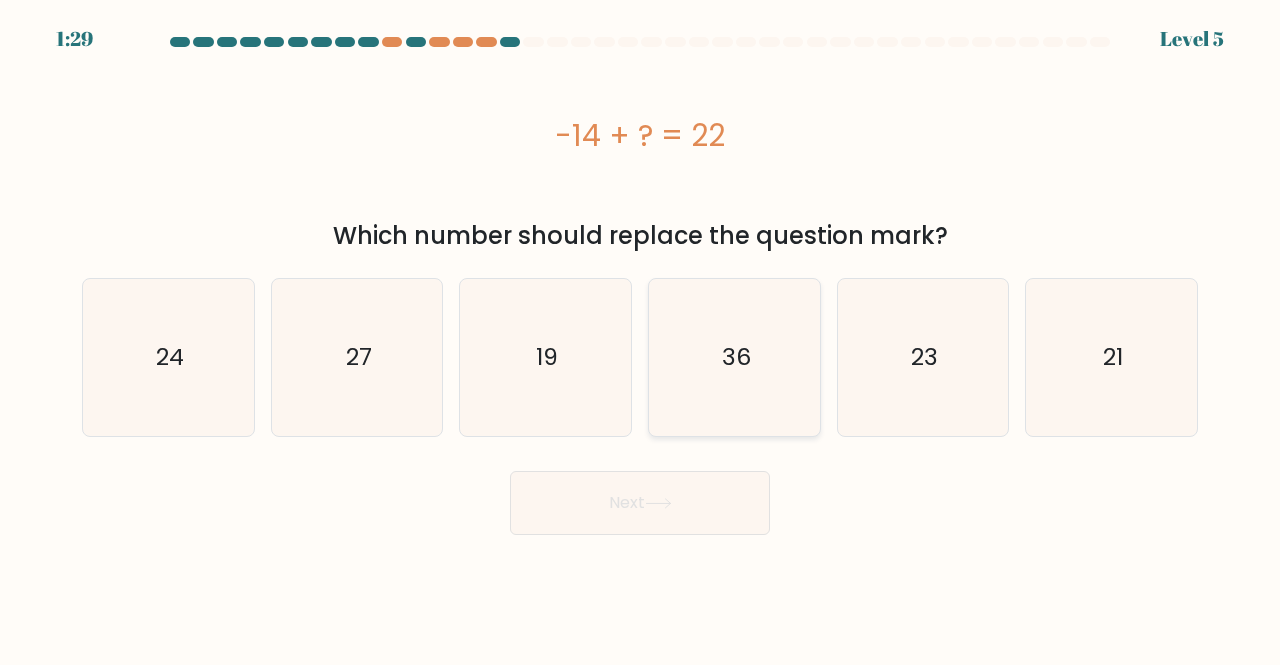 click on "36" at bounding box center (735, 357) 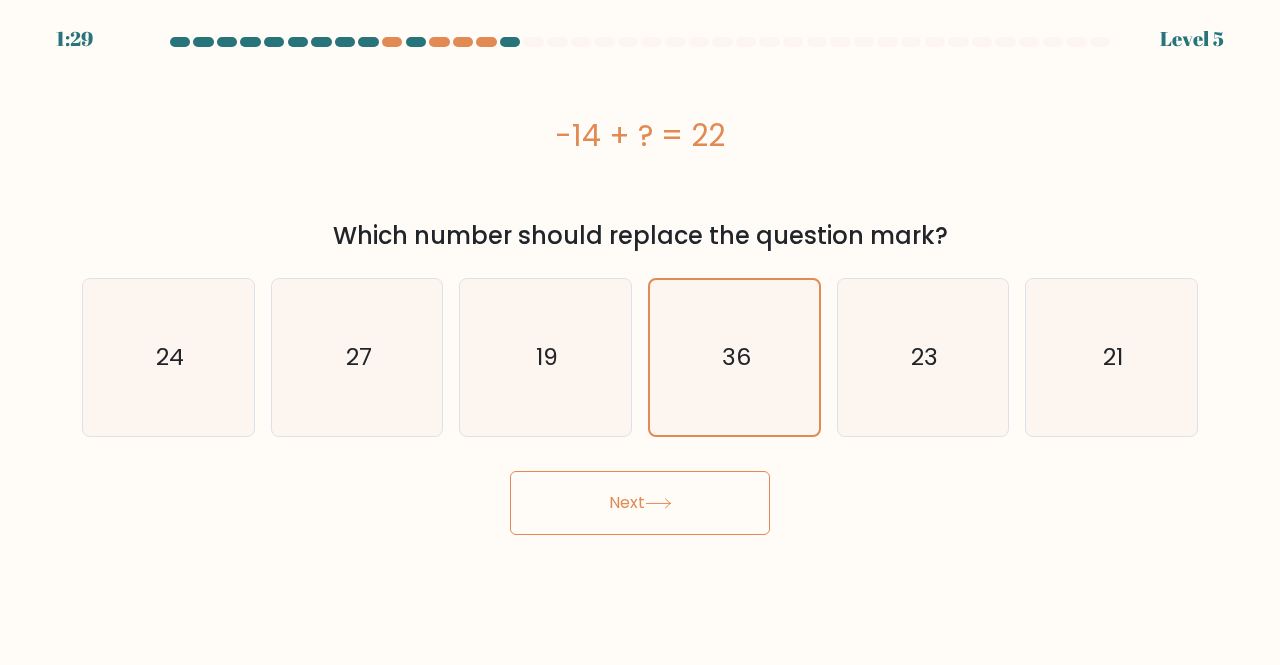 click on "Next" at bounding box center (640, 503) 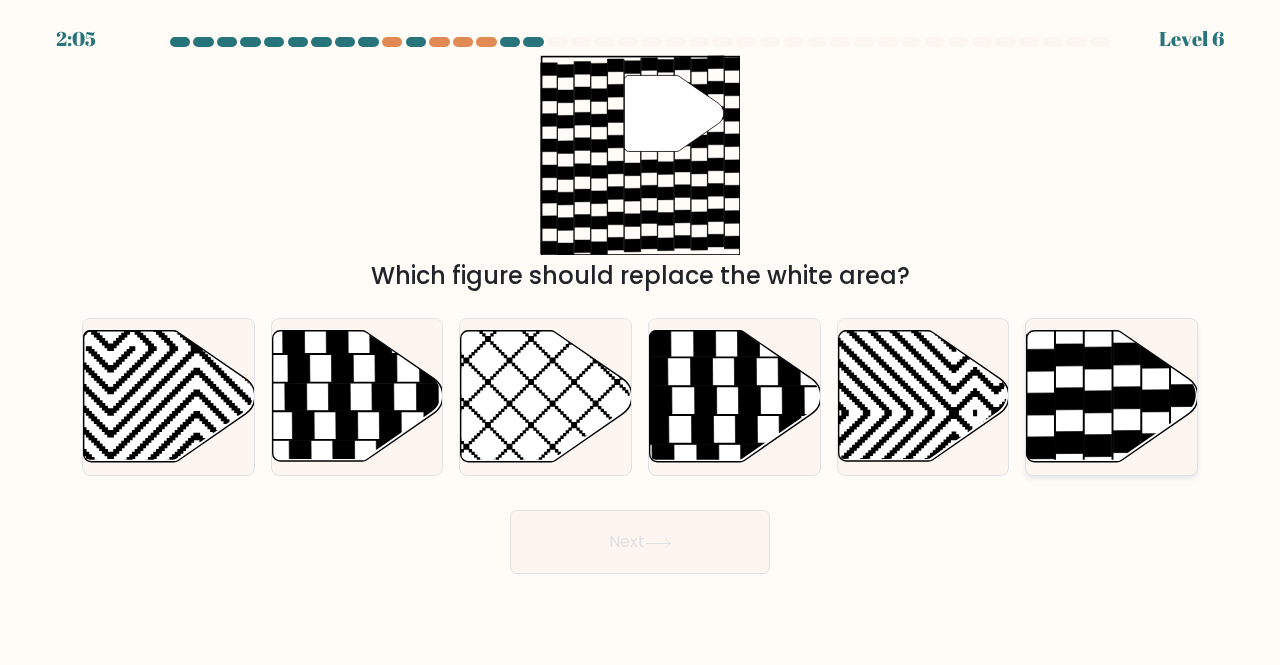 click at bounding box center (1112, 396) 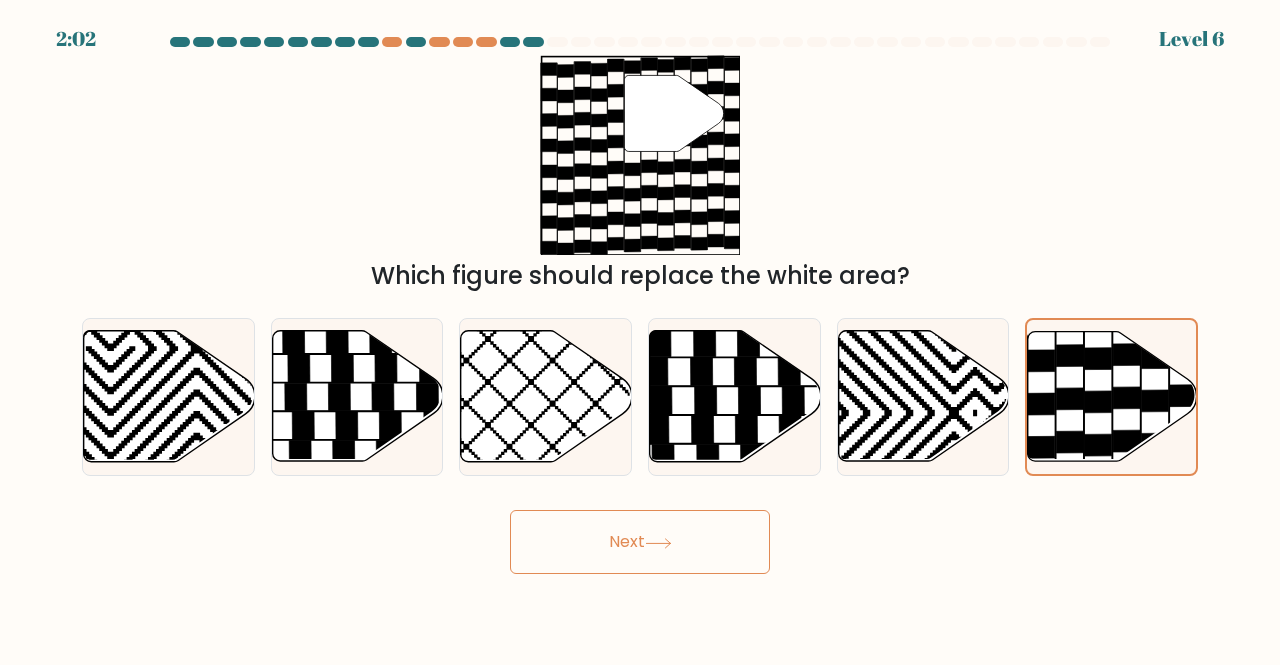 click at bounding box center [658, 543] 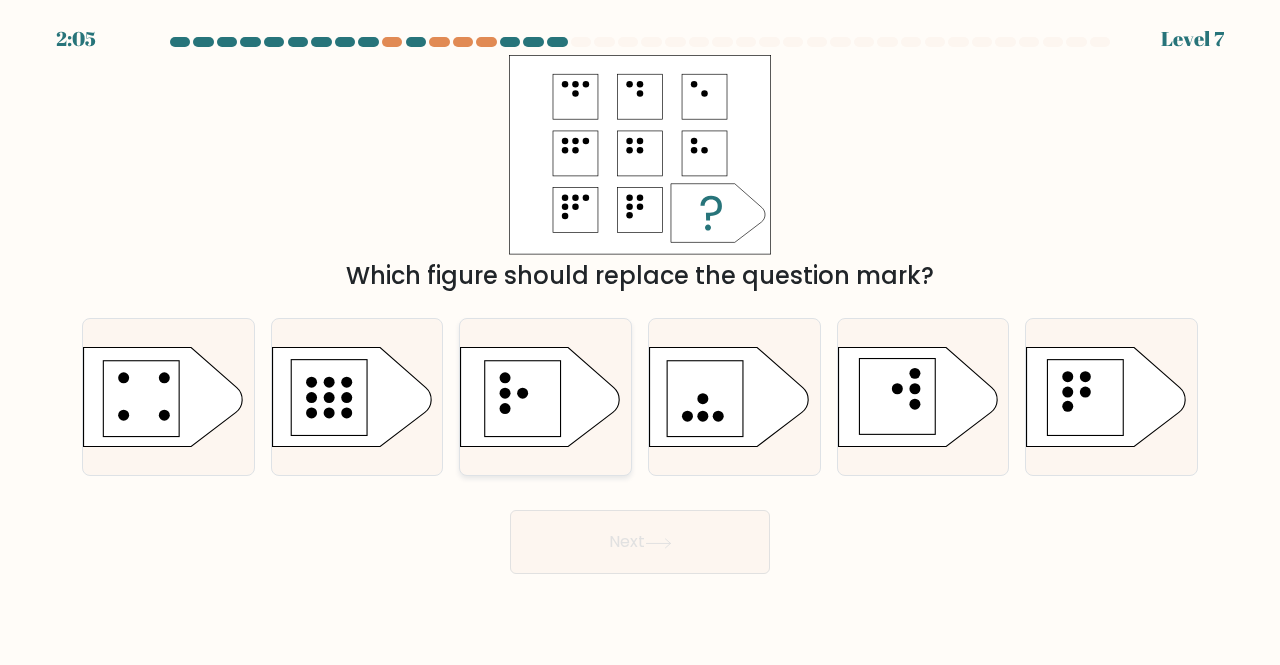 click at bounding box center [541, 397] 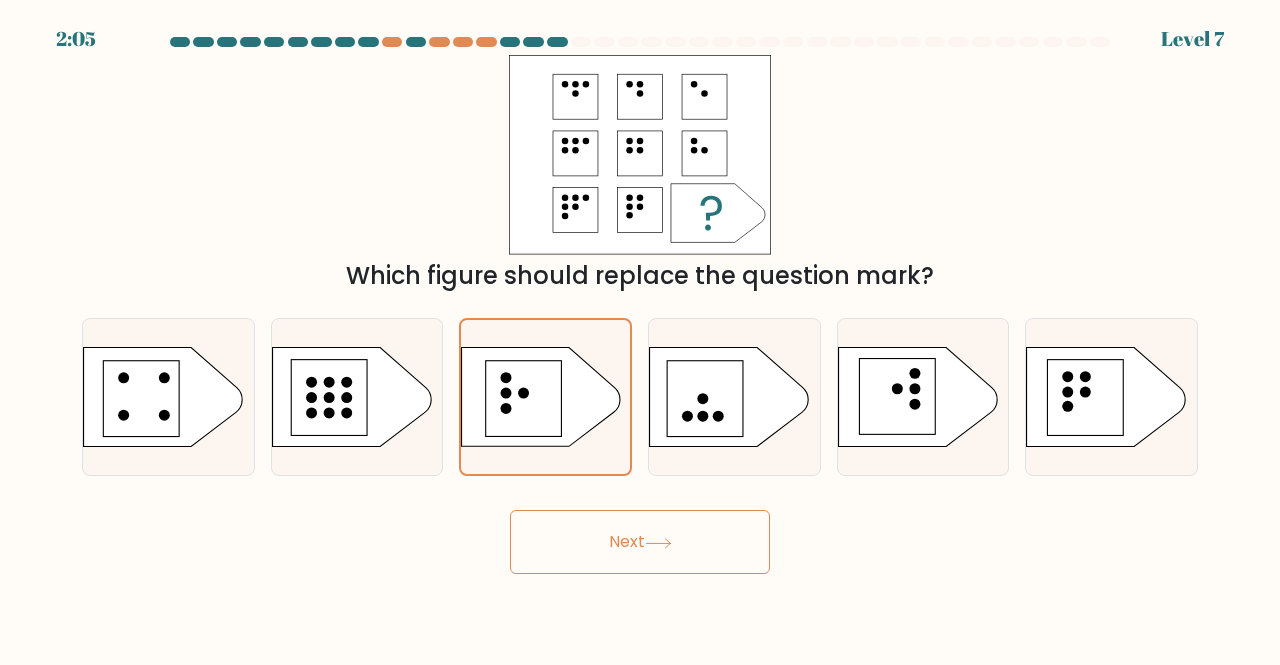 click at bounding box center [658, 543] 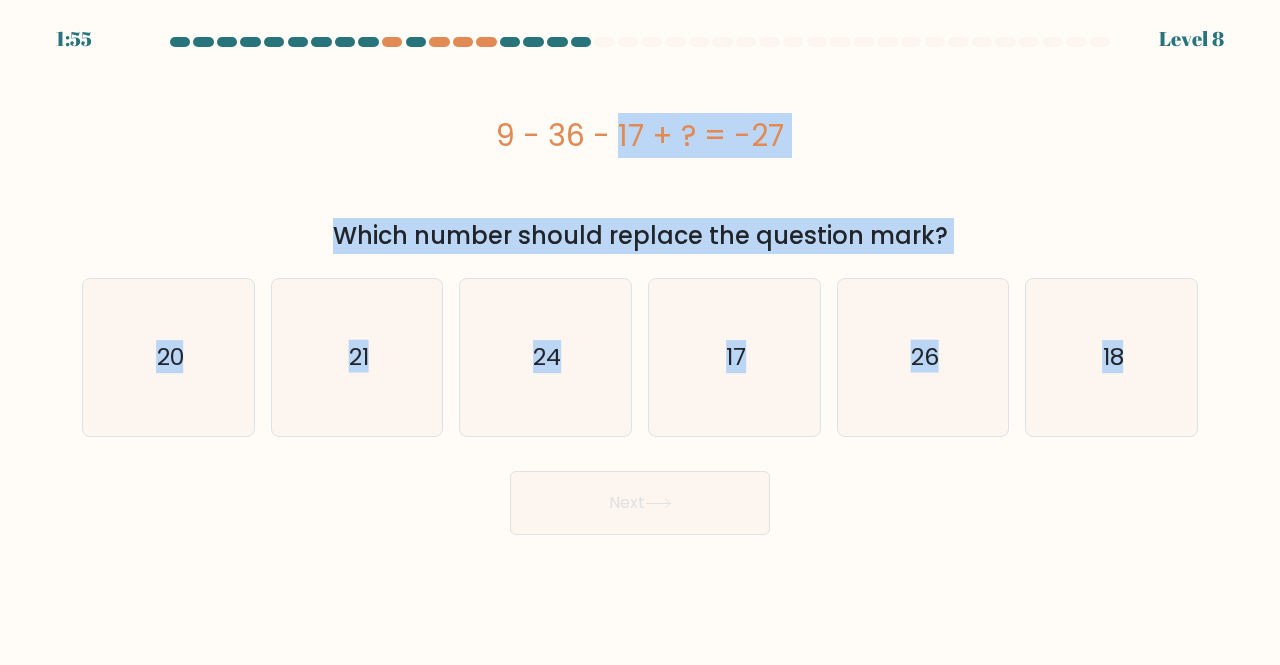 drag, startPoint x: 496, startPoint y: 131, endPoint x: 1203, endPoint y: 454, distance: 777.2889 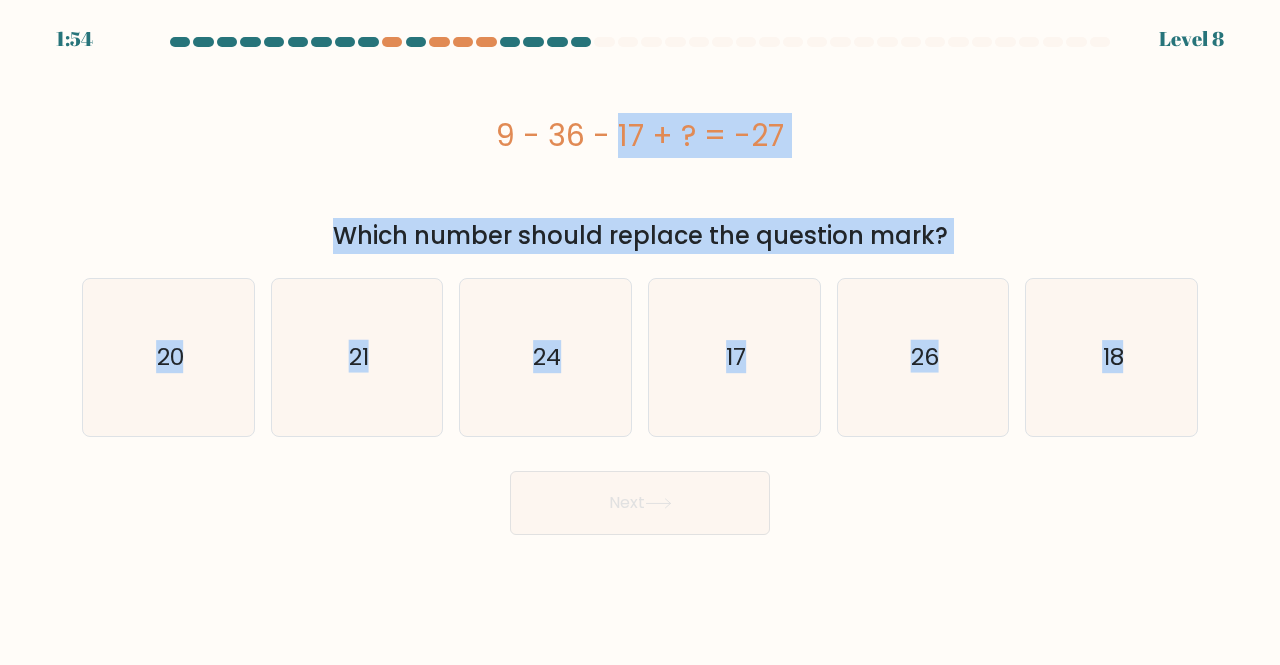 copy on "9 - 36 - 17 + ? = -27
Which number should replace the question mark?
a.
20
b.
21
c.
24
d.
17
e.
26
f.
18" 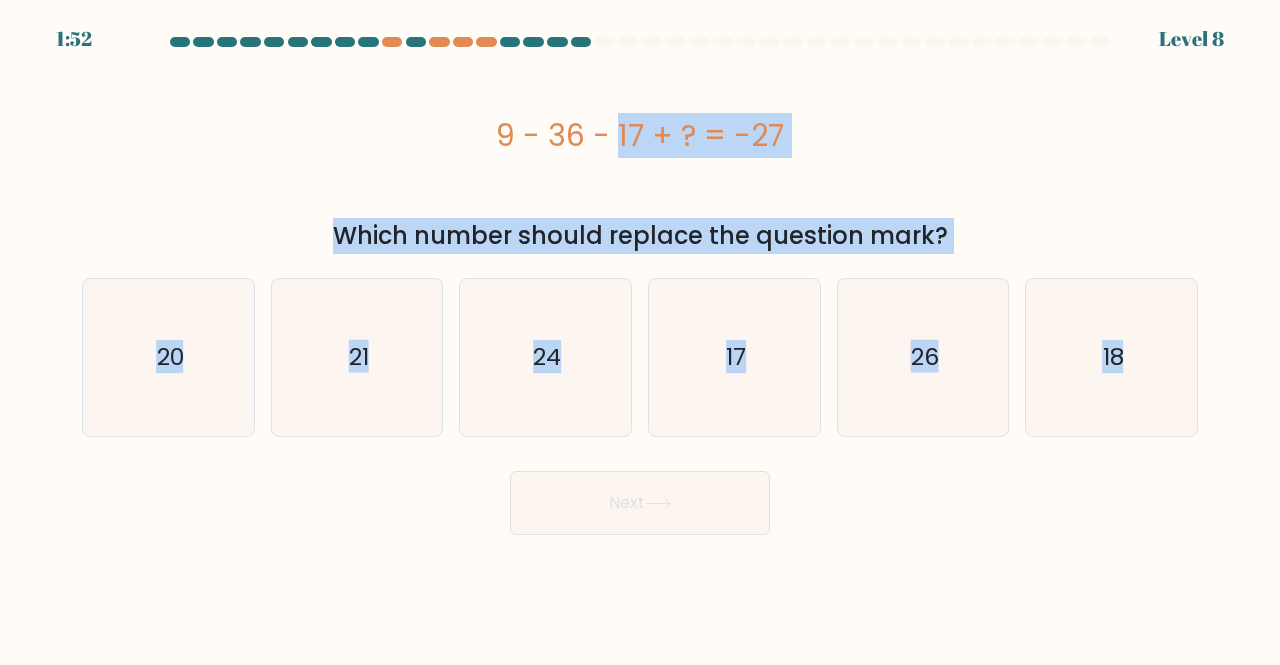 click on "Which number should replace the question mark?" at bounding box center (640, 236) 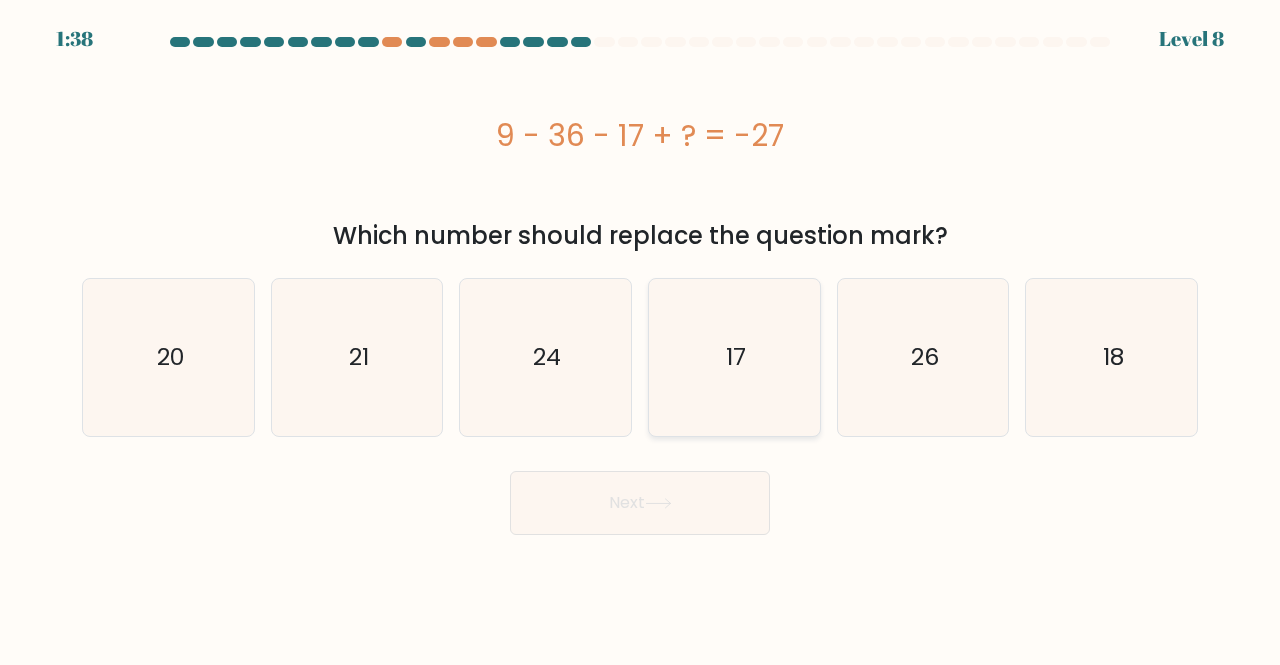 click on "17" at bounding box center [736, 357] 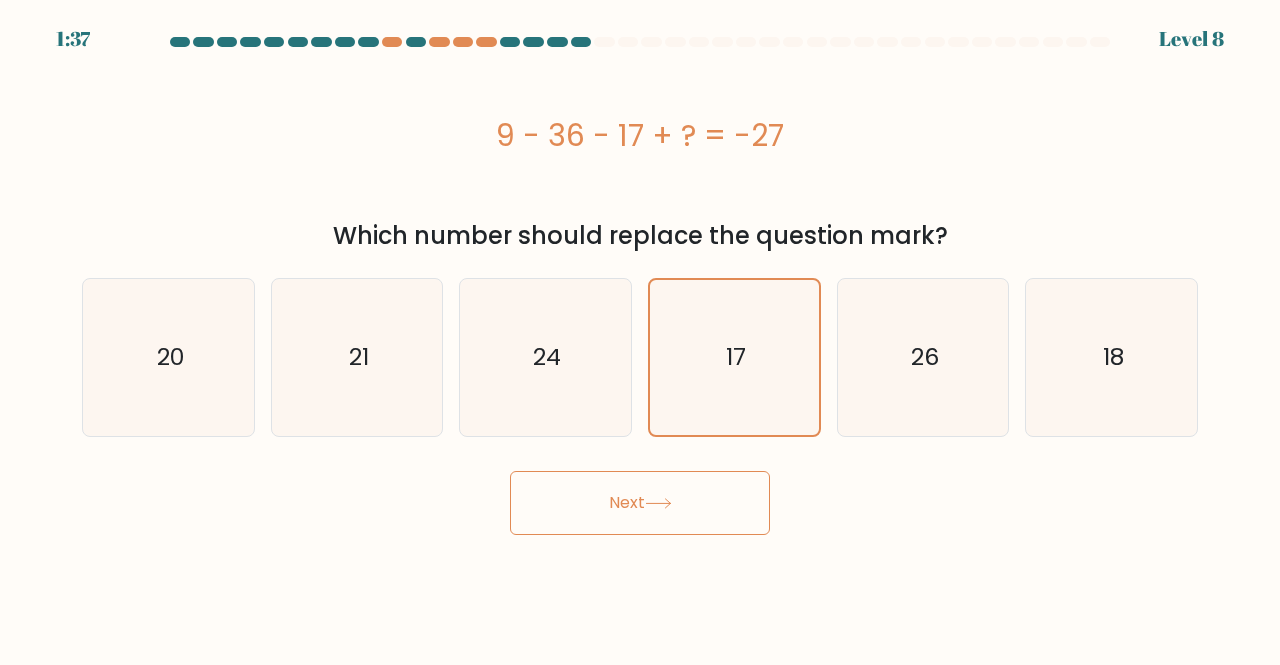 click on "Next" at bounding box center (640, 503) 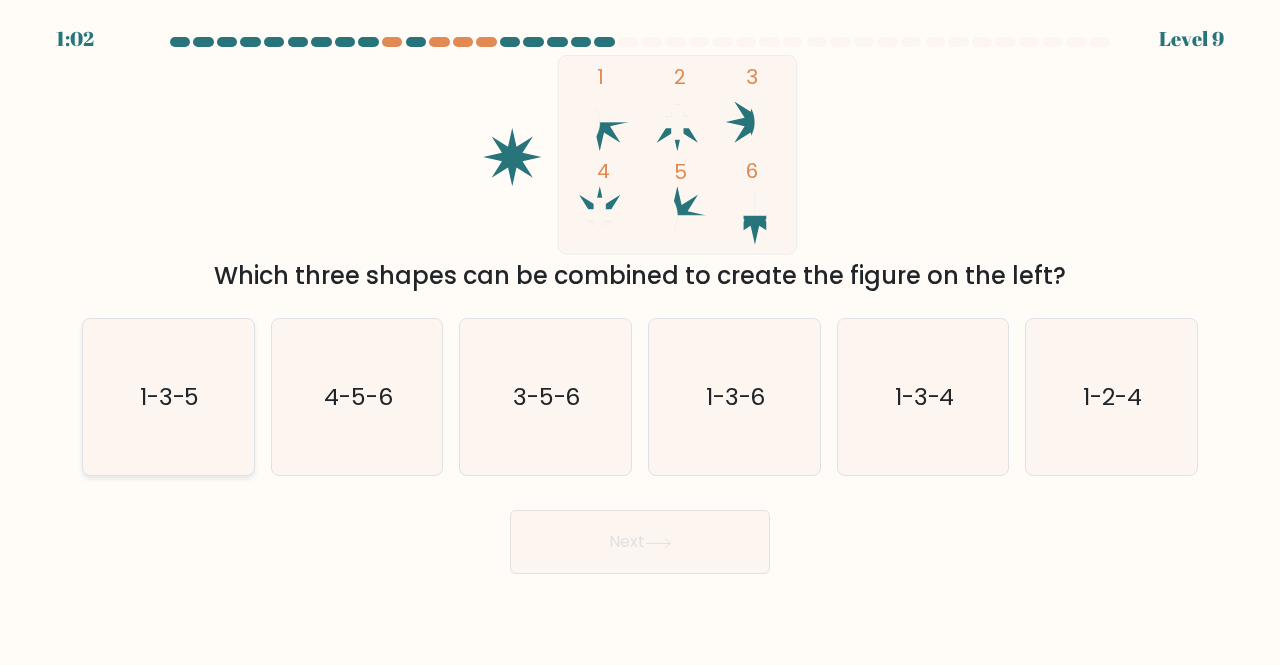 click on "1-3-5" at bounding box center (170, 396) 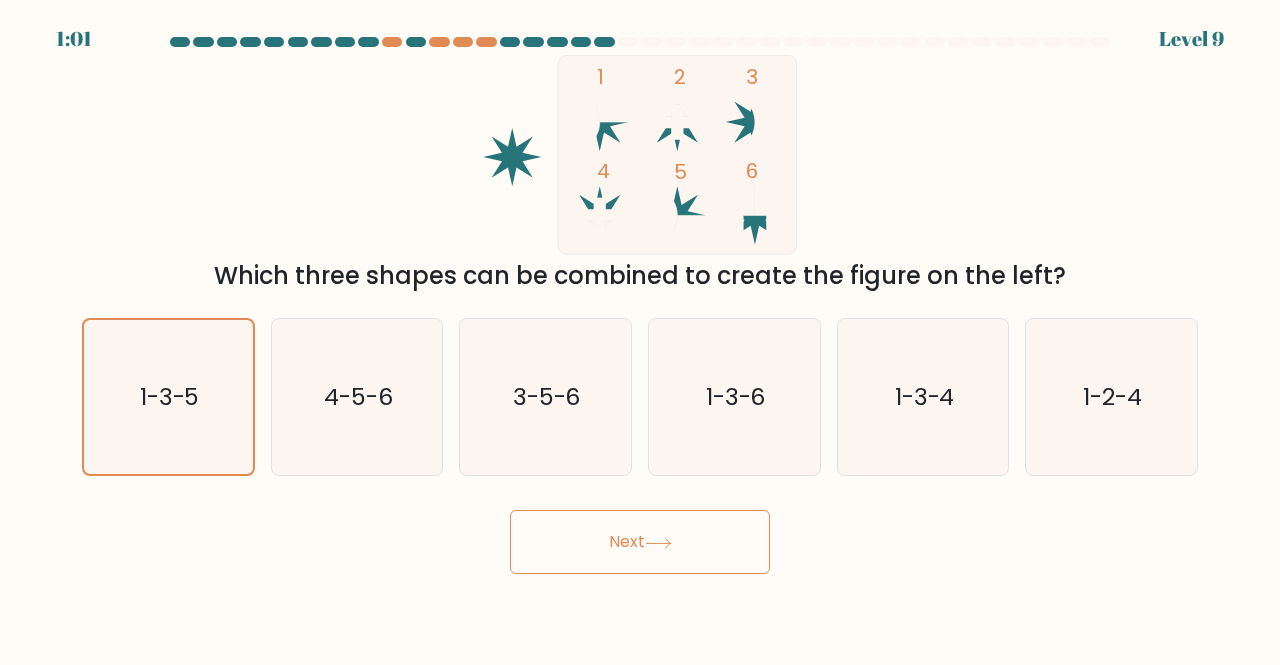 click on "Next" at bounding box center [640, 542] 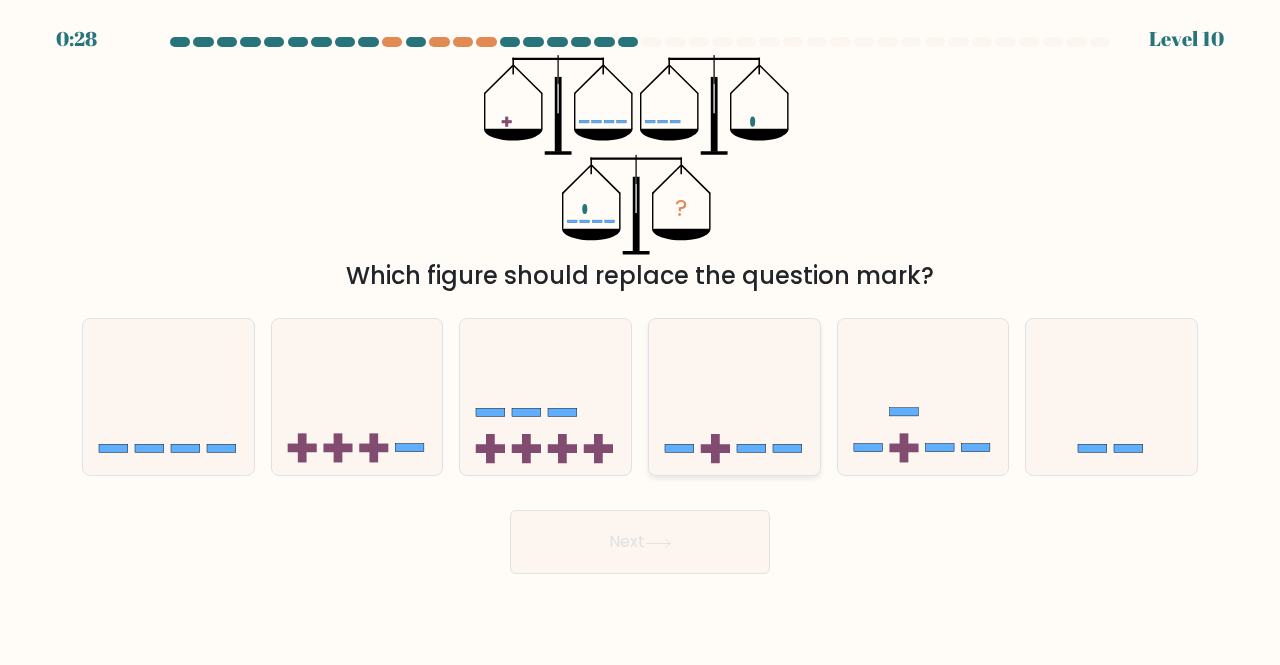 click at bounding box center (734, 396) 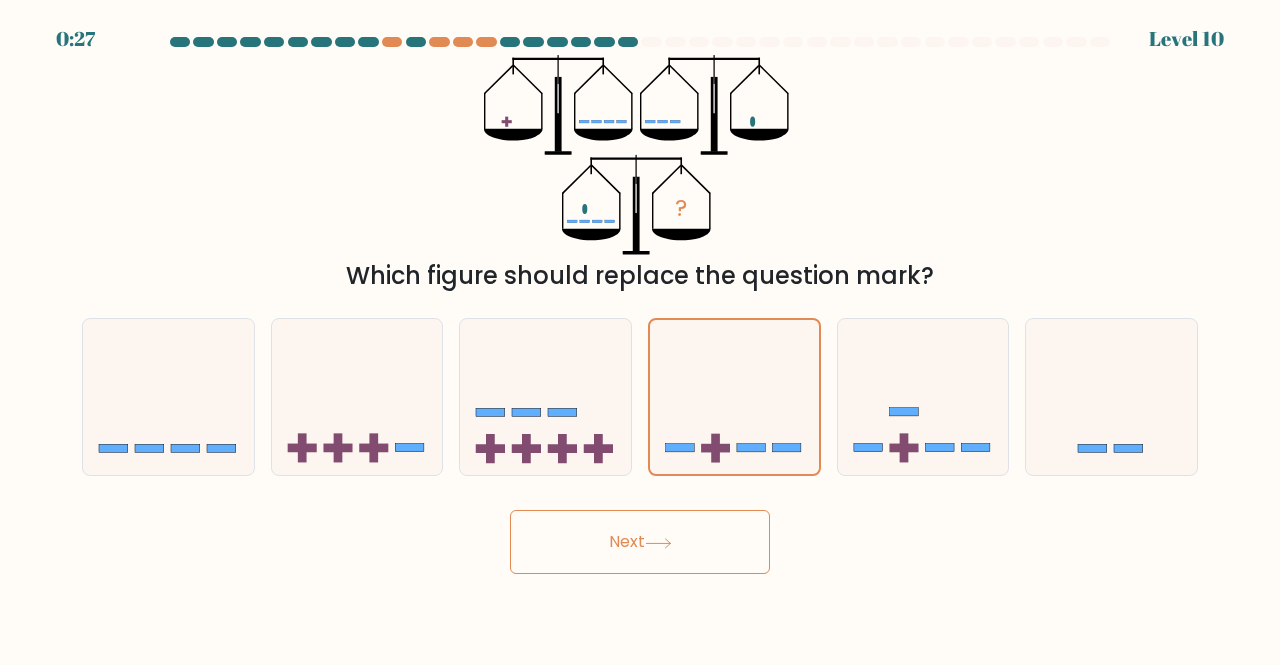 click on "Next" at bounding box center (640, 542) 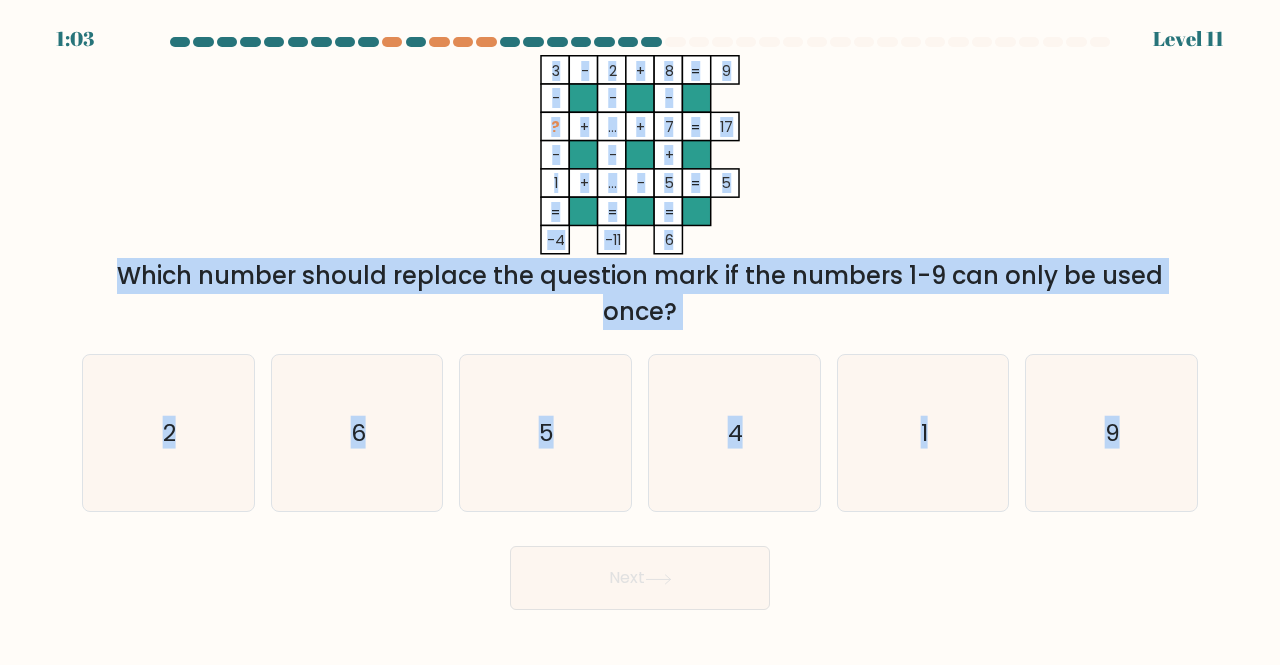 drag, startPoint x: 554, startPoint y: 76, endPoint x: 1118, endPoint y: 529, distance: 723.39825 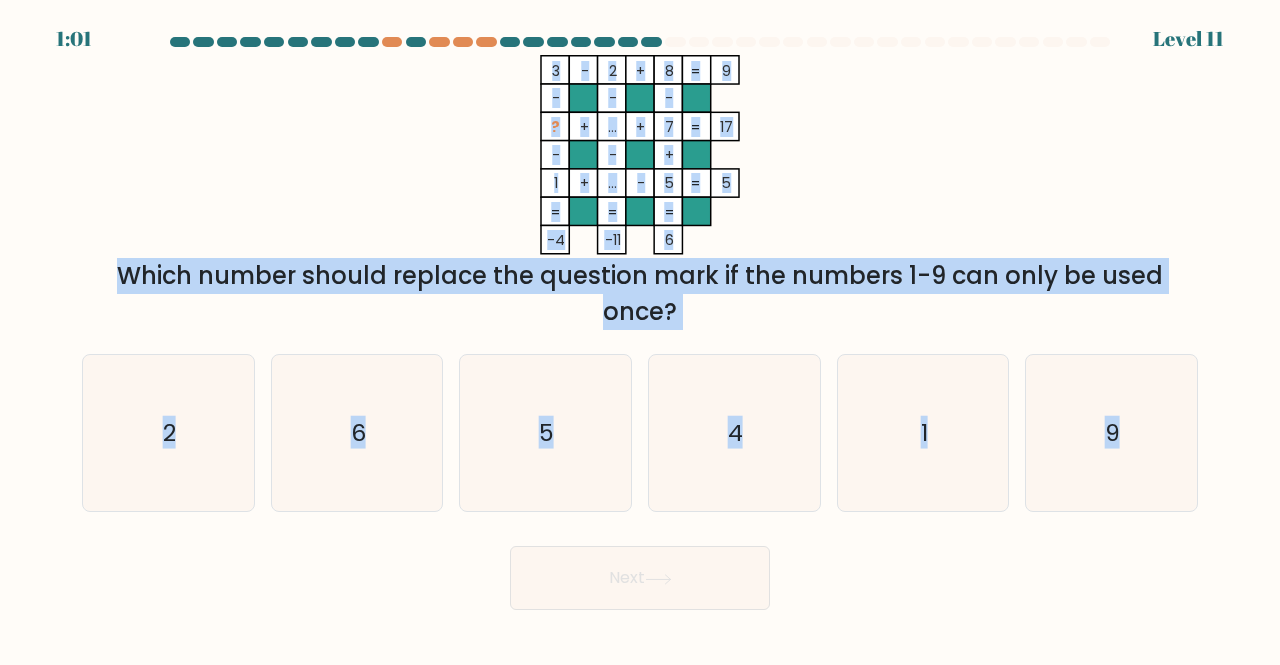 copy on "3    -    2    +    8    9    -    -    -    ?    +    ...    +    7    17    -    -    +    1    +    ...    -    5    =   5    =   =   =   =   -4    -11    6    =
Which number should replace the question mark if the numbers 1-9 can only be used once?
a.
2
b.
6
c.
5
d.
4
e.
1
f.
9" 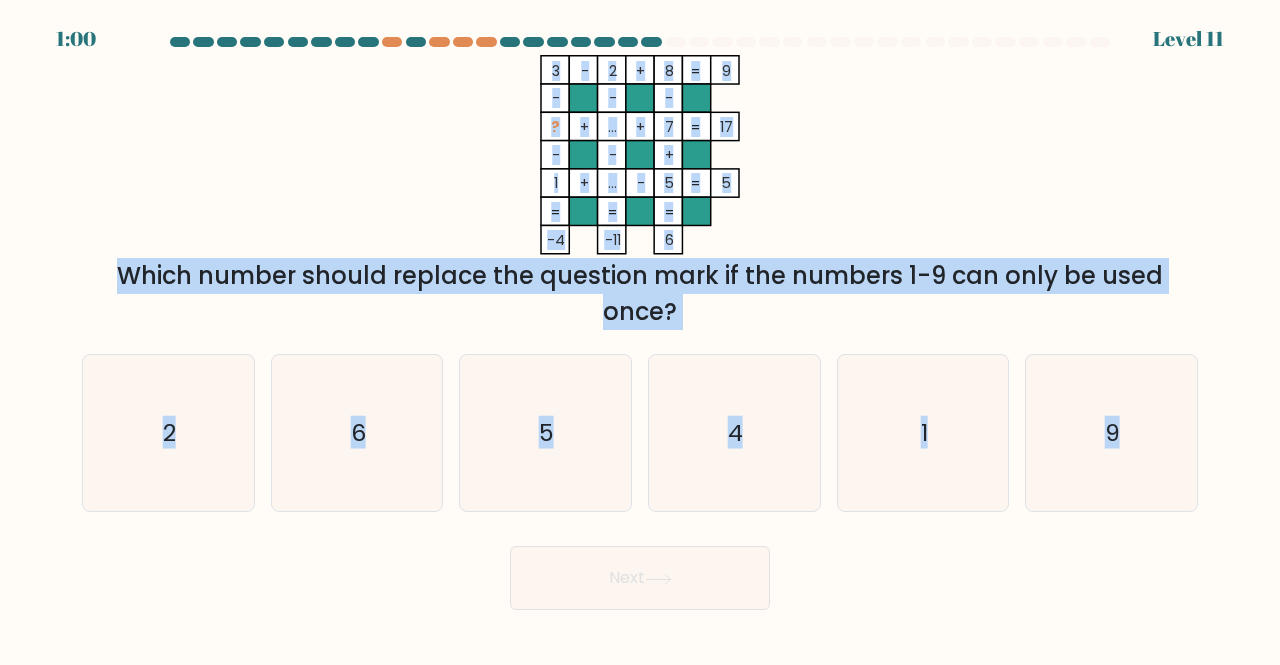 click on "a.
2
b.
6
c.
5
d." at bounding box center (640, 425) 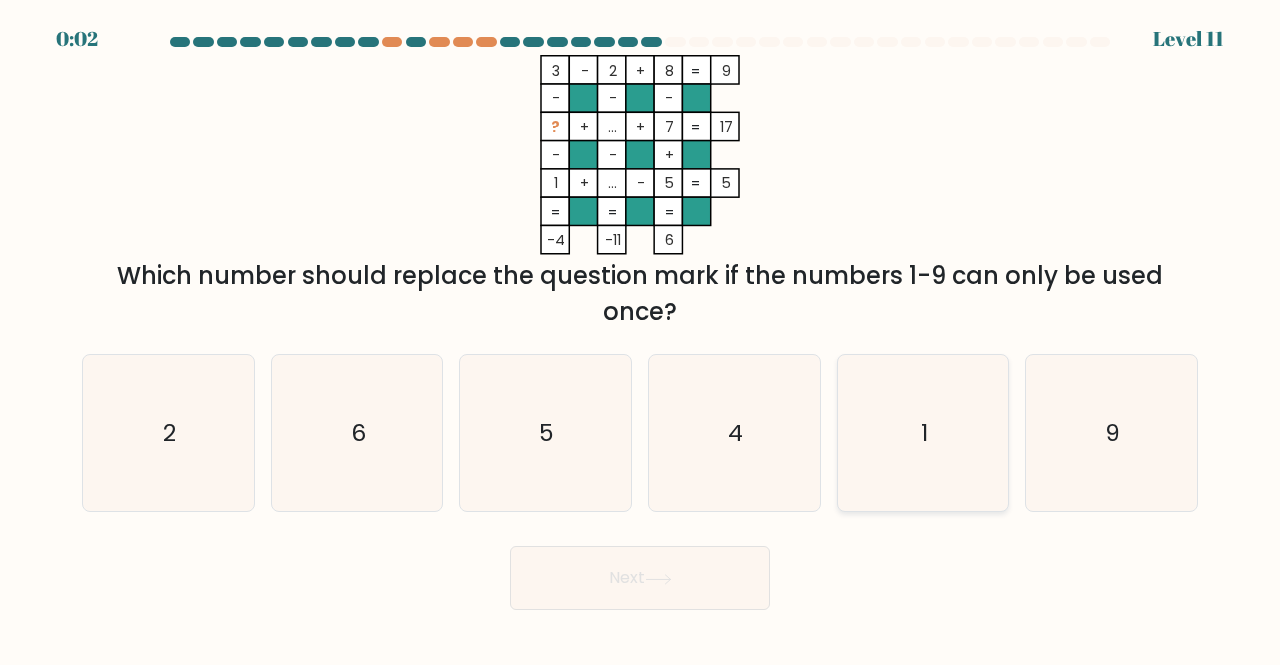 click on "1" at bounding box center (923, 433) 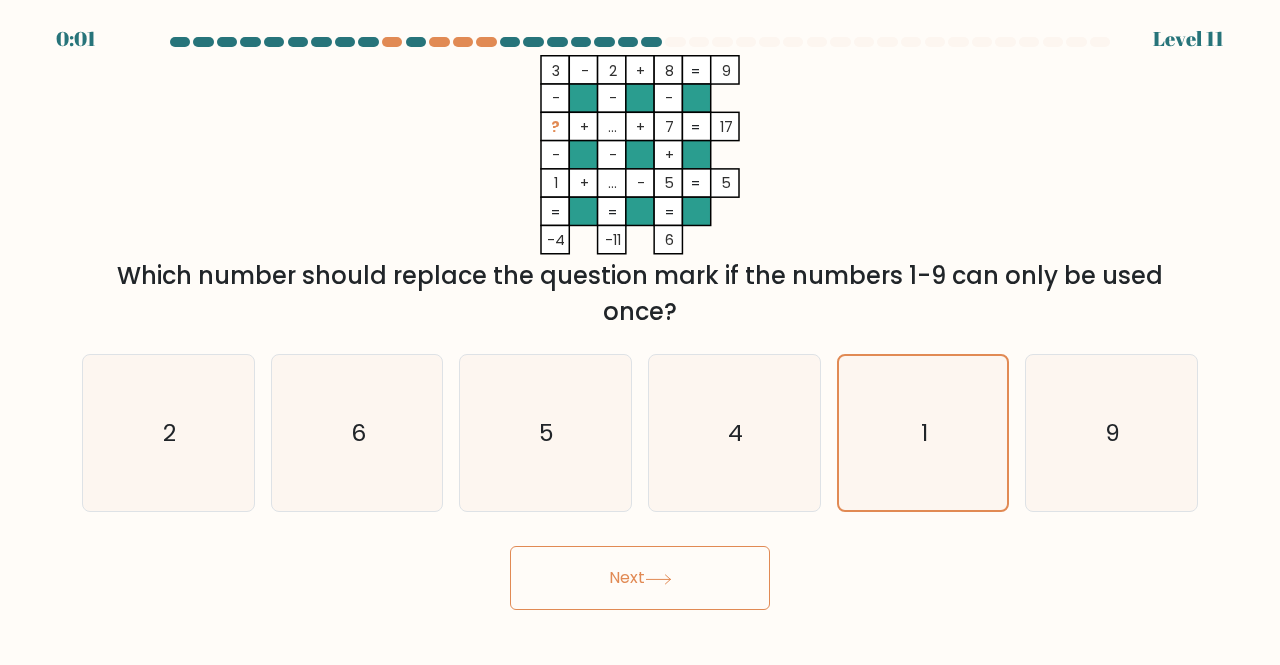 click on "Next" at bounding box center [640, 578] 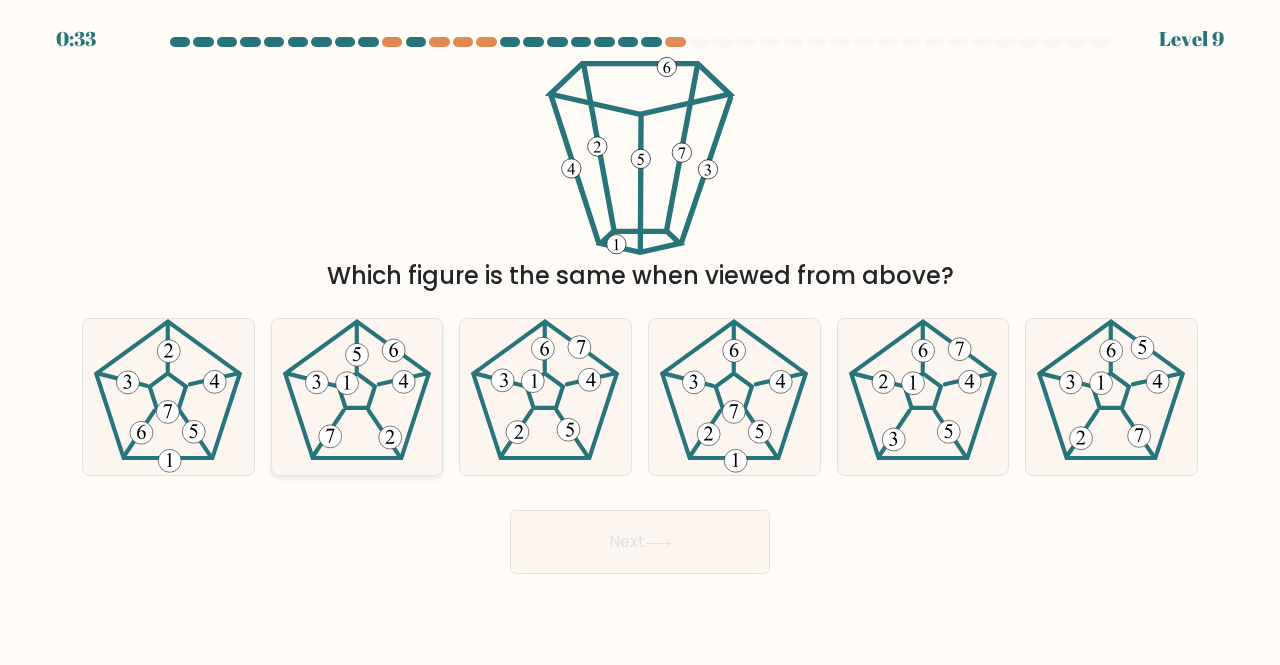 click at bounding box center [357, 397] 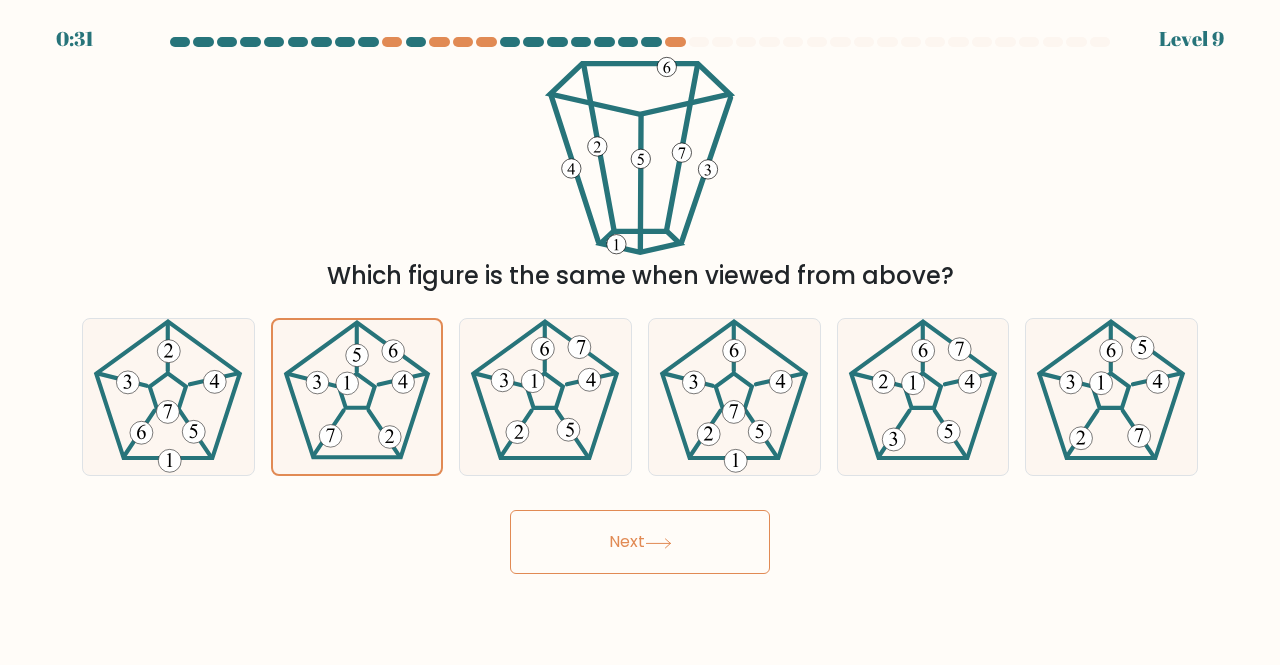 click on "Next" at bounding box center (640, 542) 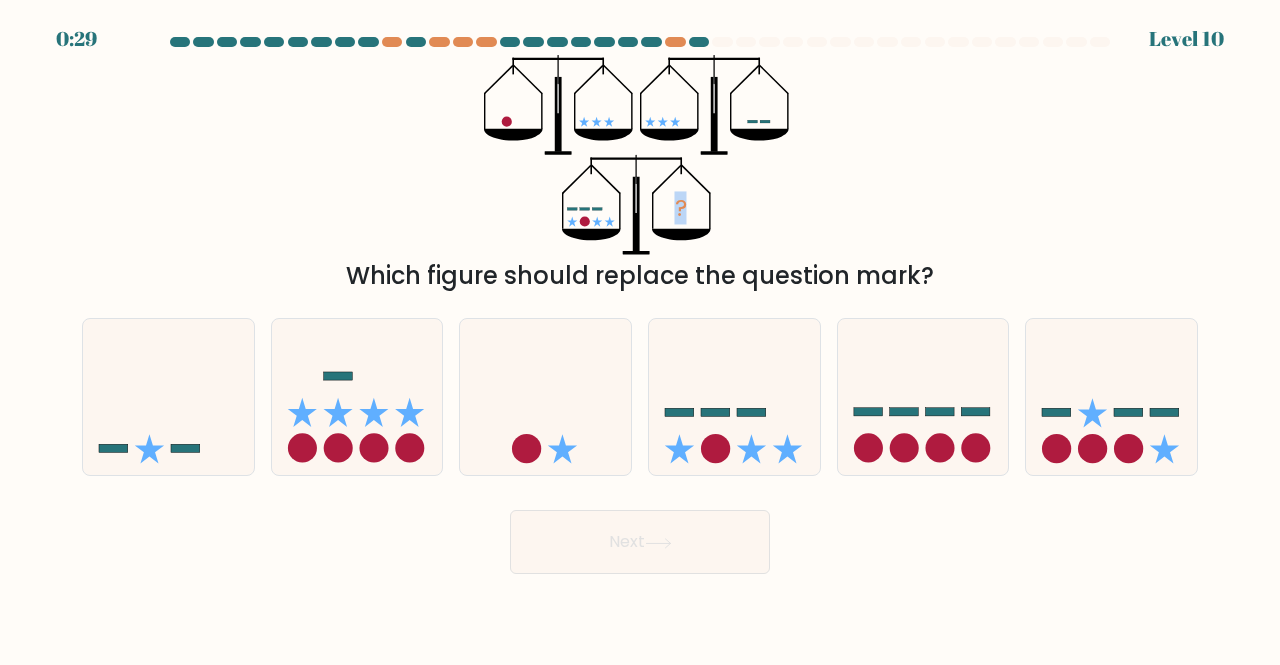 drag, startPoint x: 484, startPoint y: 94, endPoint x: 732, endPoint y: 219, distance: 277.72107 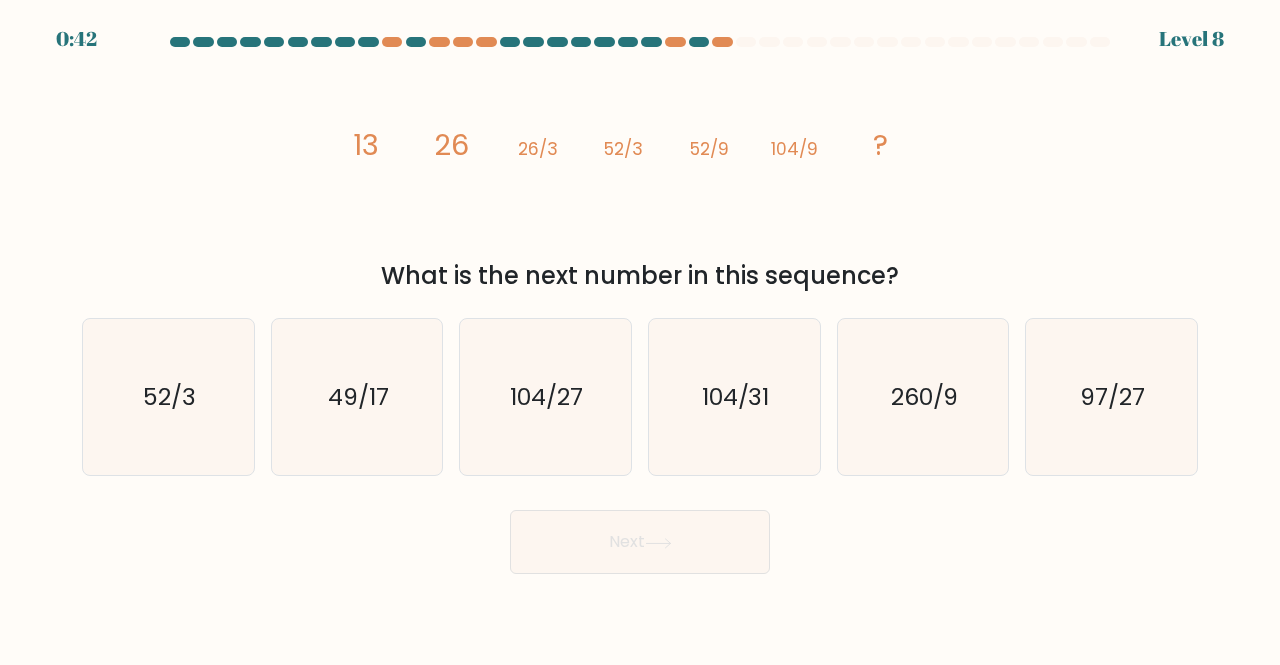 scroll, scrollTop: 0, scrollLeft: 0, axis: both 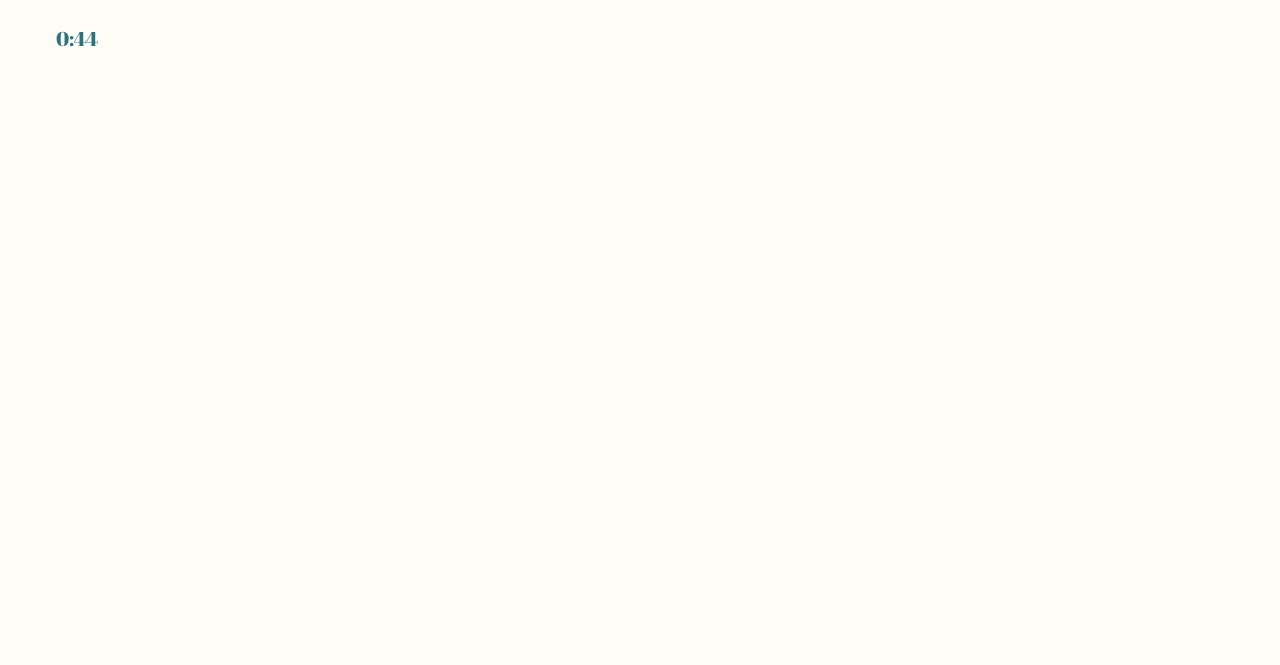 click on "0:44" at bounding box center (640, 332) 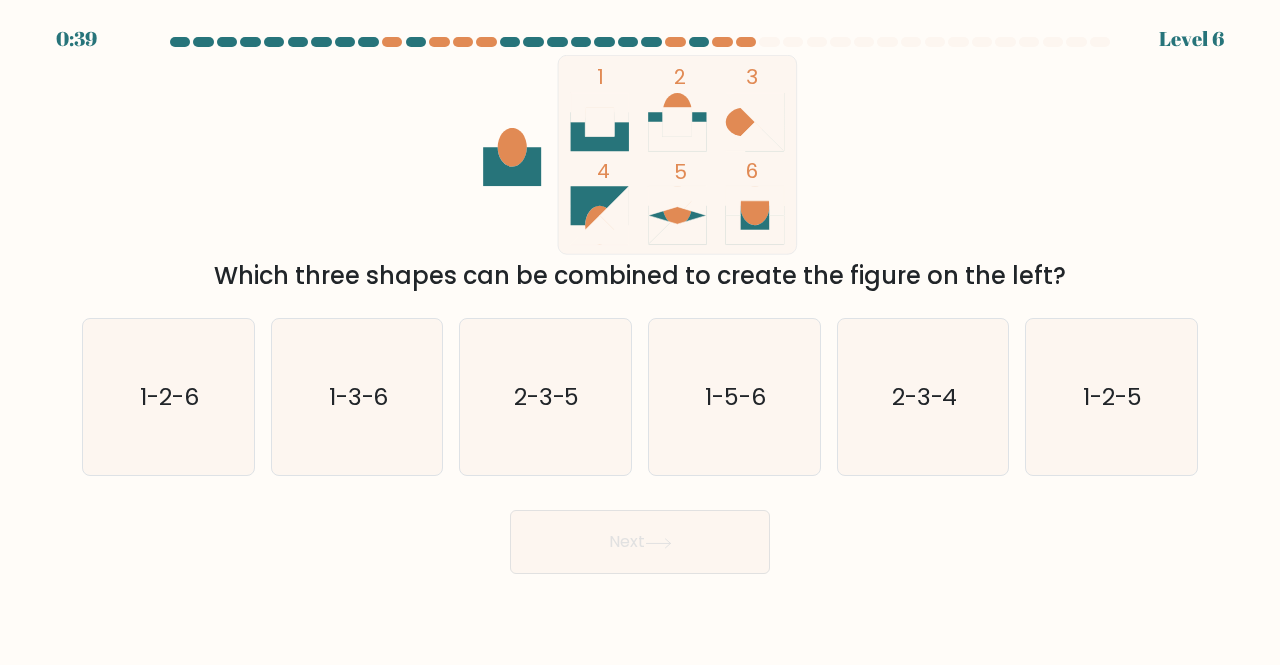 click at bounding box center [640, 46] 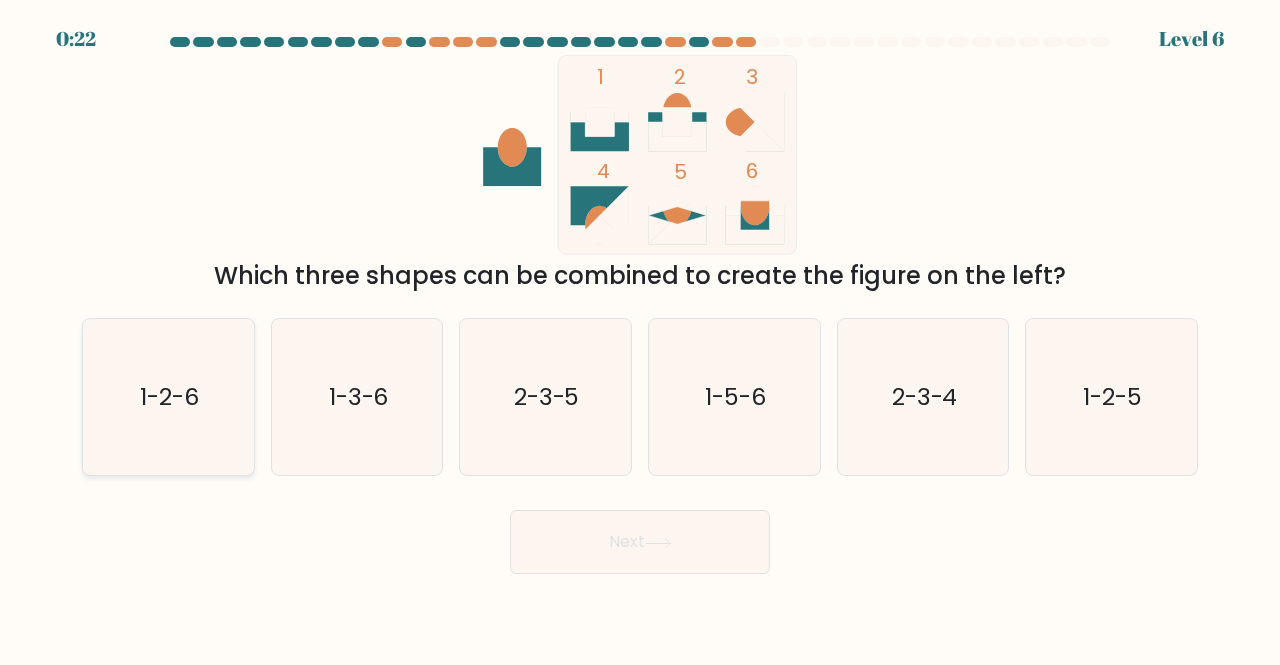 click on "1-2-6" at bounding box center (169, 396) 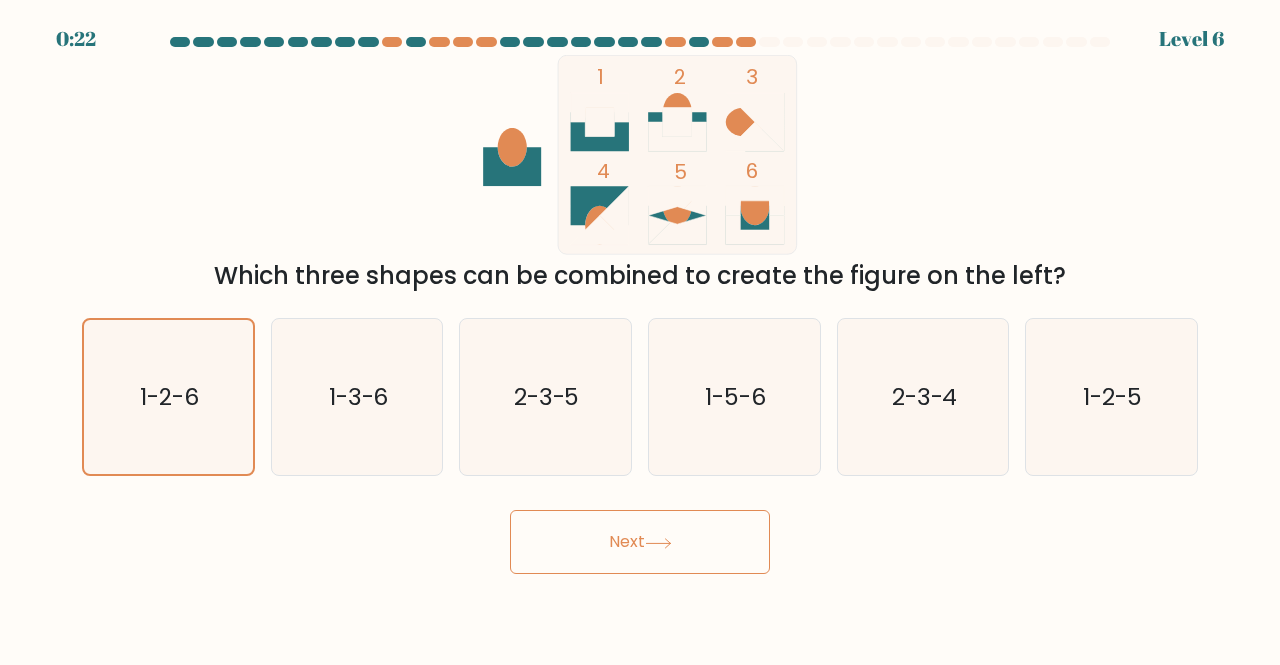 click on "Next" at bounding box center [640, 542] 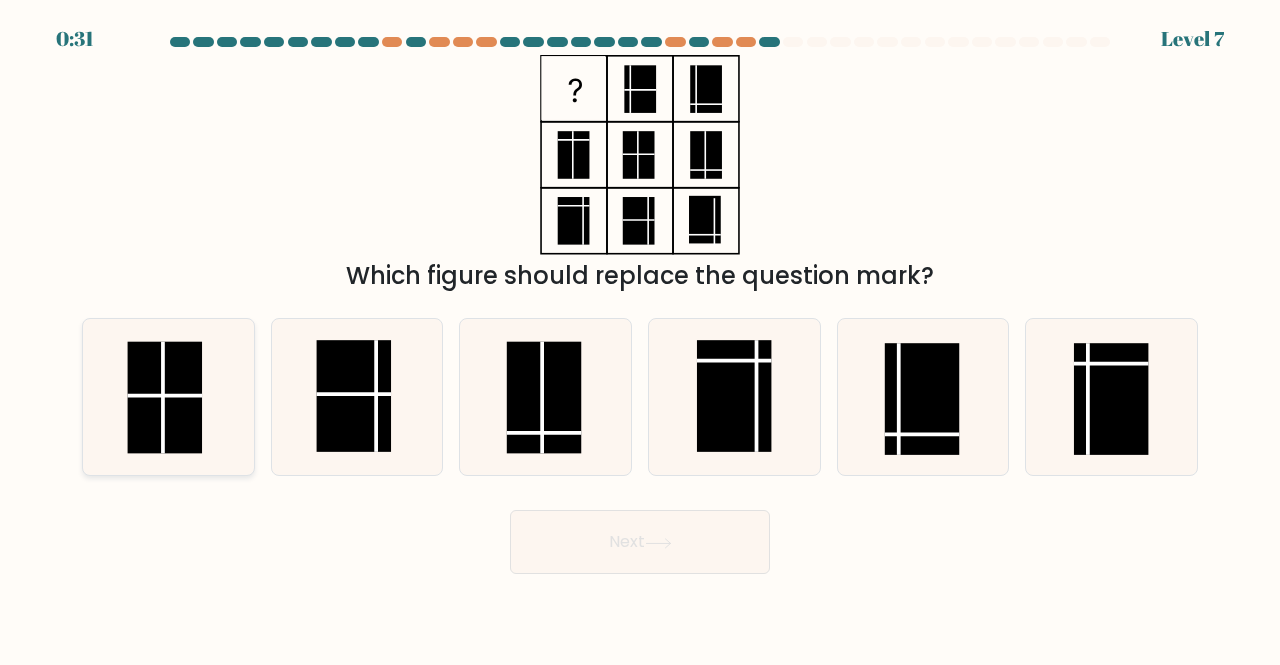 click at bounding box center [165, 397] 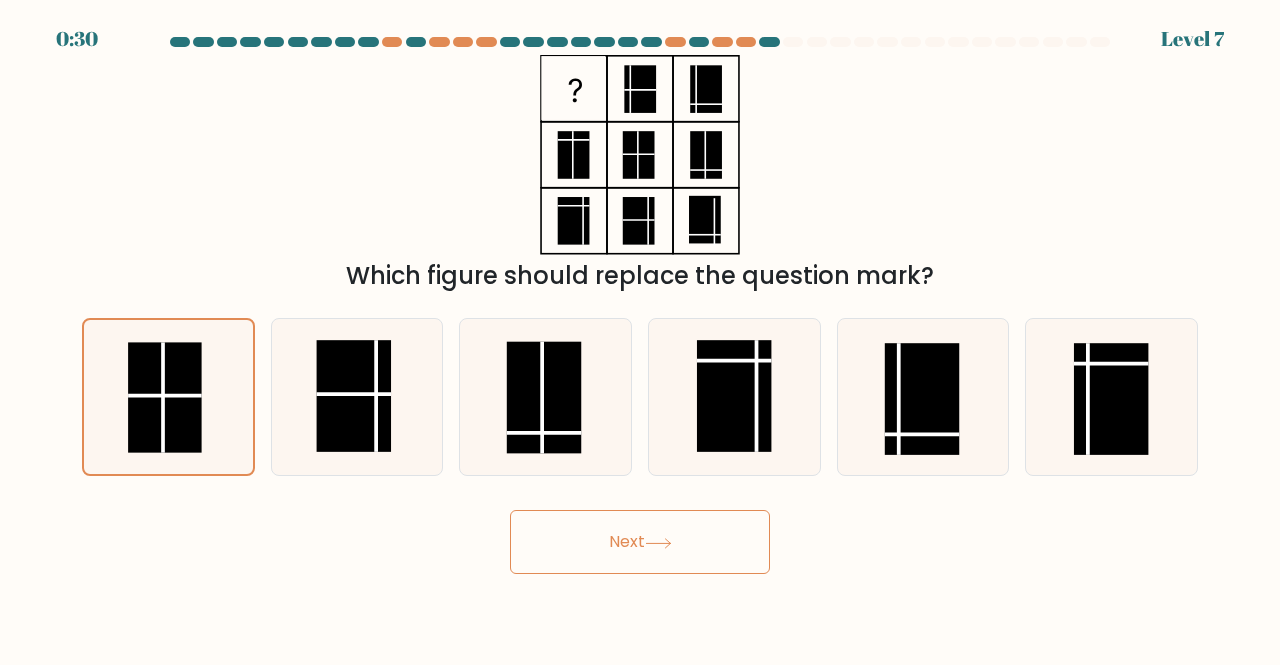 click on "Next" at bounding box center [640, 542] 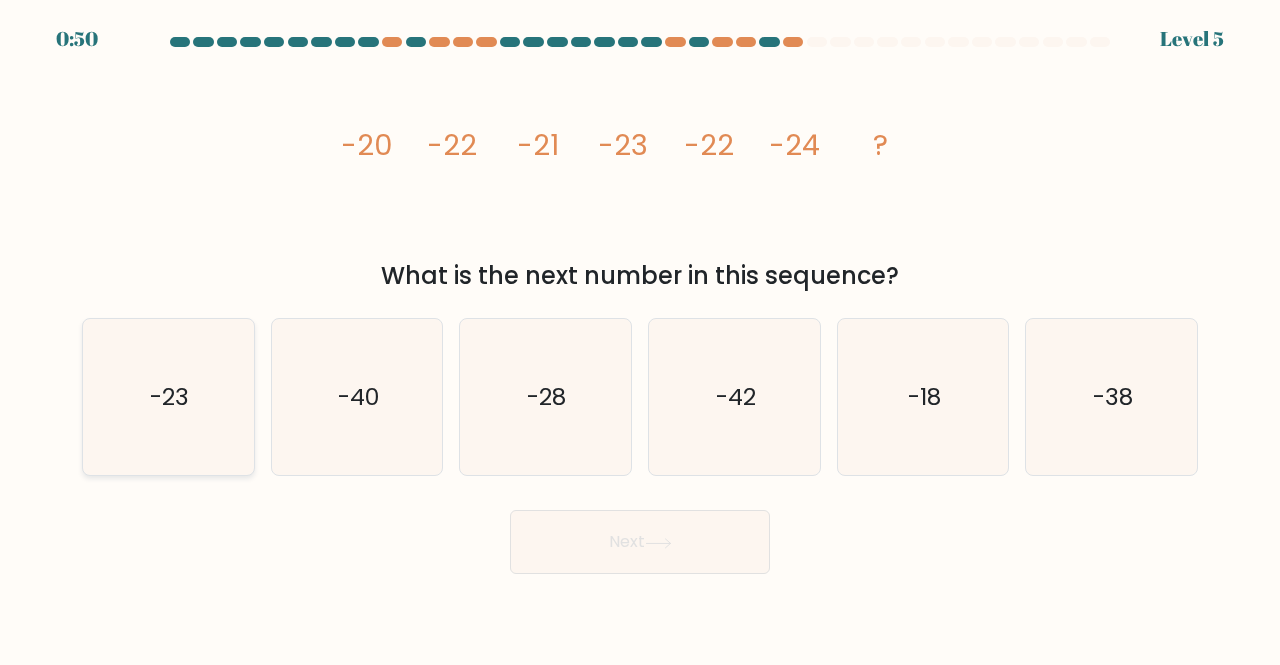 click on "-23" at bounding box center (169, 396) 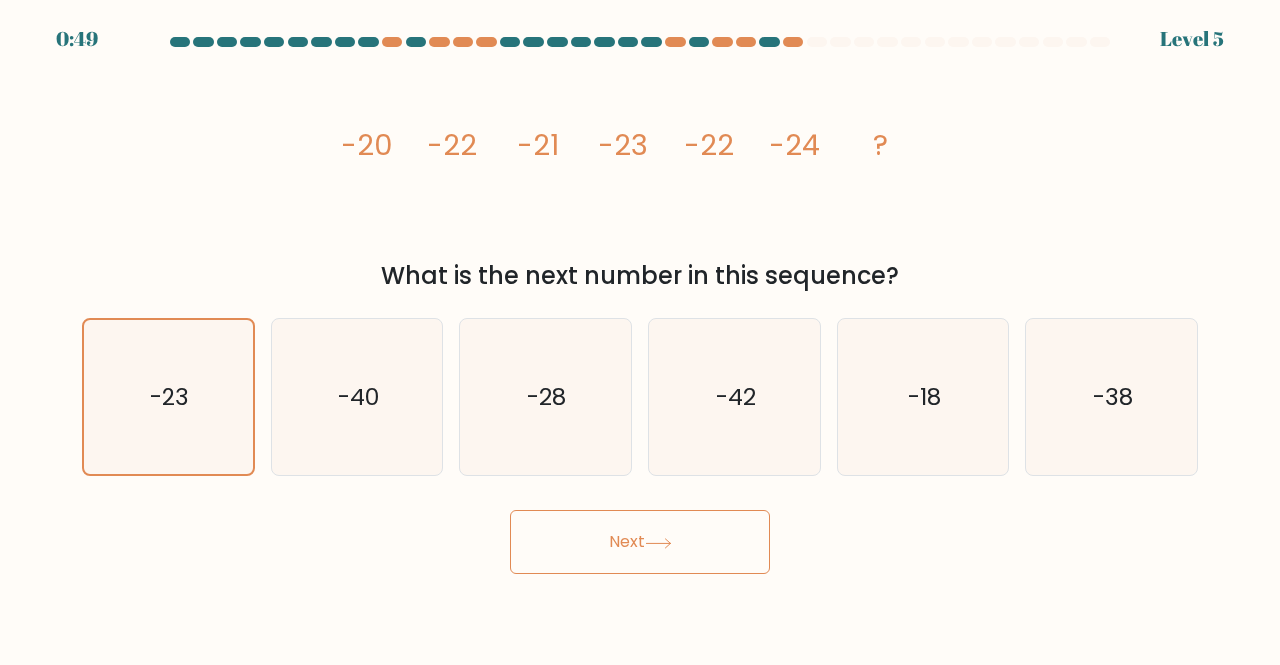 click on "Next" at bounding box center [640, 542] 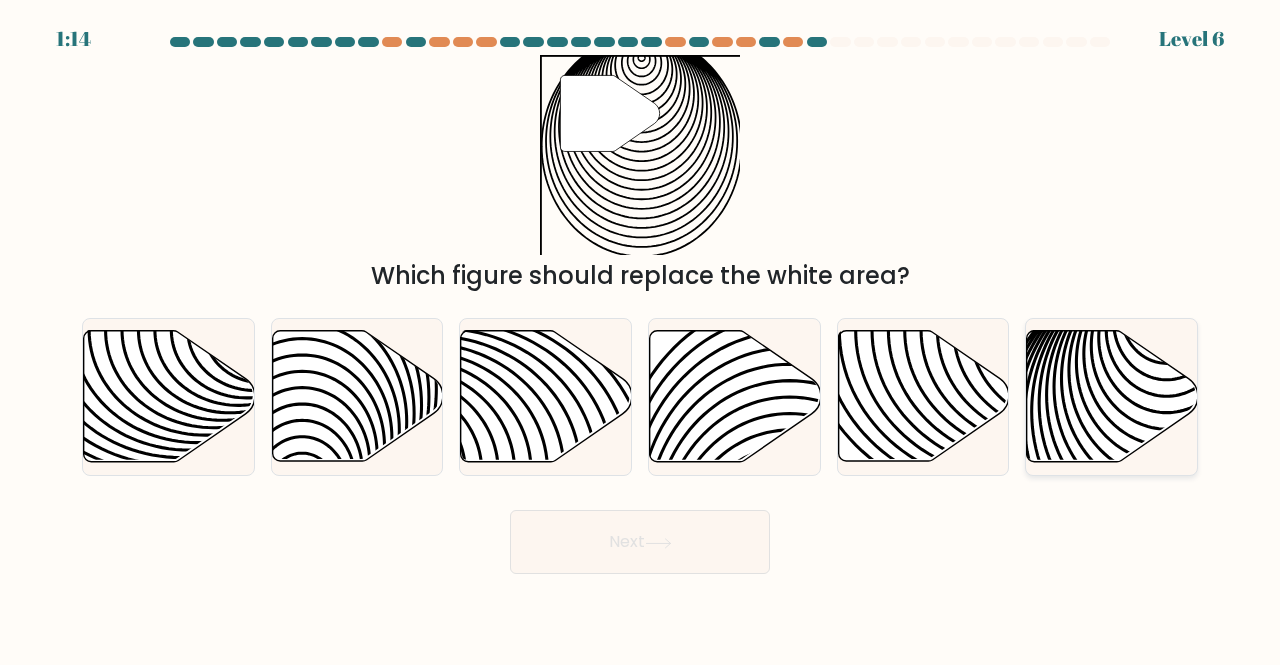 click at bounding box center (1112, 396) 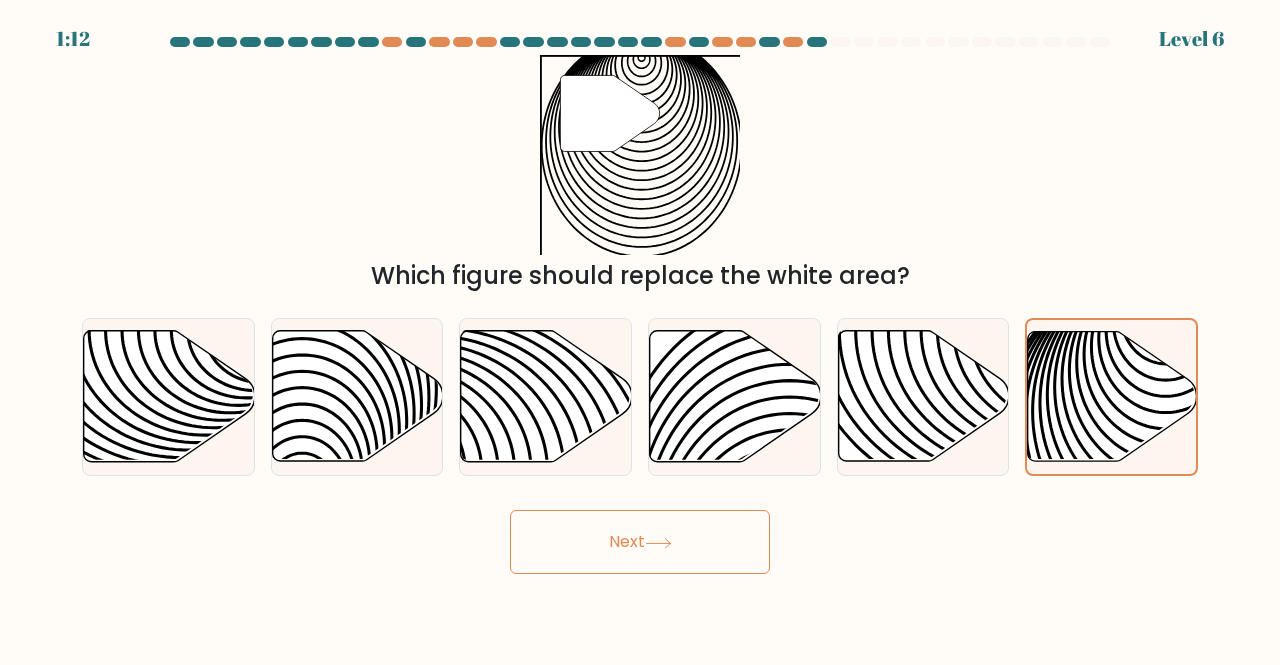 click on "Next" at bounding box center [640, 542] 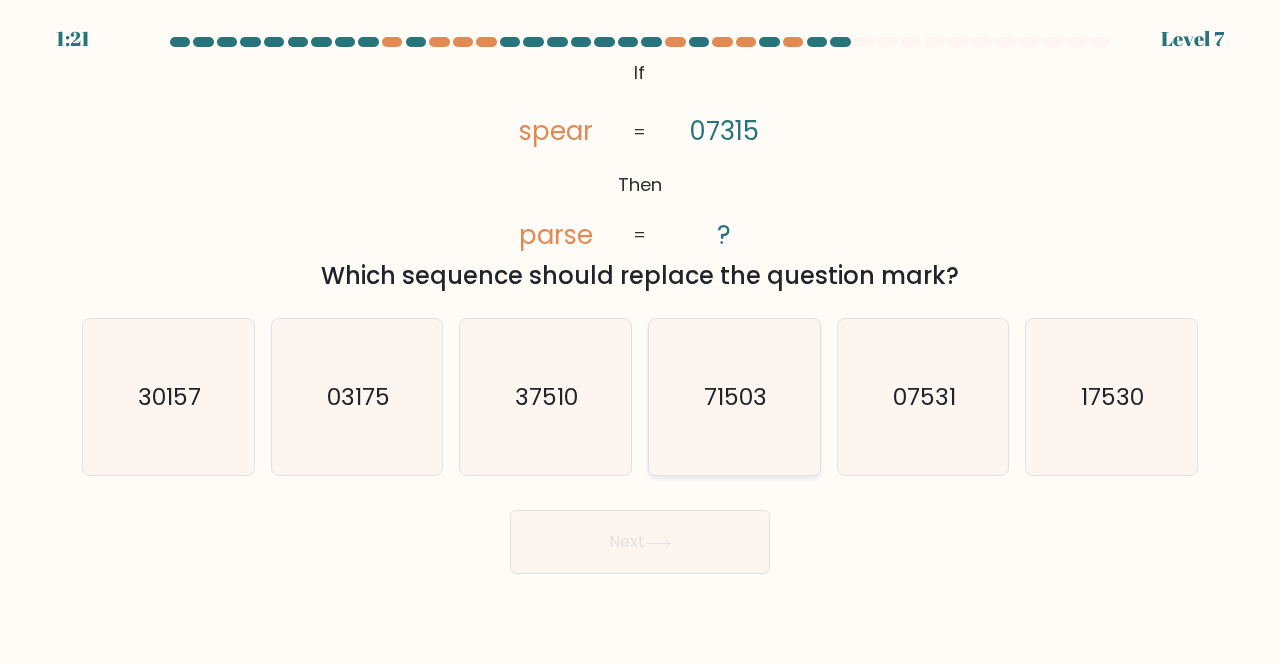 click on "71503" at bounding box center [734, 397] 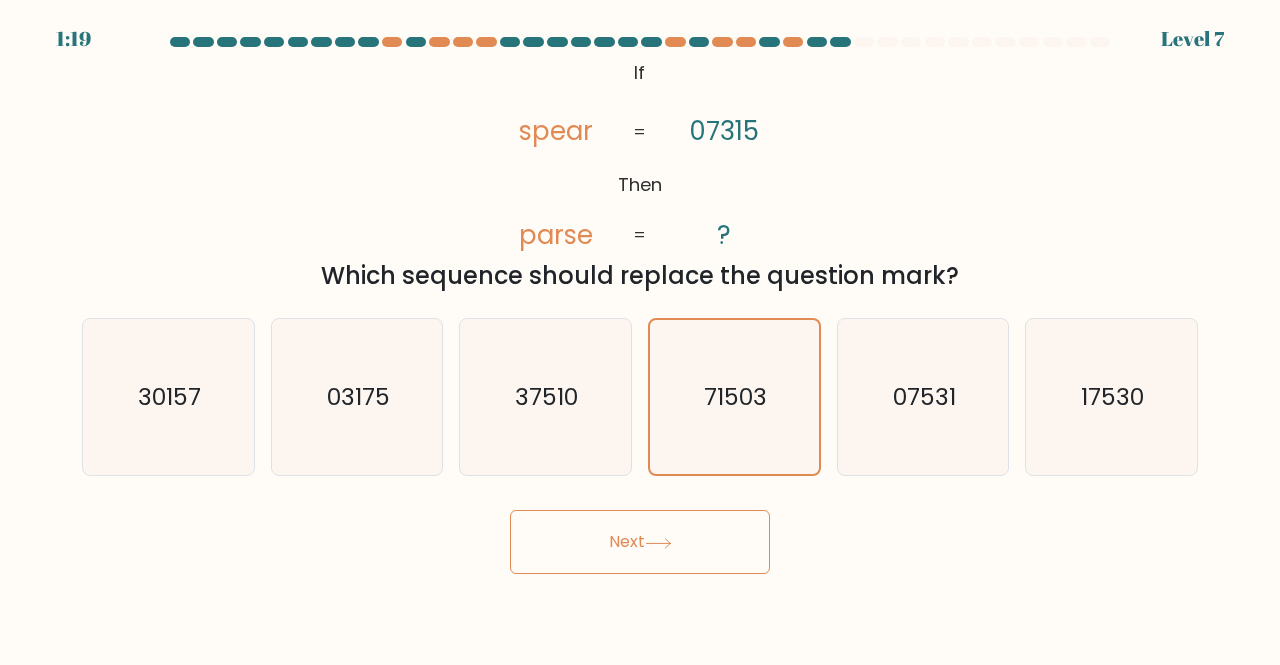 click on "Next" at bounding box center [640, 542] 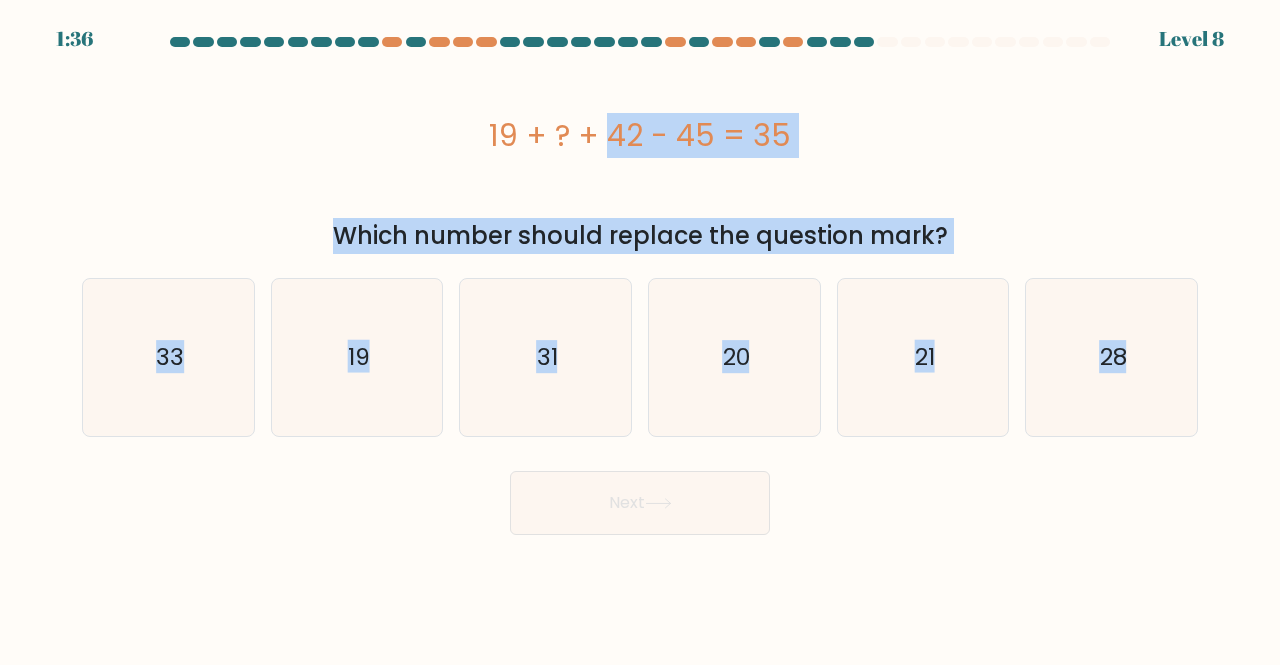 drag, startPoint x: 474, startPoint y: 132, endPoint x: 1200, endPoint y: 403, distance: 774.9303 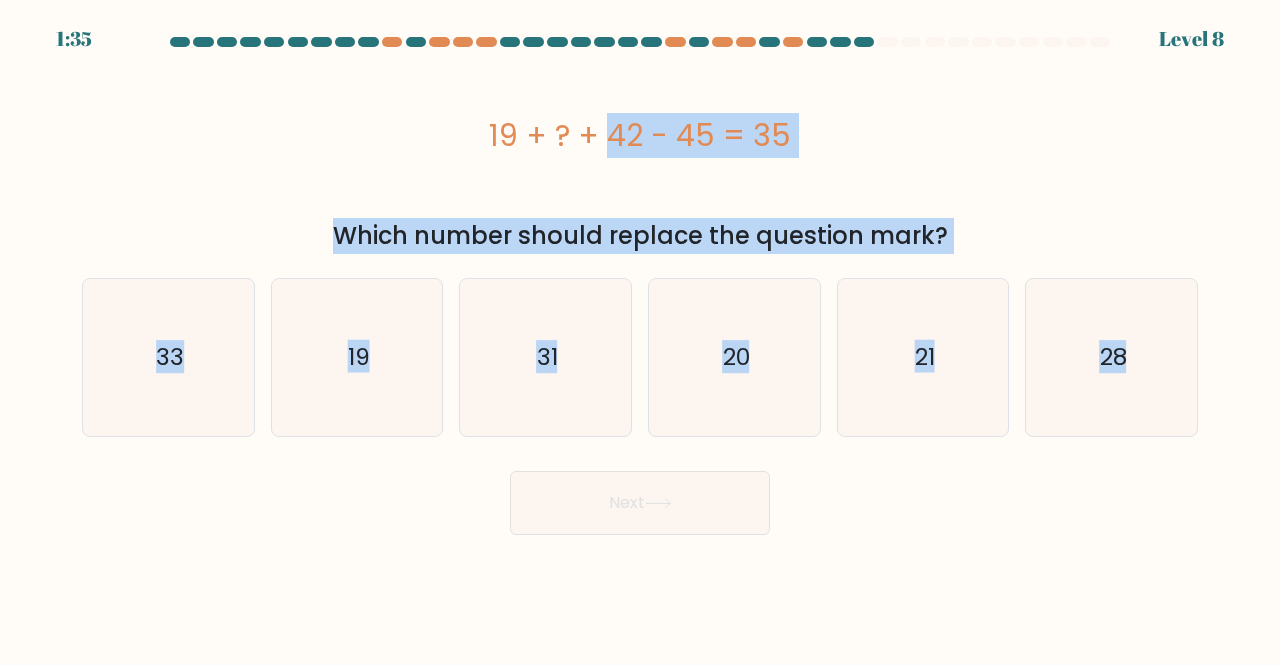 copy on "19 + ? + 42 - 45 = 35
Which number should replace the question mark?
a.
33
b.
19
c.
31
d.
20
e.
21
f.
28" 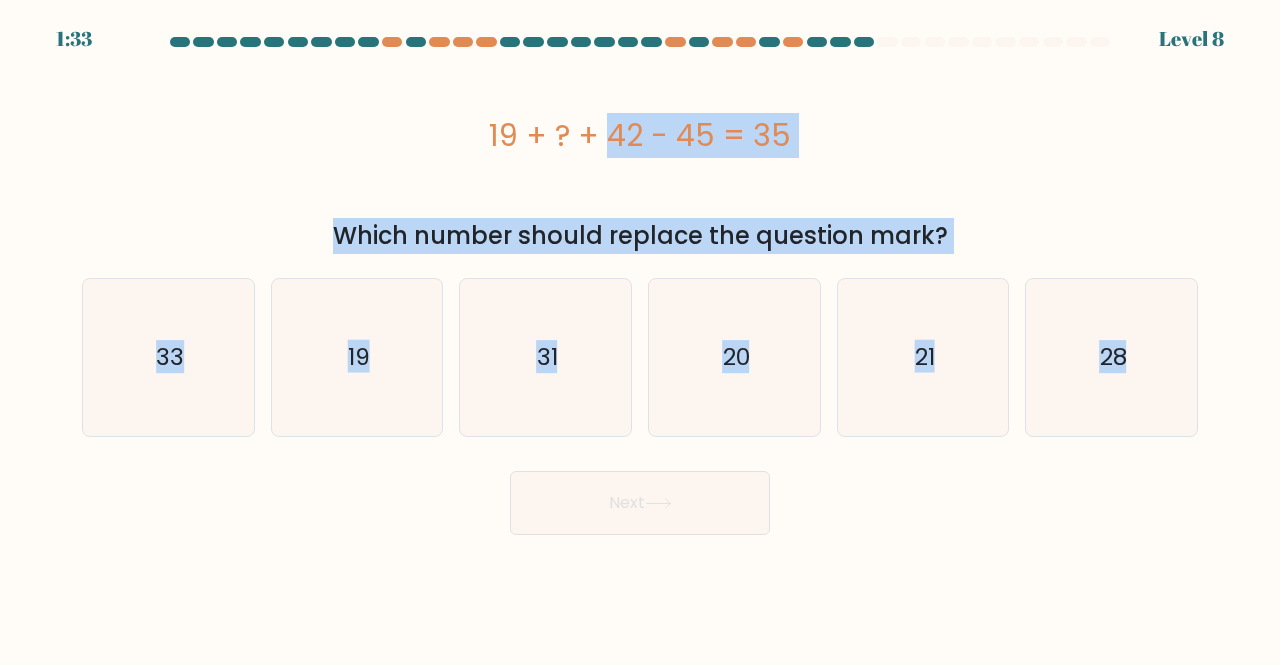 click on "Which number should replace the question mark?" at bounding box center (640, 236) 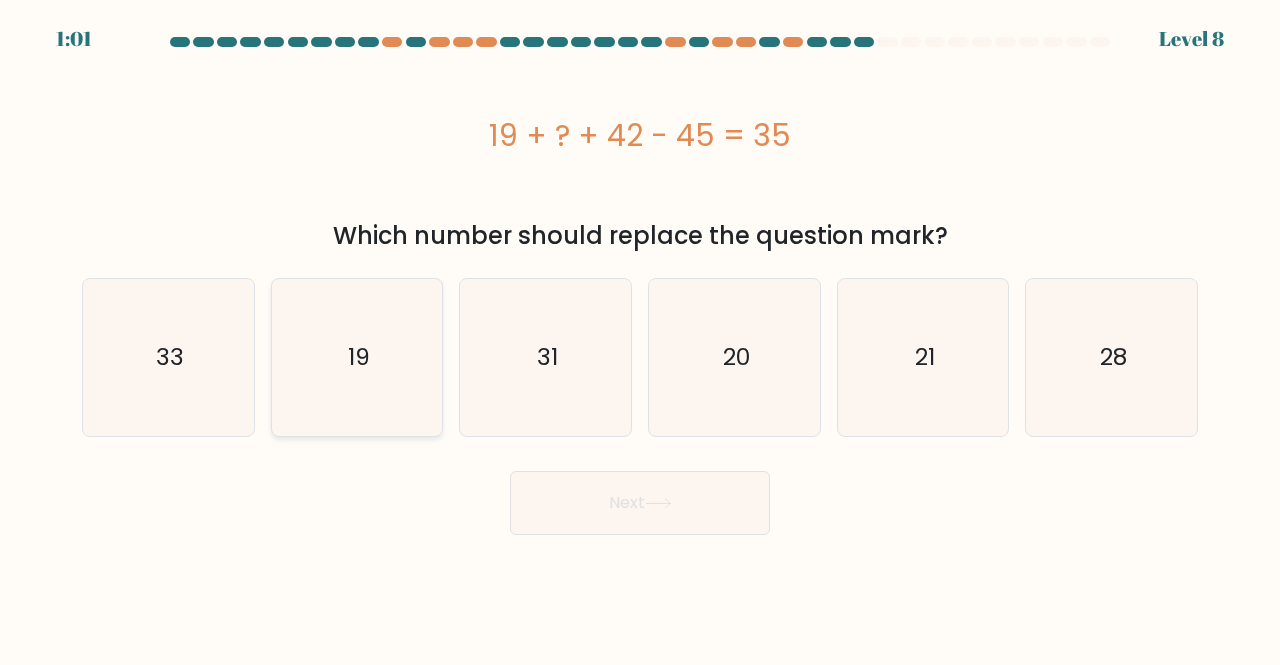 click on "19" at bounding box center [357, 357] 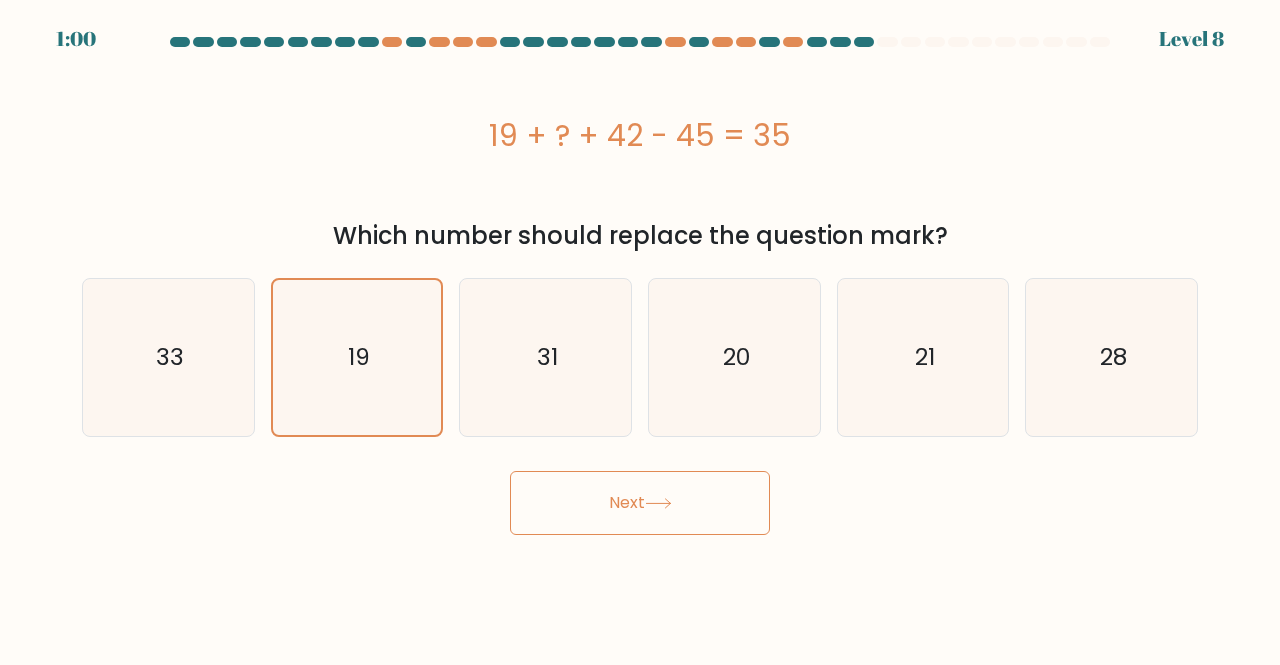 click on "Next" at bounding box center [640, 503] 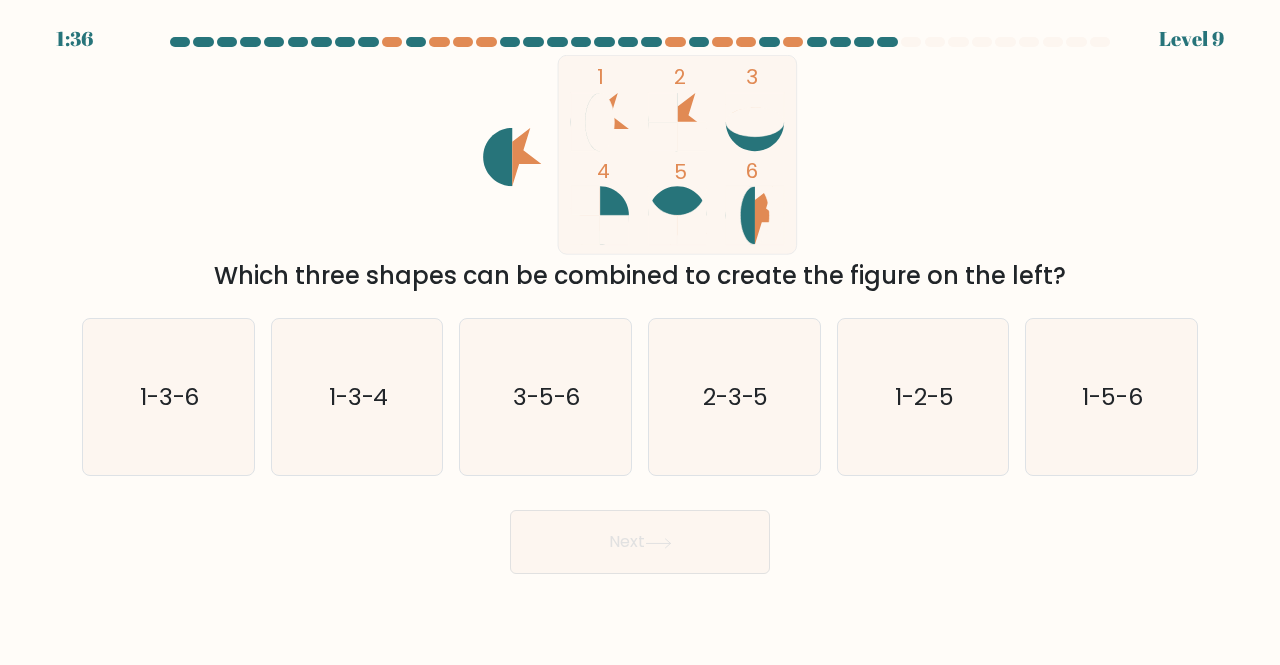 click on "Next" at bounding box center (640, 542) 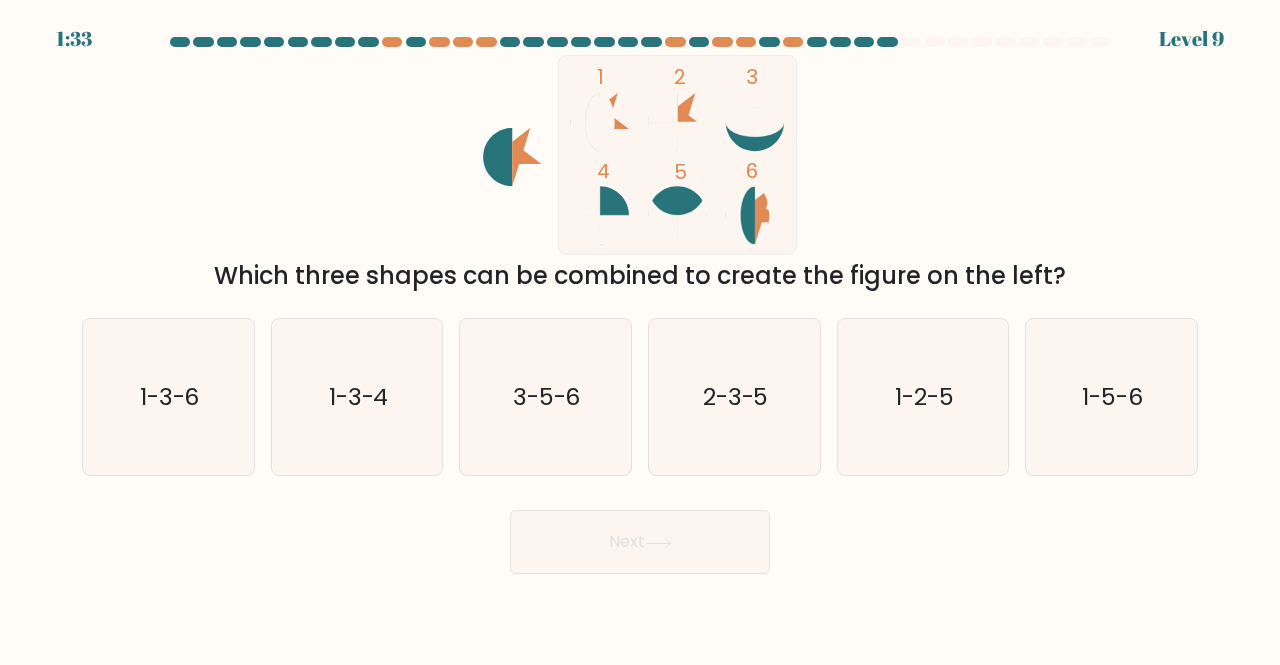 click on "1
2
3
4
5
6
Which three shapes can be combined to create the figure on the left?" at bounding box center (640, 174) 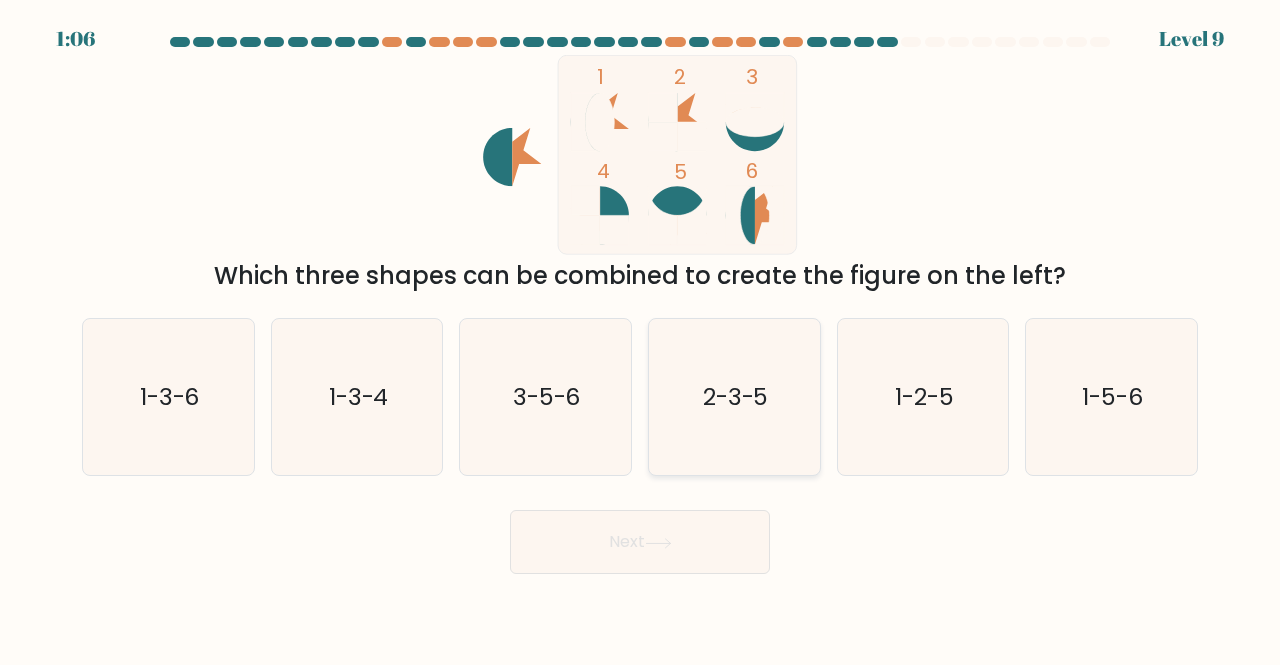 click on "2-3-5" at bounding box center (734, 397) 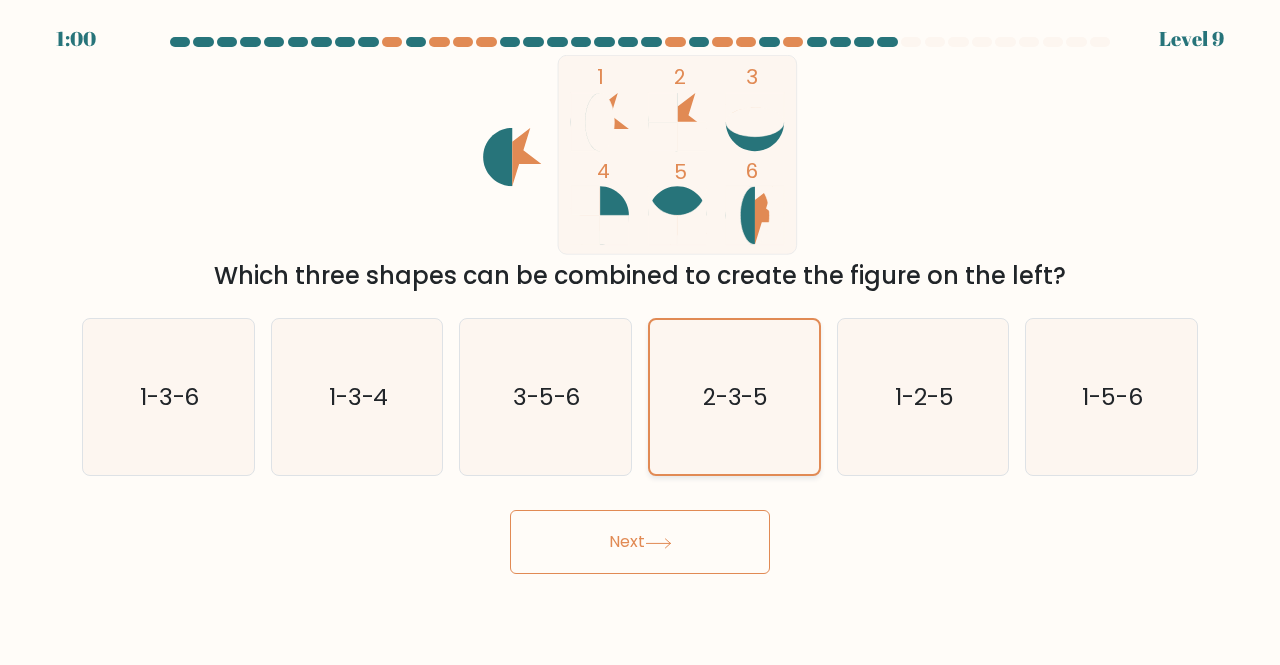 click on "2-3-5" at bounding box center [736, 397] 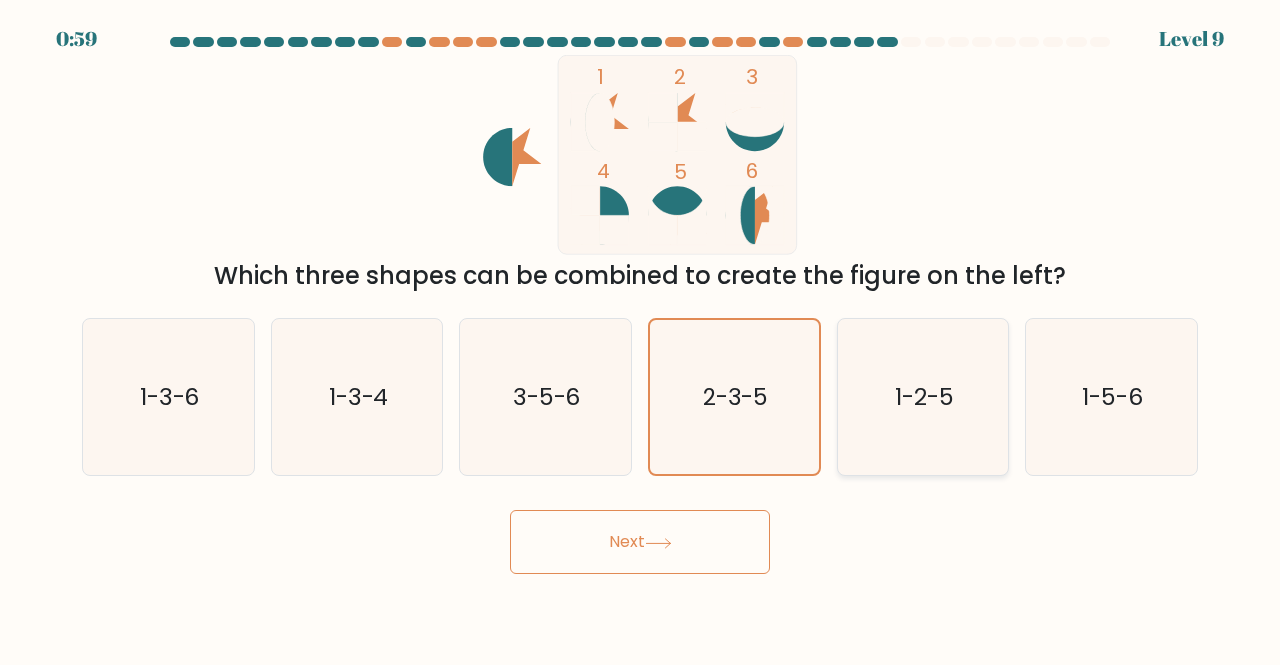 click on "1-2-5" at bounding box center (923, 397) 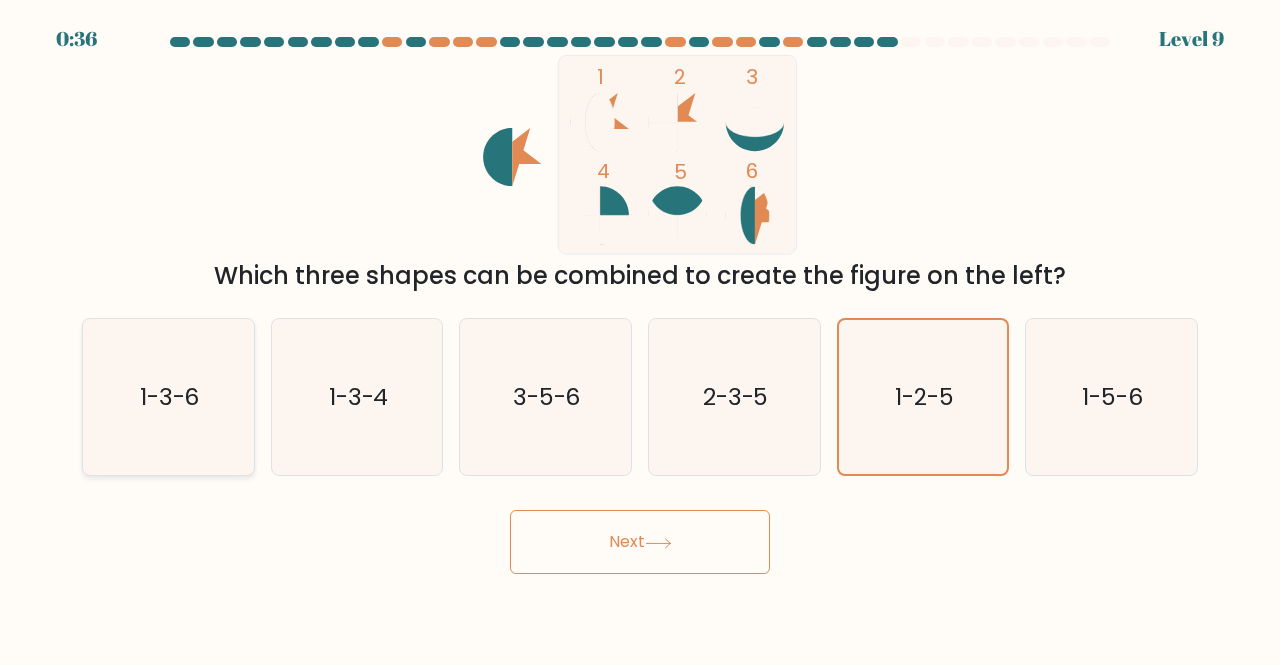 click on "1-3-6" at bounding box center (168, 397) 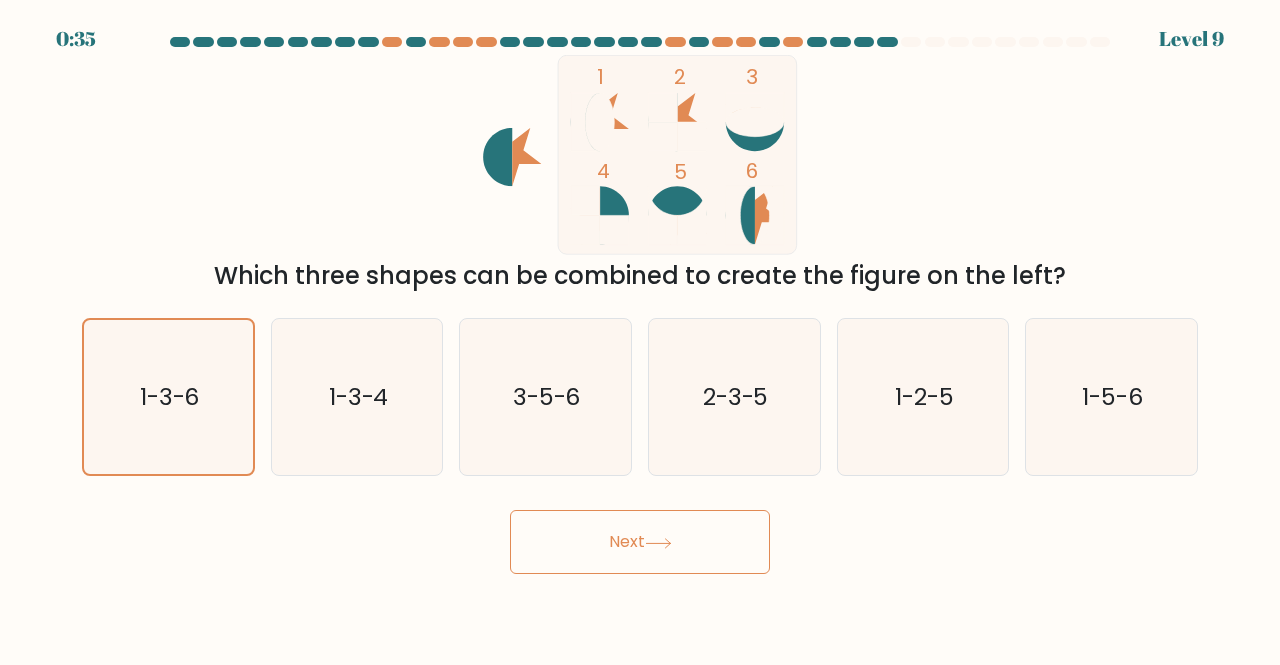 click on "Next" at bounding box center [640, 542] 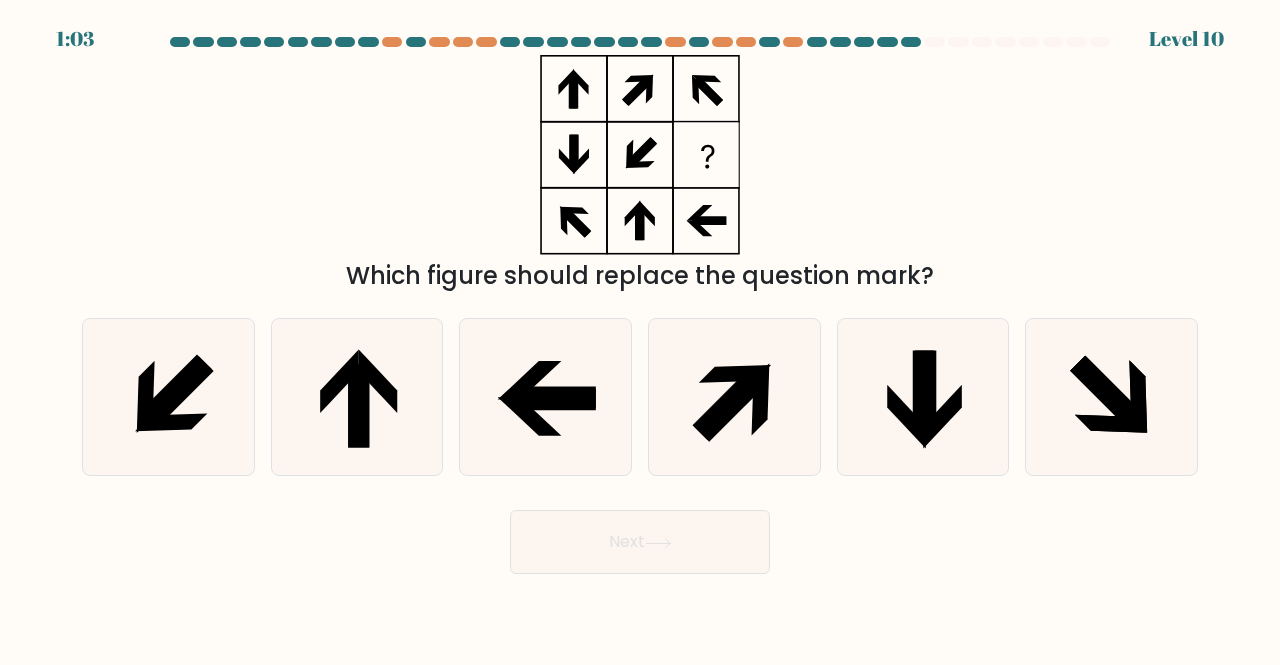 click on "Next" at bounding box center [640, 542] 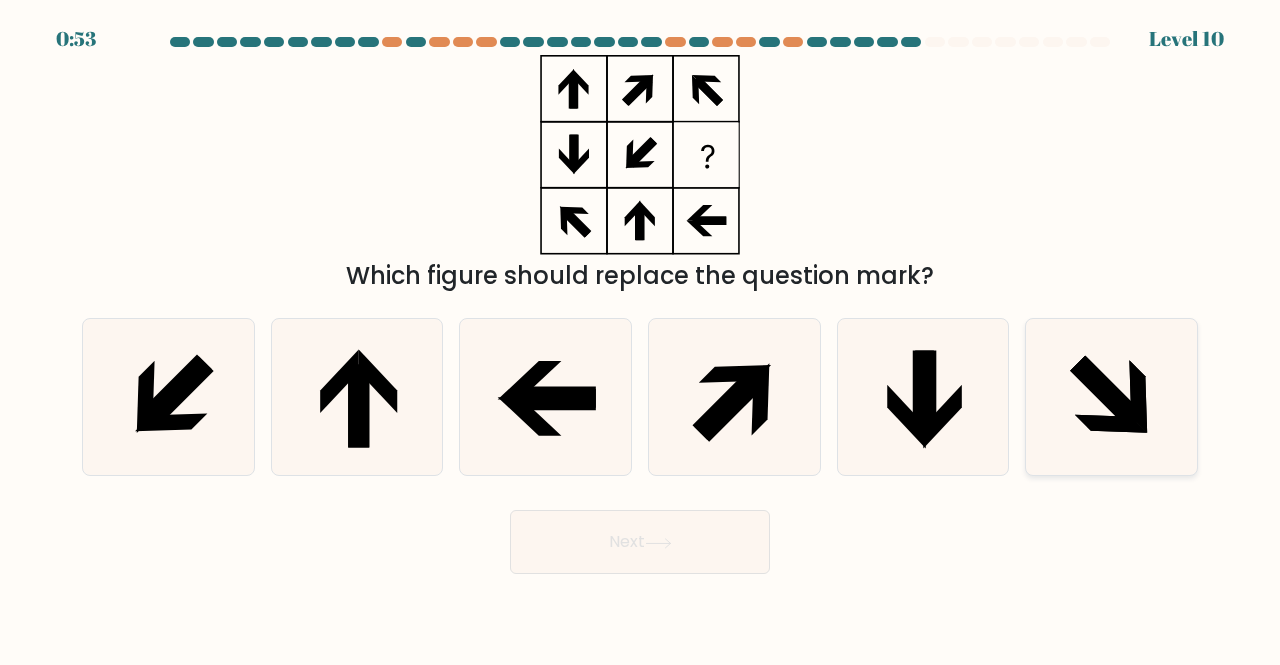 click at bounding box center (1108, 393) 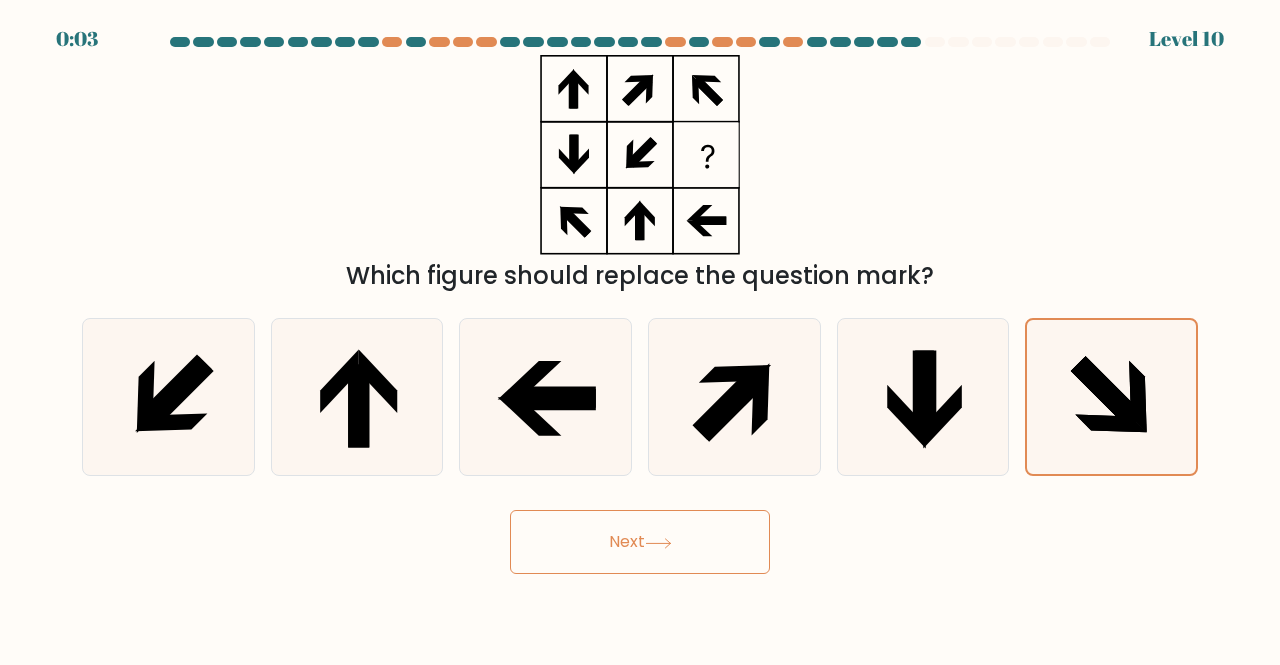 click on "Next" at bounding box center (640, 542) 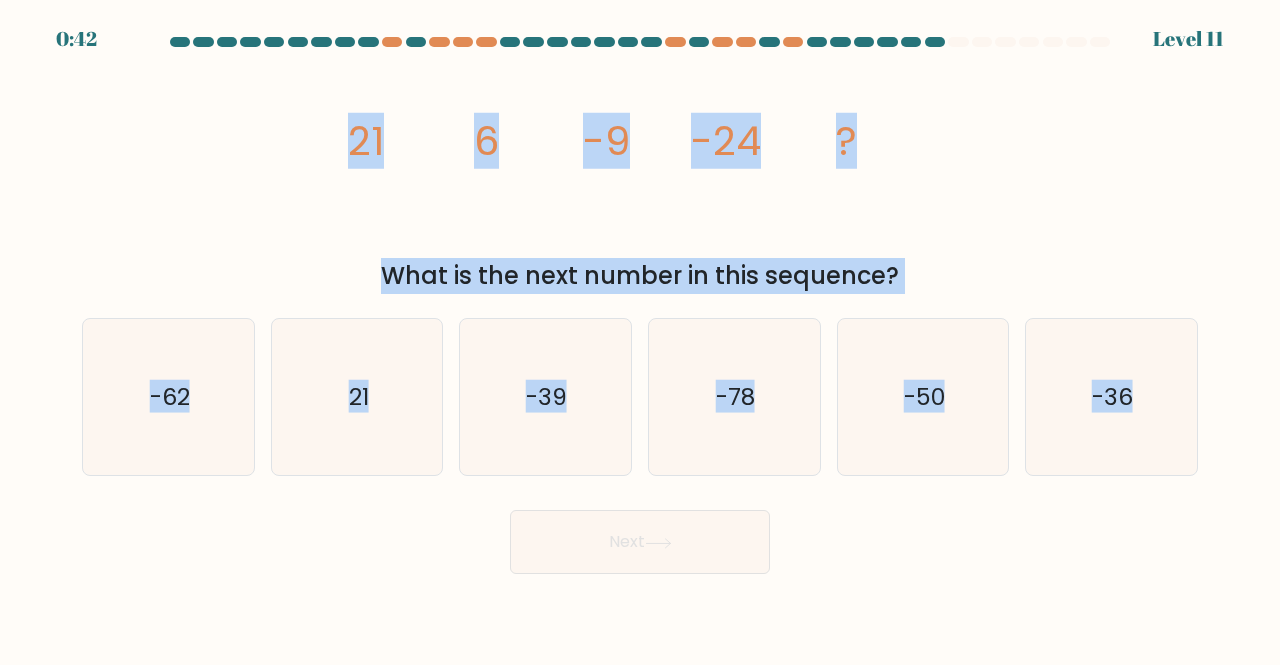 drag, startPoint x: 428, startPoint y: 176, endPoint x: 1250, endPoint y: 421, distance: 857.7348 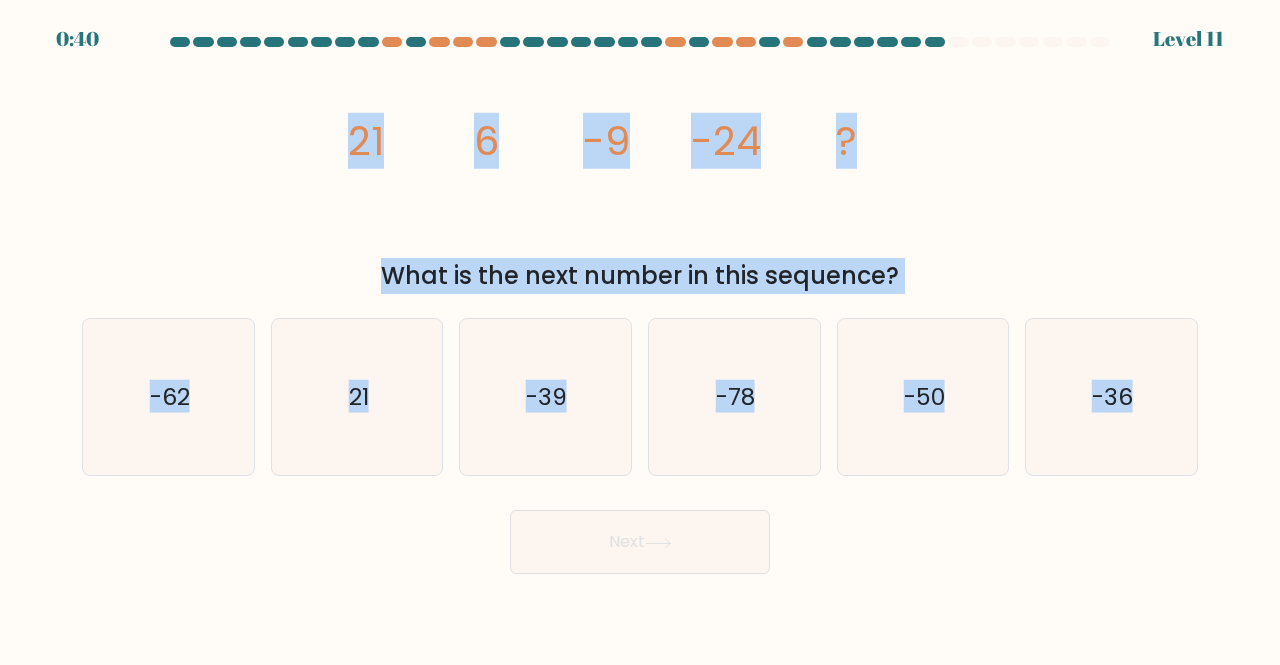 copy on "21
6
-9
-24
?
What is the next number in this sequence?
a.
-62
b.
21
c.
-39
d.
-78
e.
-50
f.
-36" 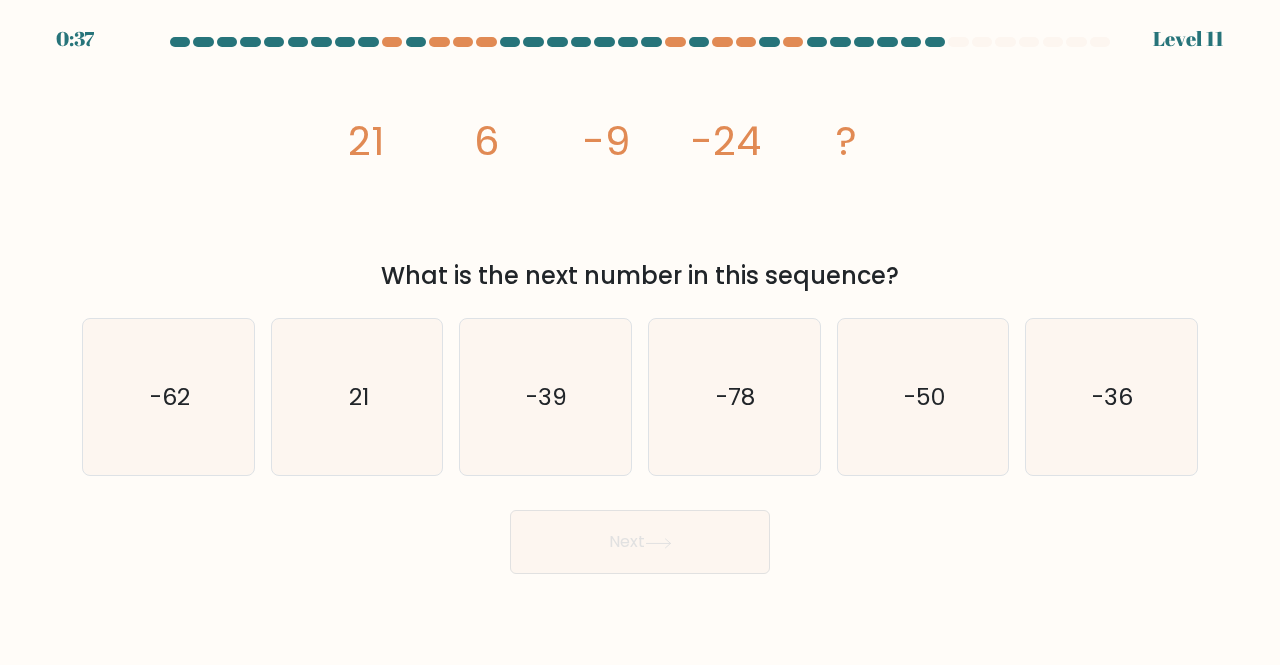 click on "Next" at bounding box center [640, 537] 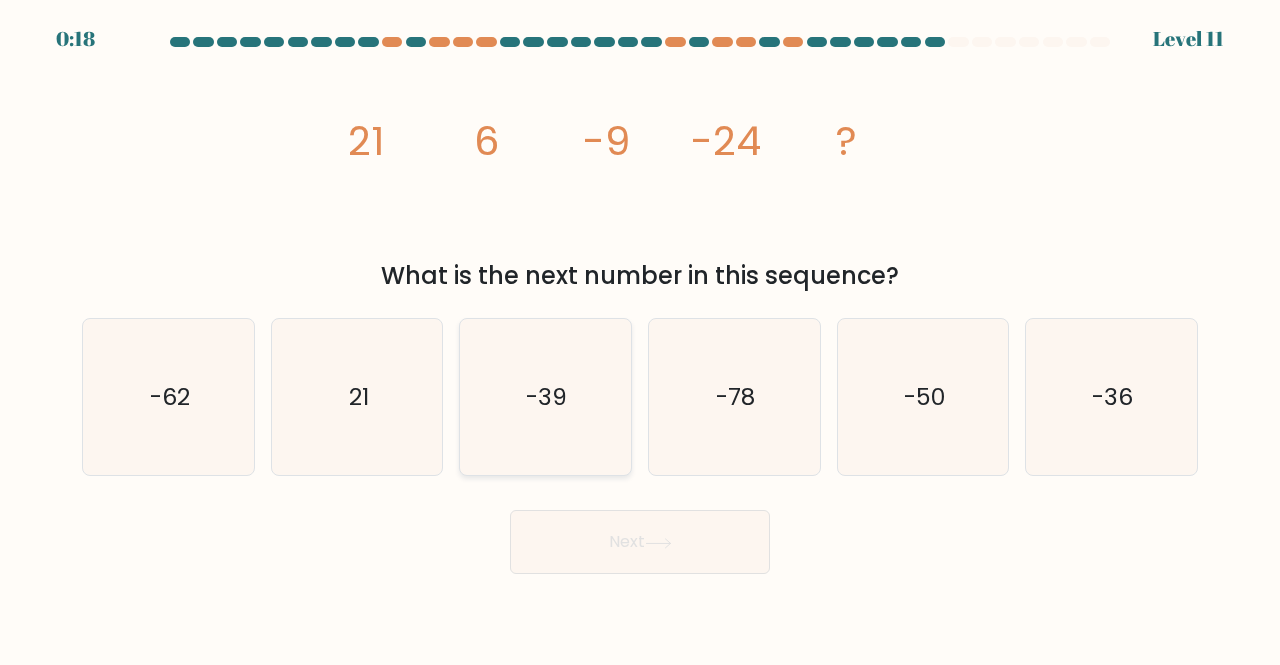 click on "-39" at bounding box center (545, 397) 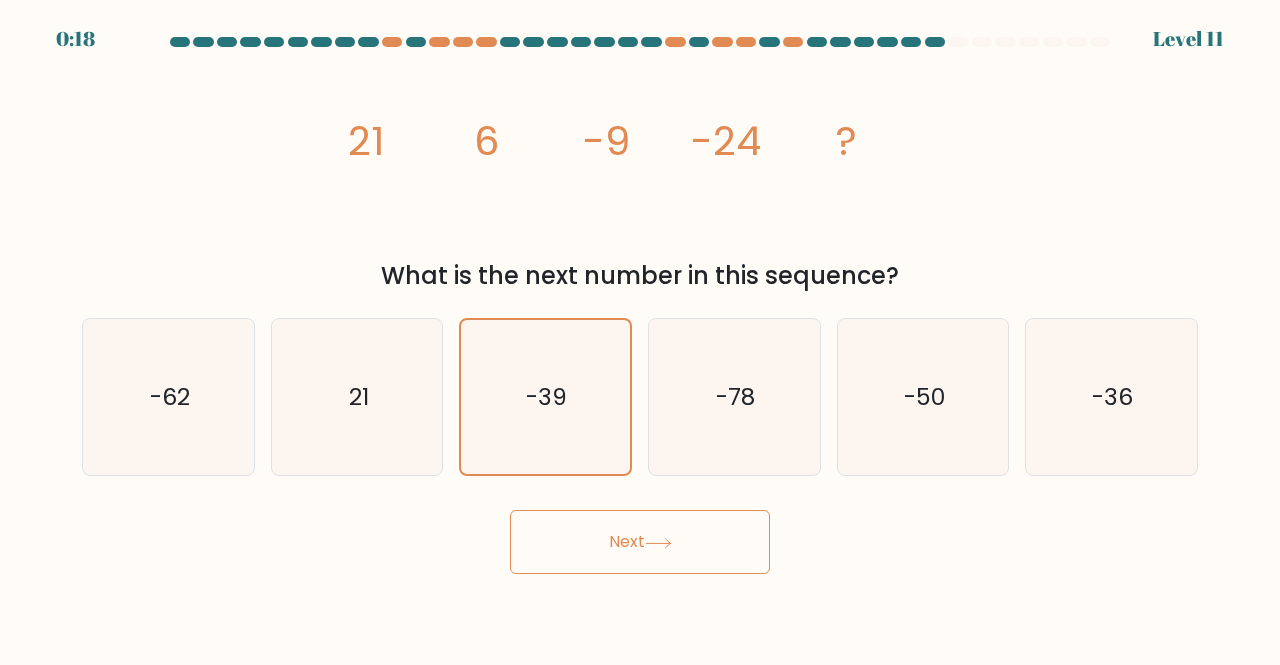 click on "Next" at bounding box center (640, 542) 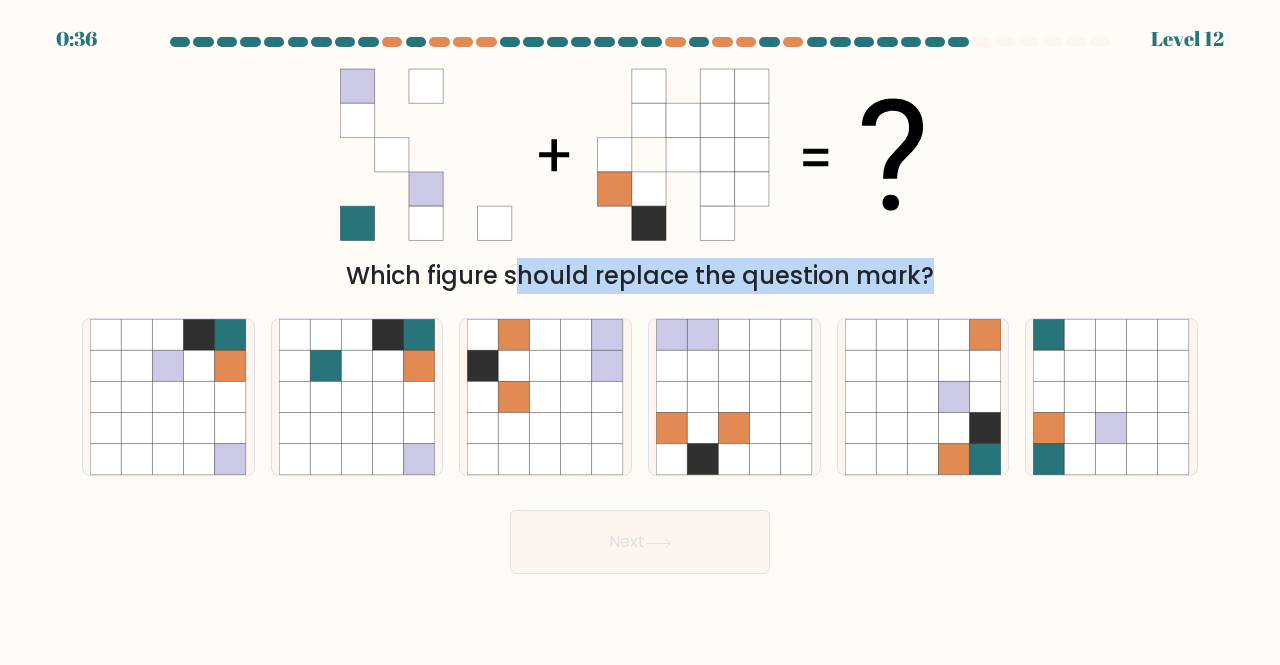 drag, startPoint x: 312, startPoint y: 76, endPoint x: 811, endPoint y: 301, distance: 547.38104 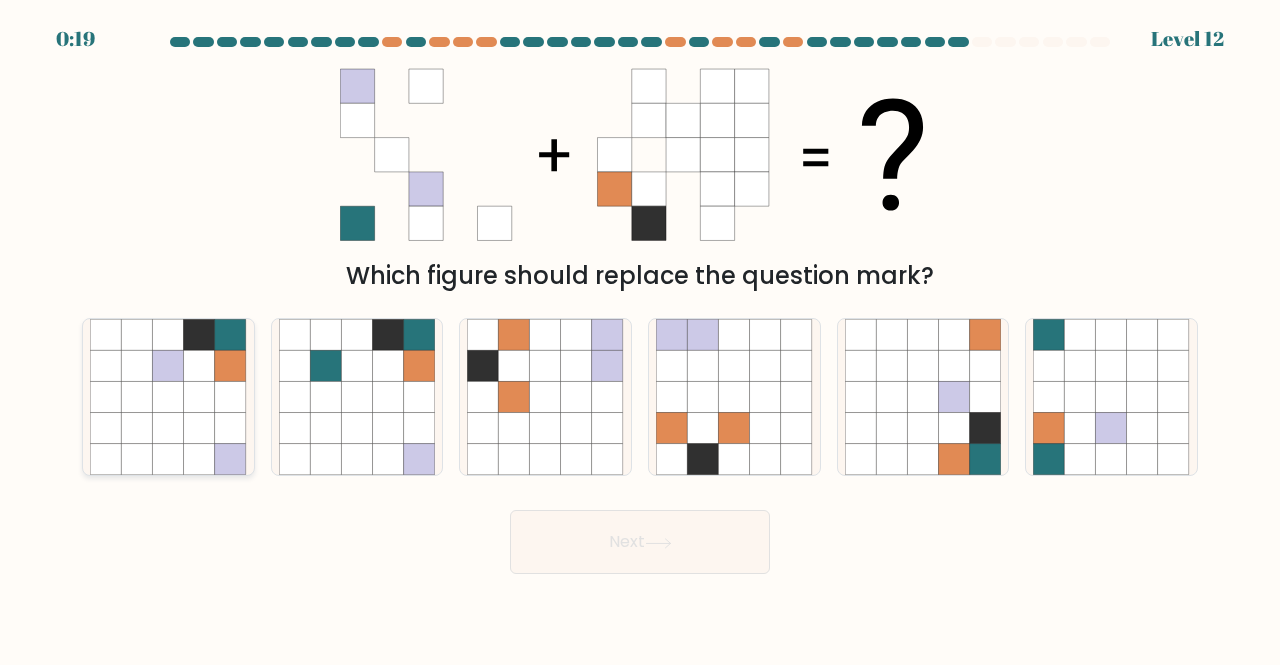 click at bounding box center (199, 396) 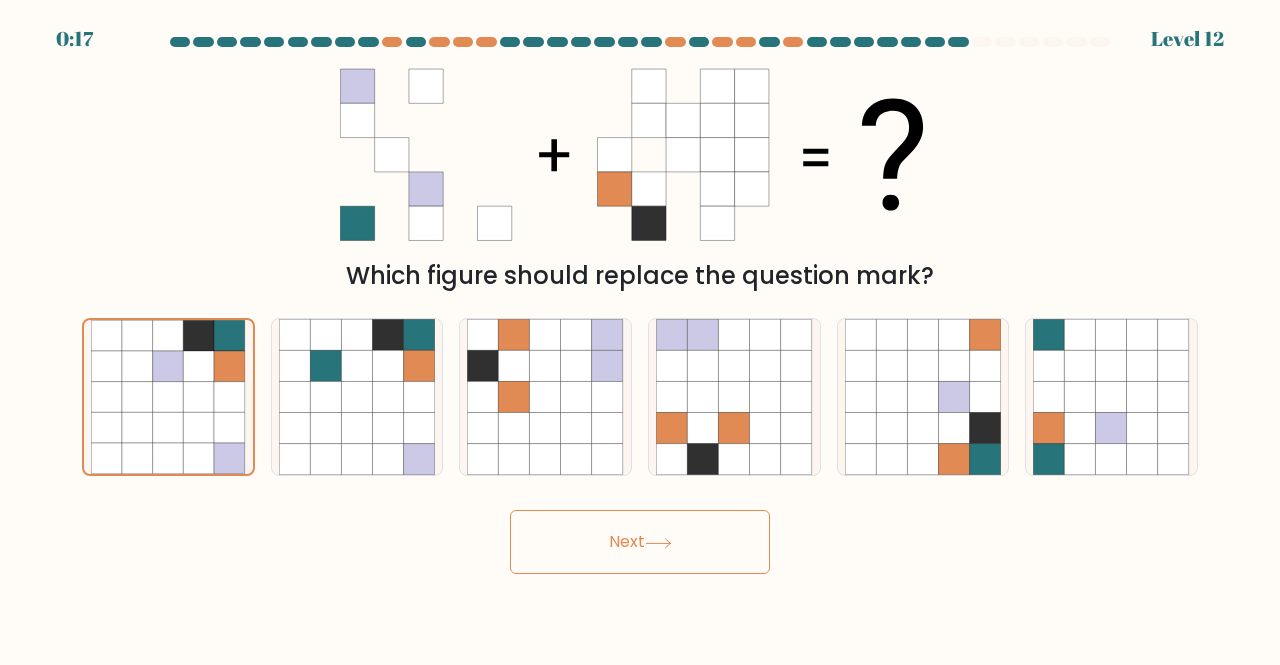 click on "Next" at bounding box center [640, 542] 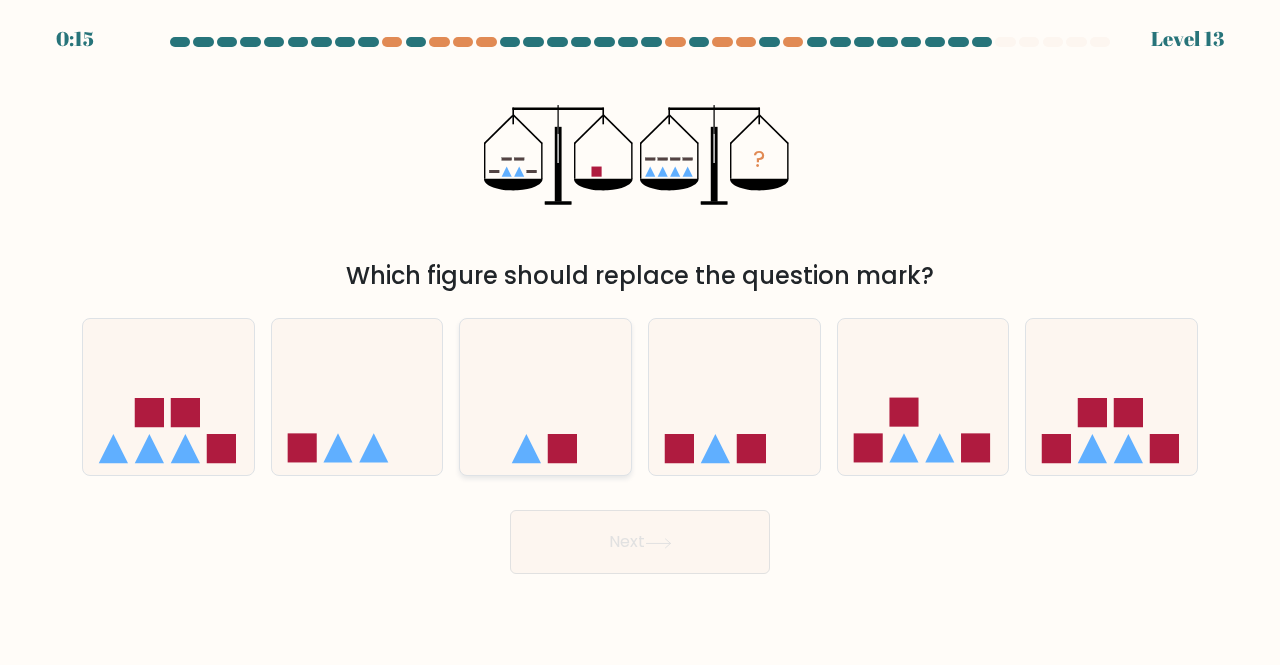 click at bounding box center [545, 396] 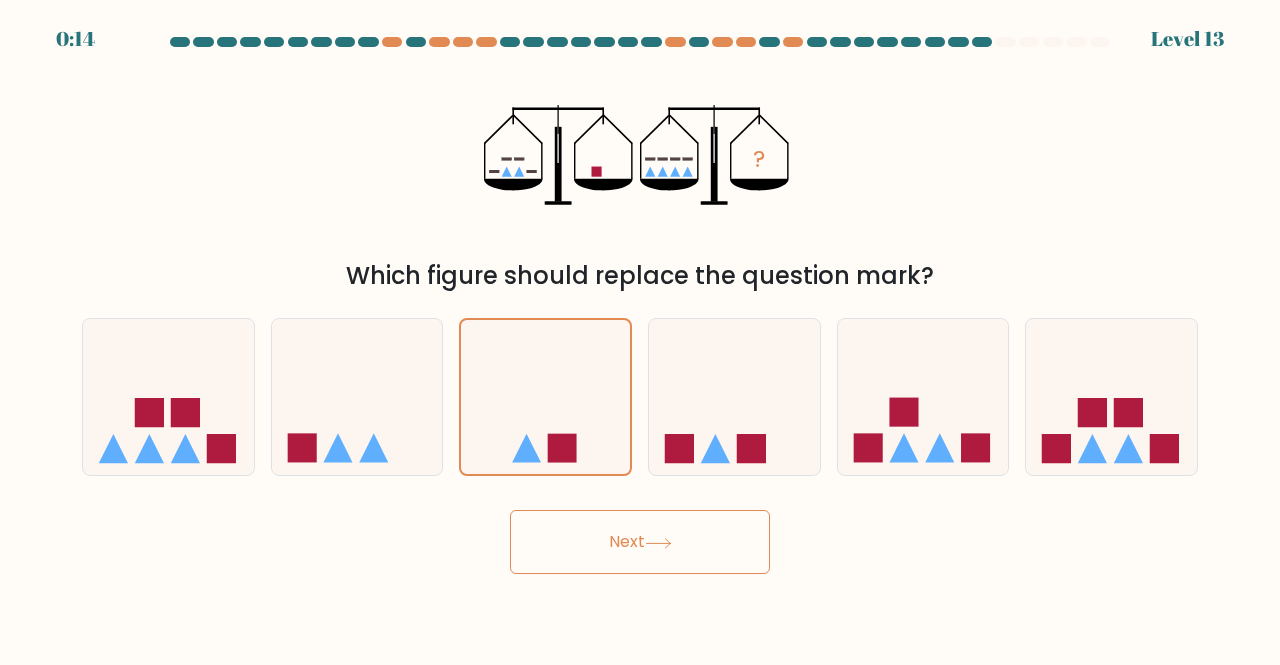 click on "Next" at bounding box center [640, 542] 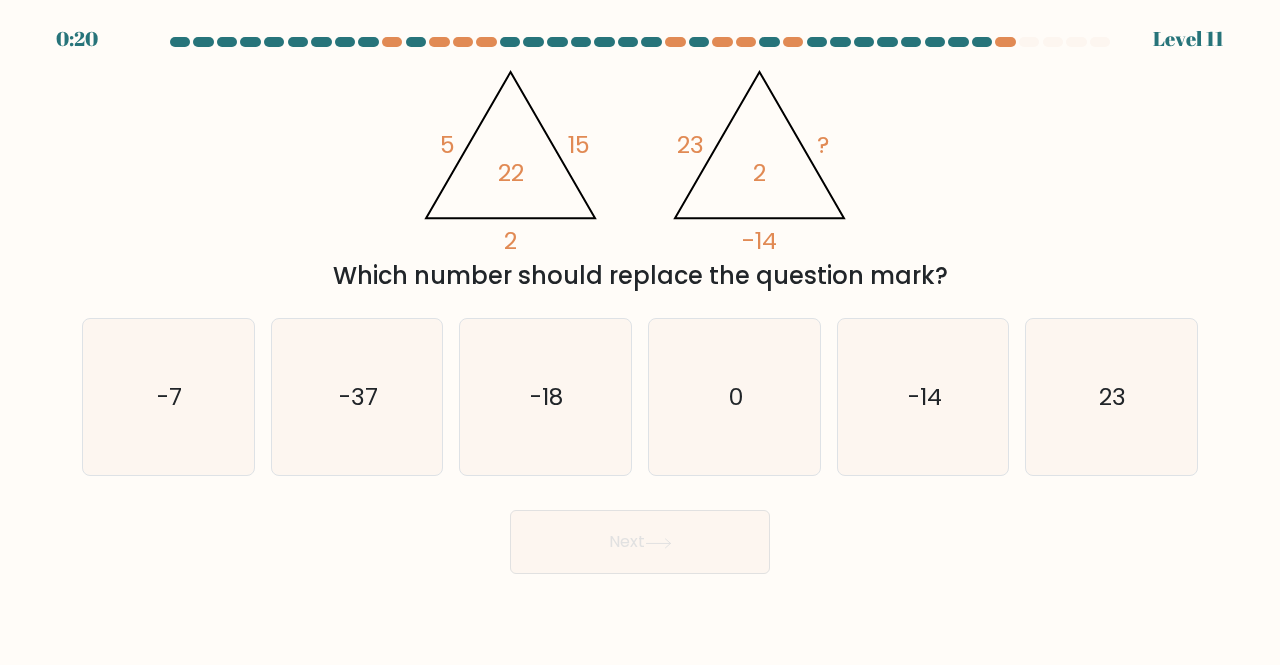 drag, startPoint x: 424, startPoint y: 138, endPoint x: 442, endPoint y: 137, distance: 18.027756 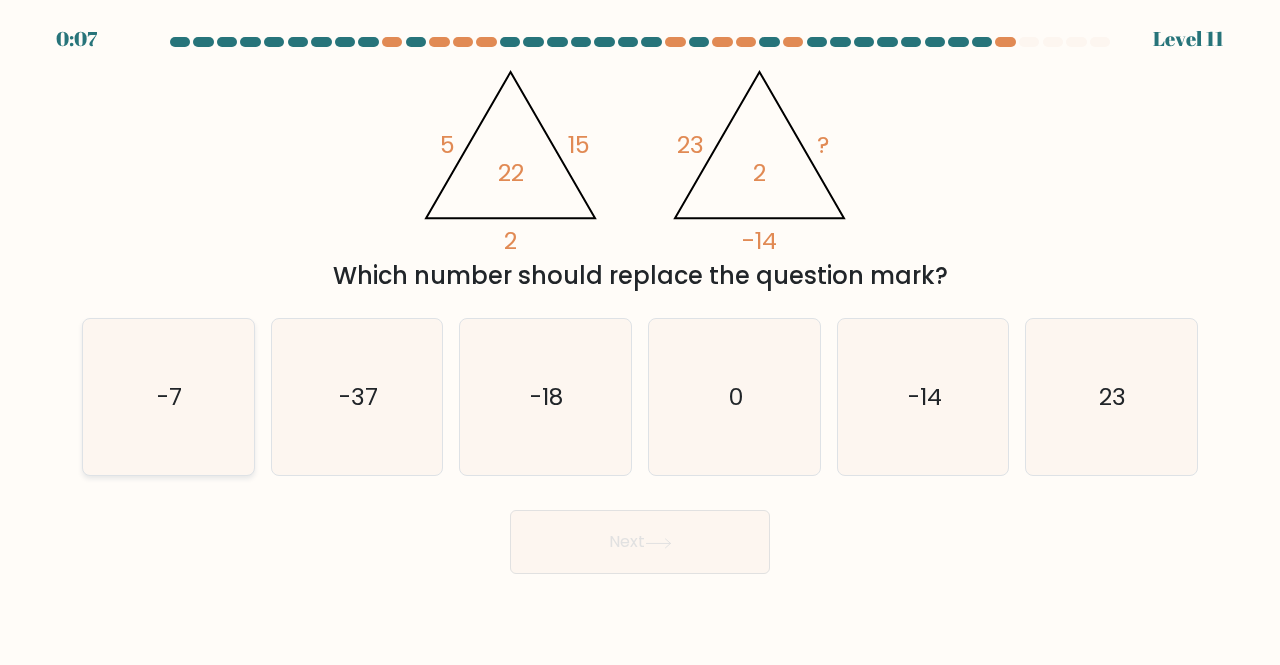 click on "-7" at bounding box center (168, 397) 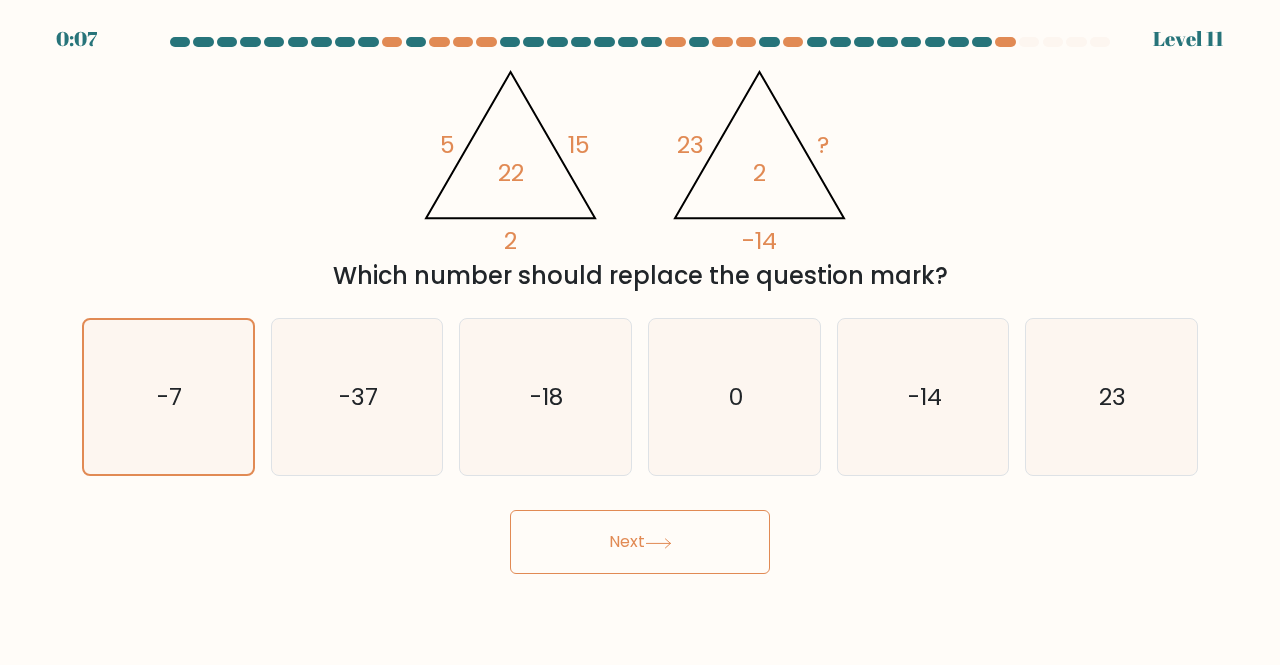 click on "Next" at bounding box center [640, 542] 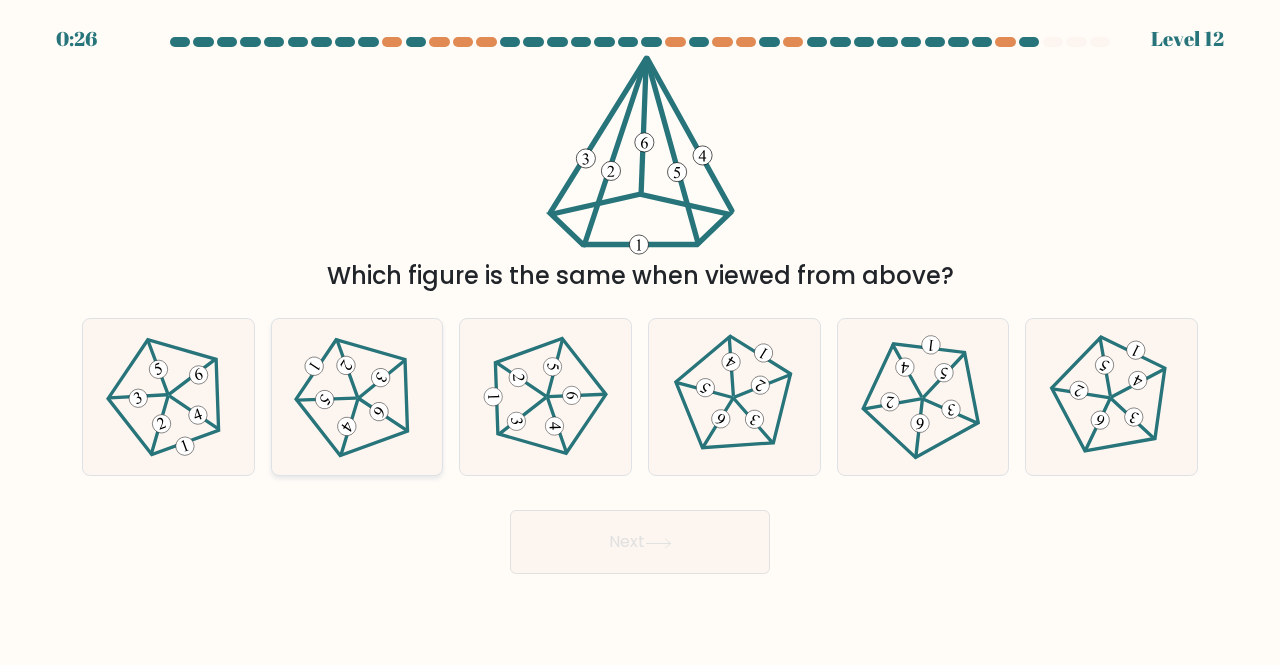 click at bounding box center (356, 396) 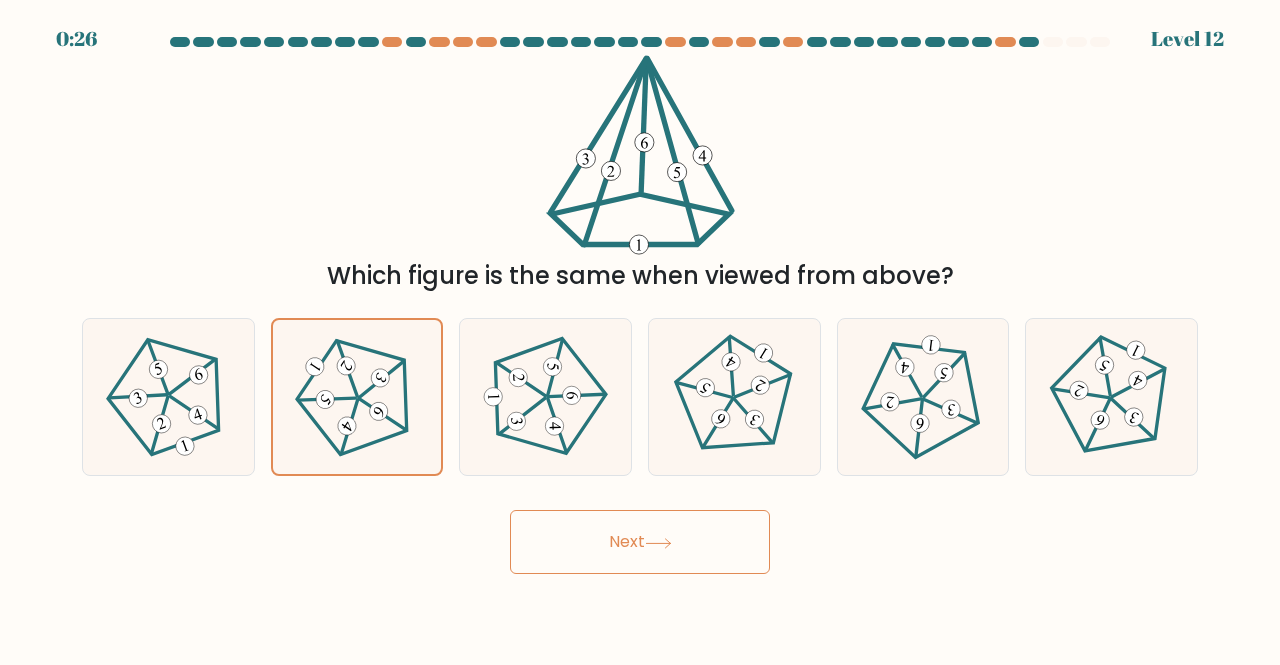 click on "Next" at bounding box center [640, 542] 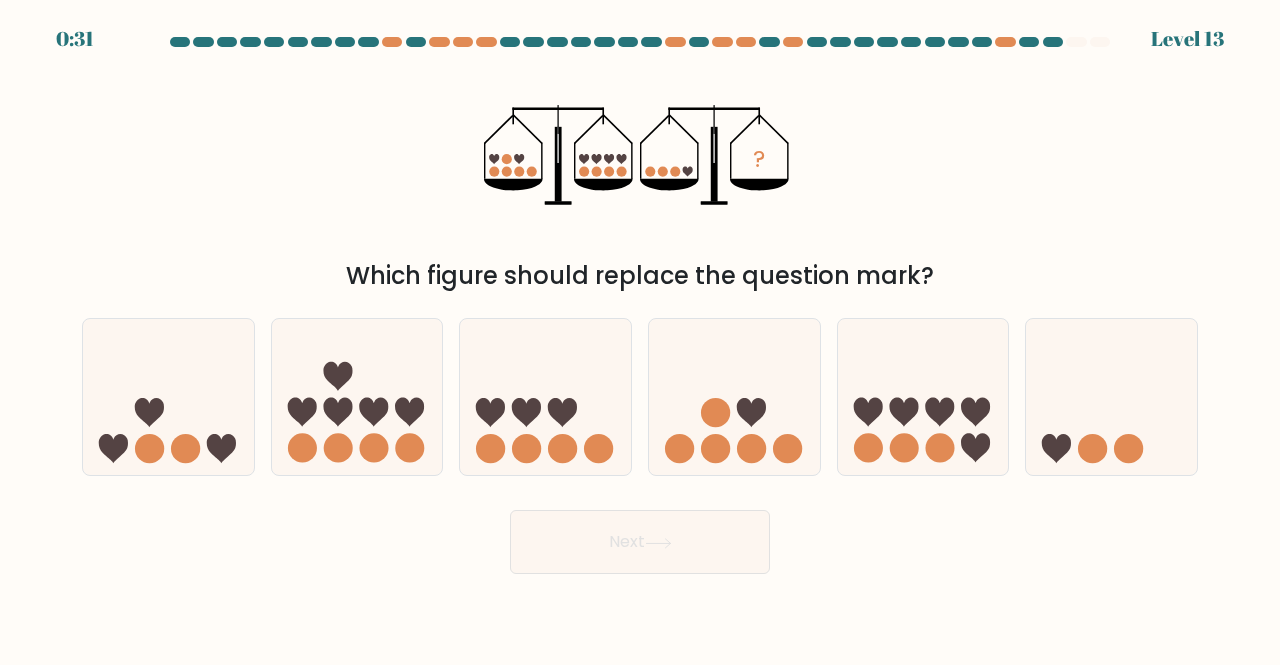 drag, startPoint x: 459, startPoint y: 182, endPoint x: 764, endPoint y: 256, distance: 313.8487 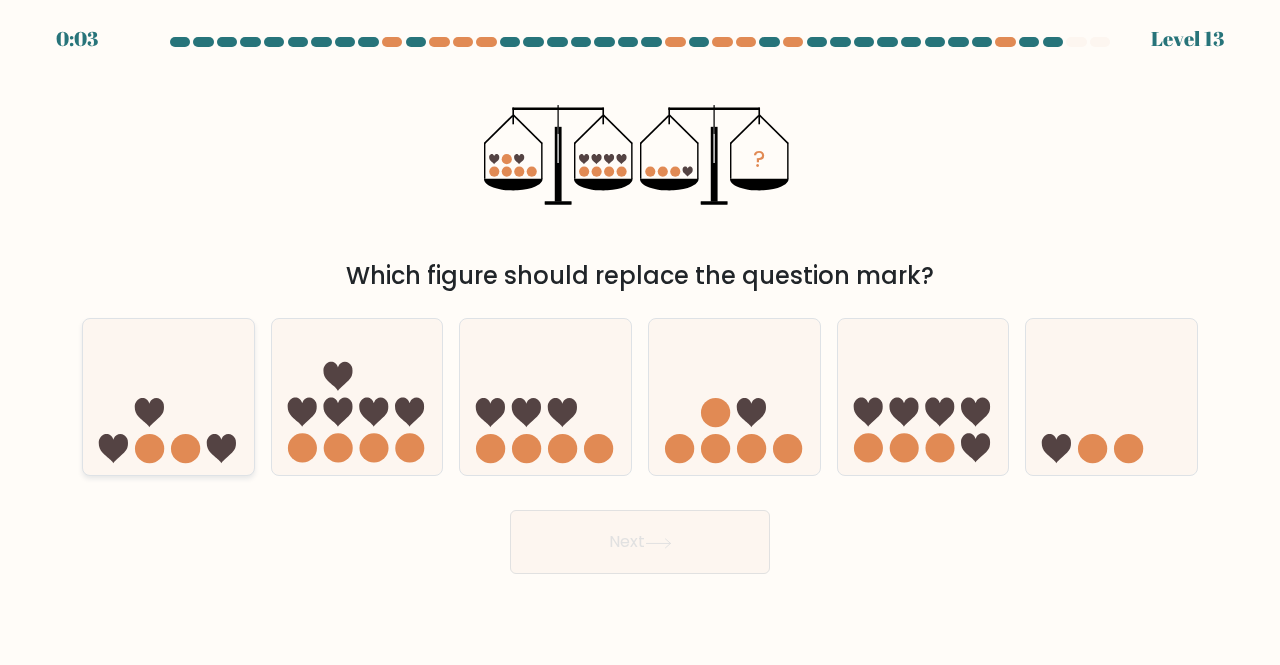 click at bounding box center [168, 396] 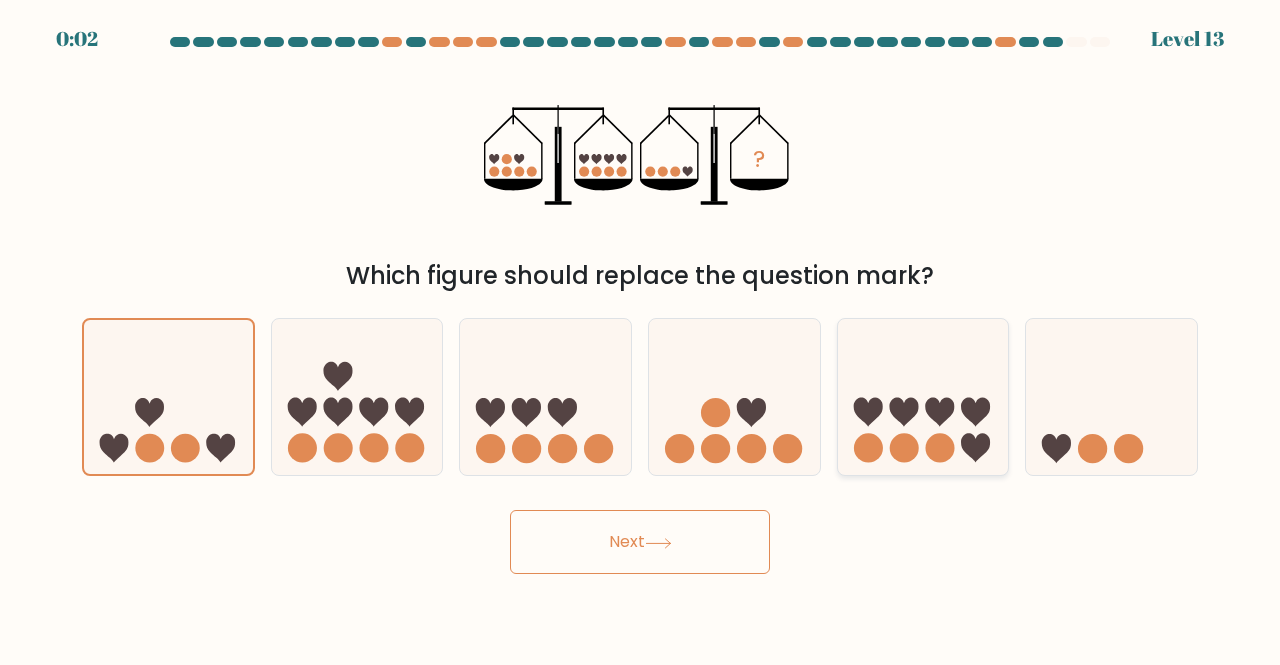 click at bounding box center (923, 396) 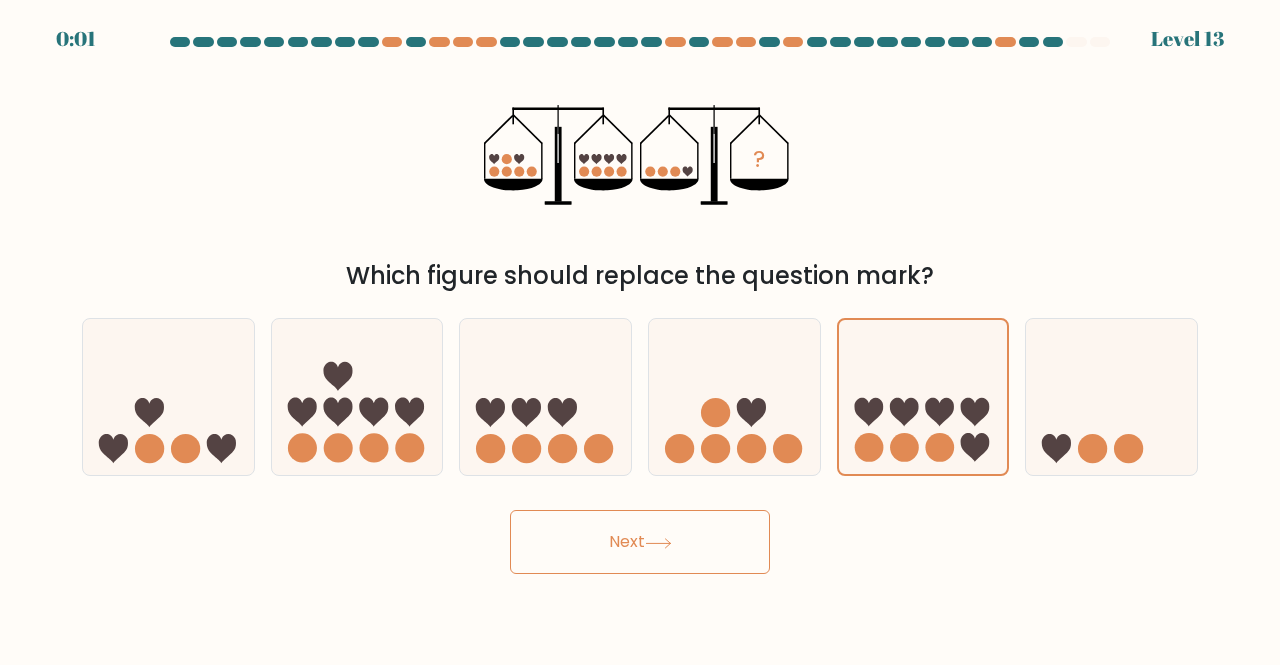 click on "Next" at bounding box center [640, 542] 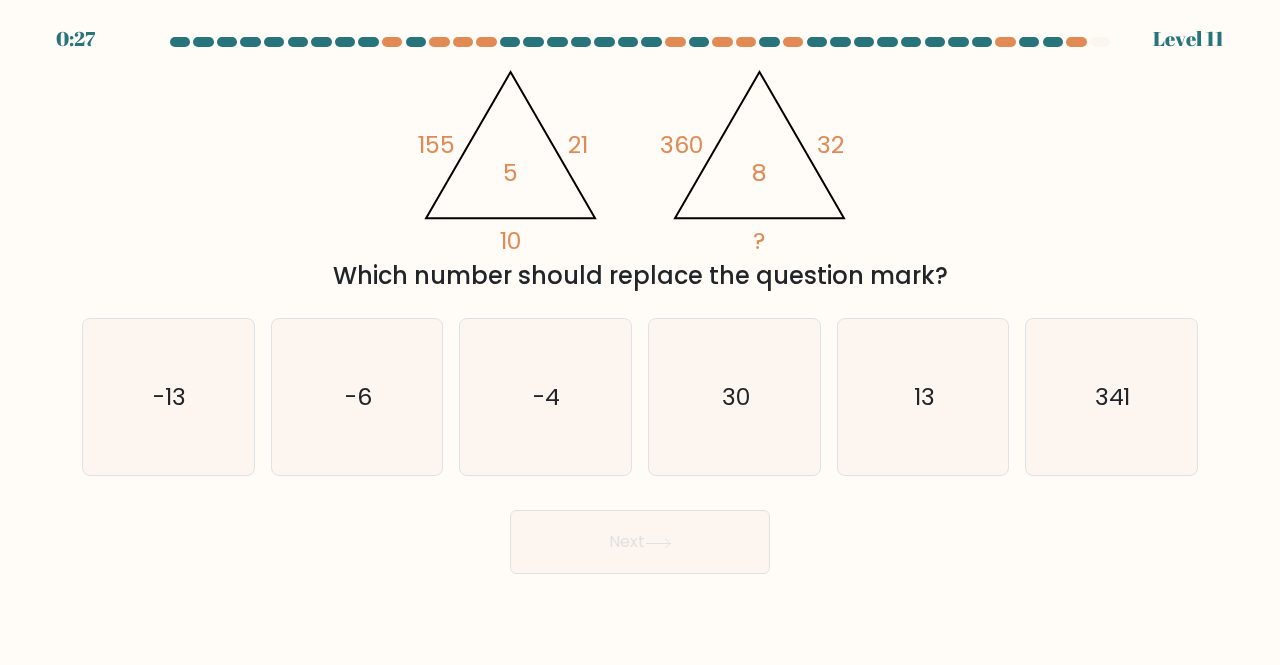 type 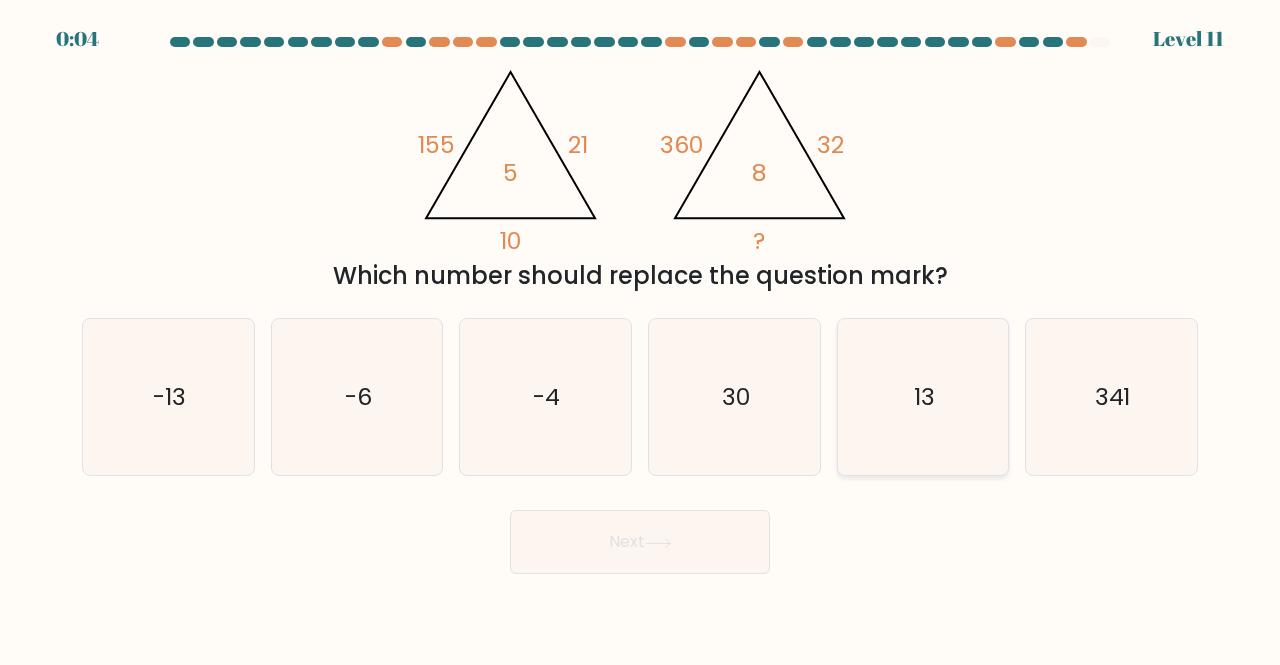 click on "13" at bounding box center (923, 397) 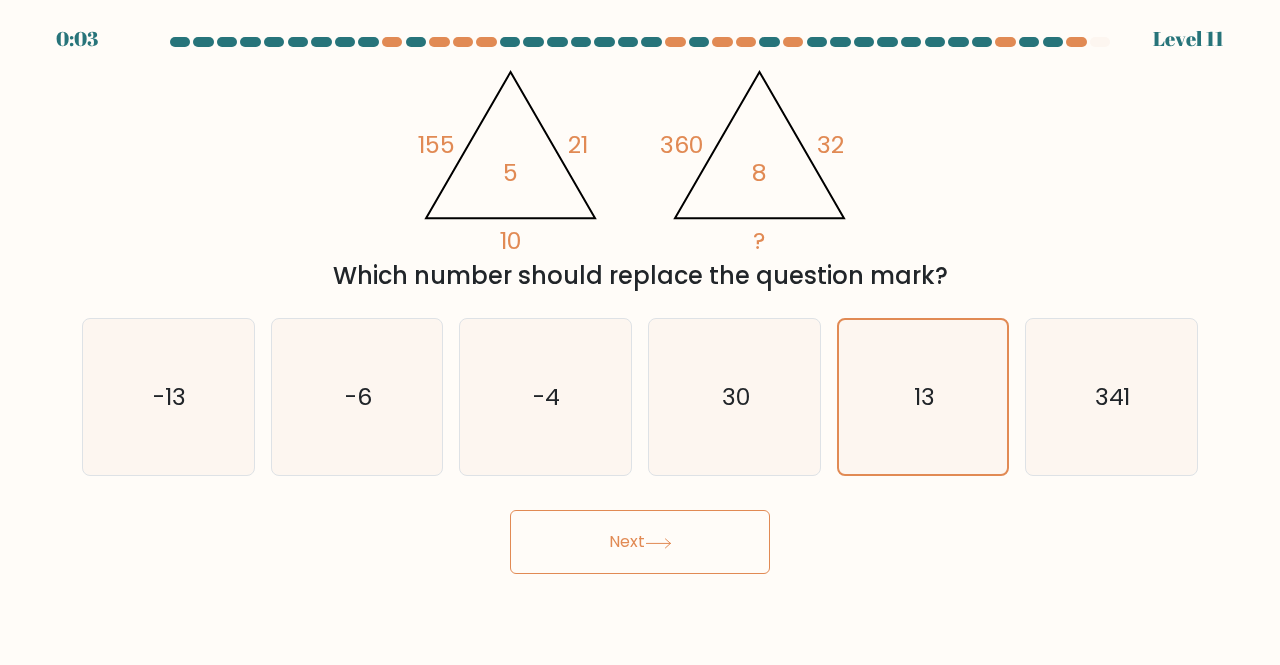 click on "Next" at bounding box center (640, 542) 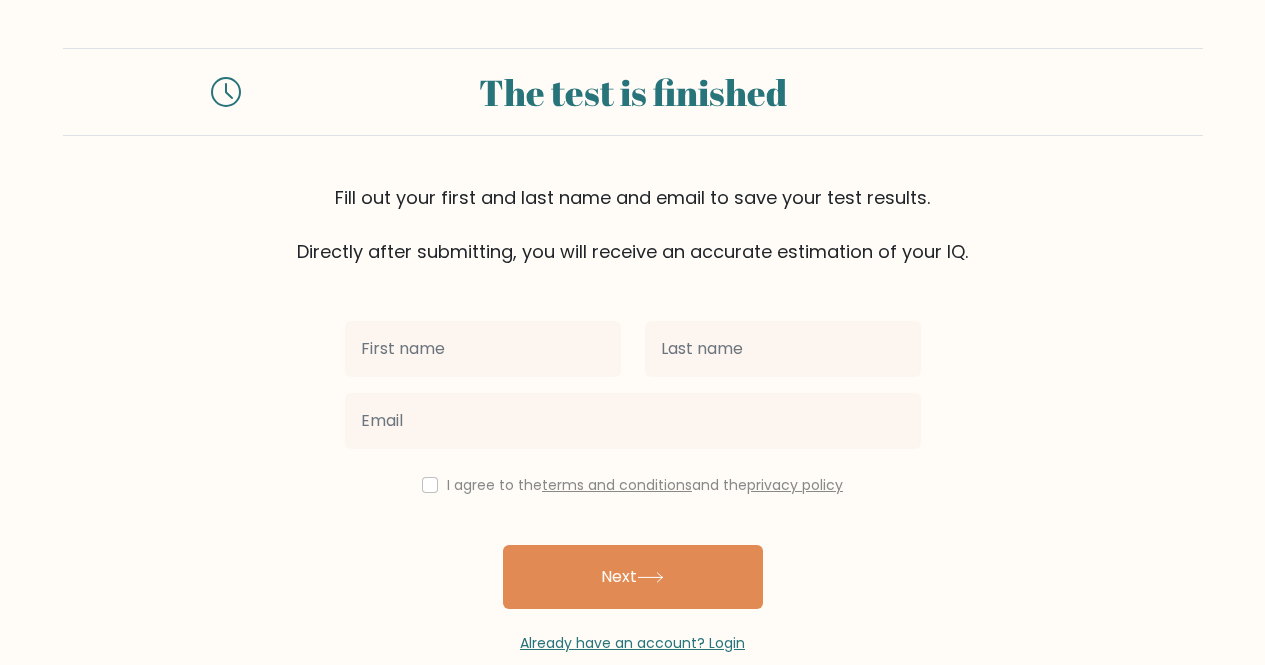 scroll, scrollTop: 0, scrollLeft: 0, axis: both 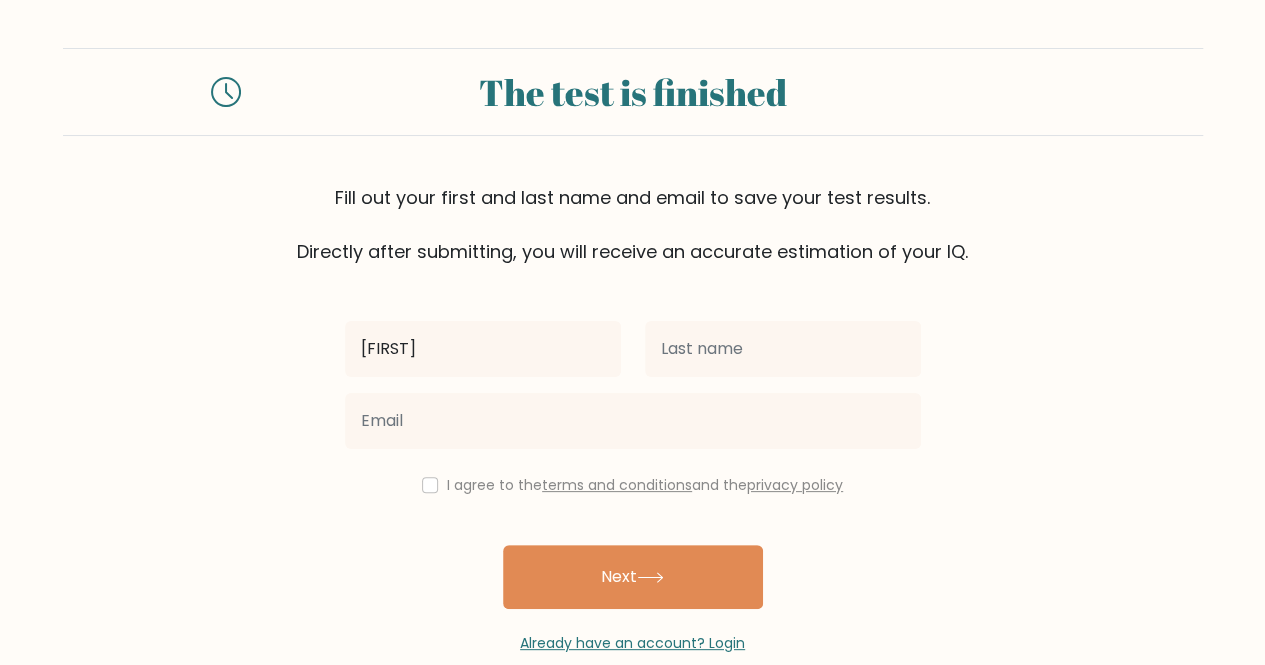 type on "[FIRST]" 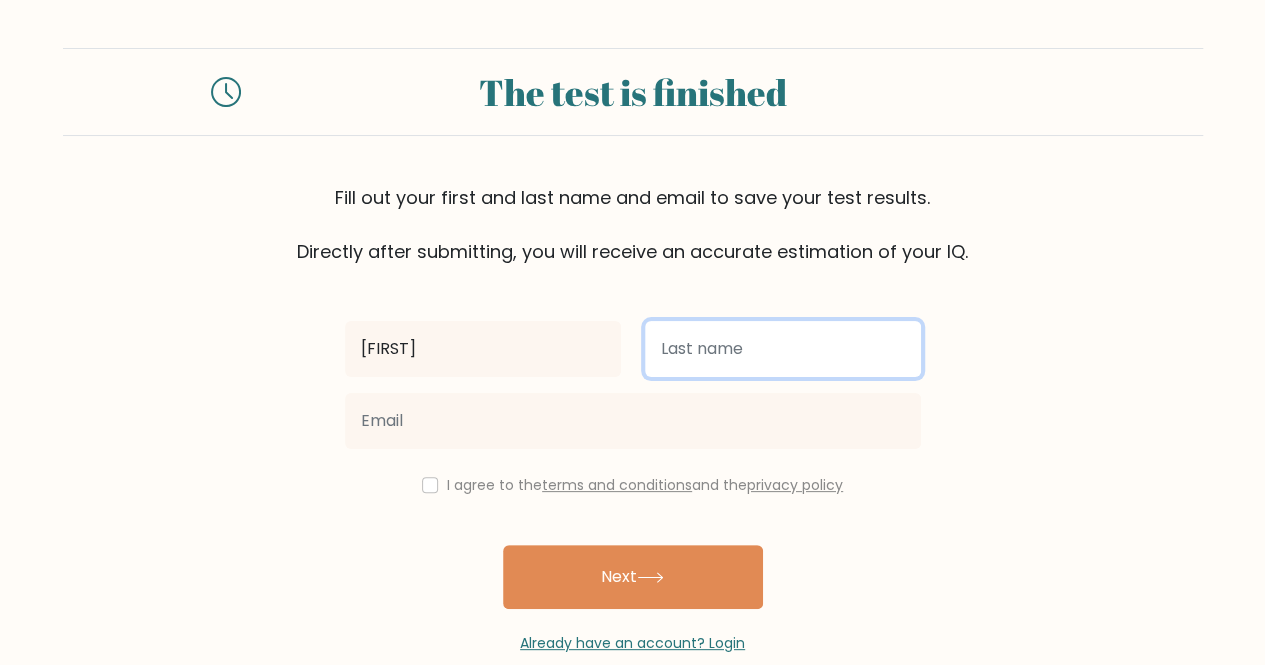 click at bounding box center [783, 349] 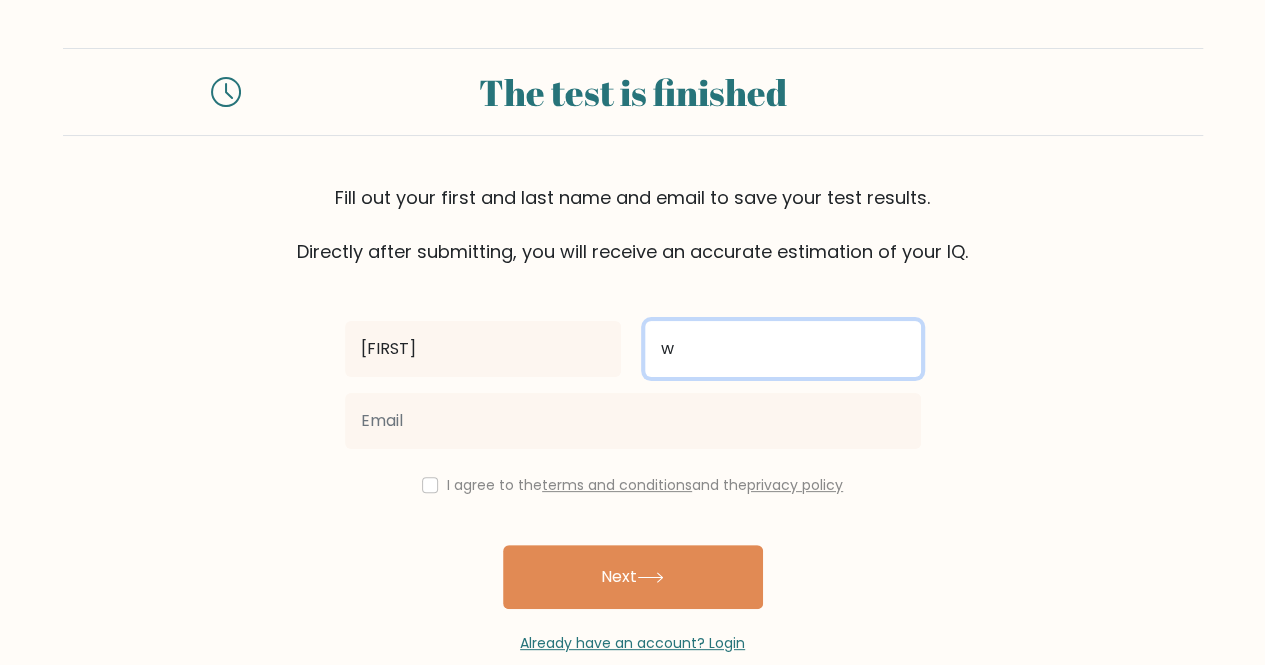 type on "w" 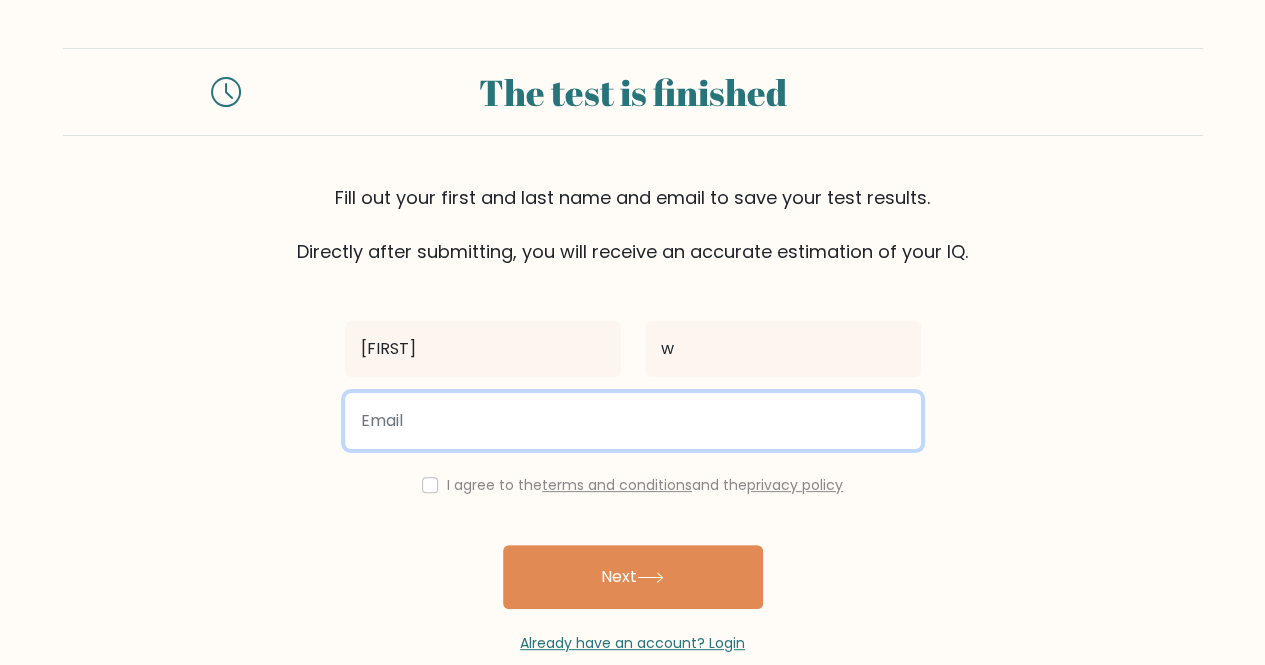 click at bounding box center [633, 421] 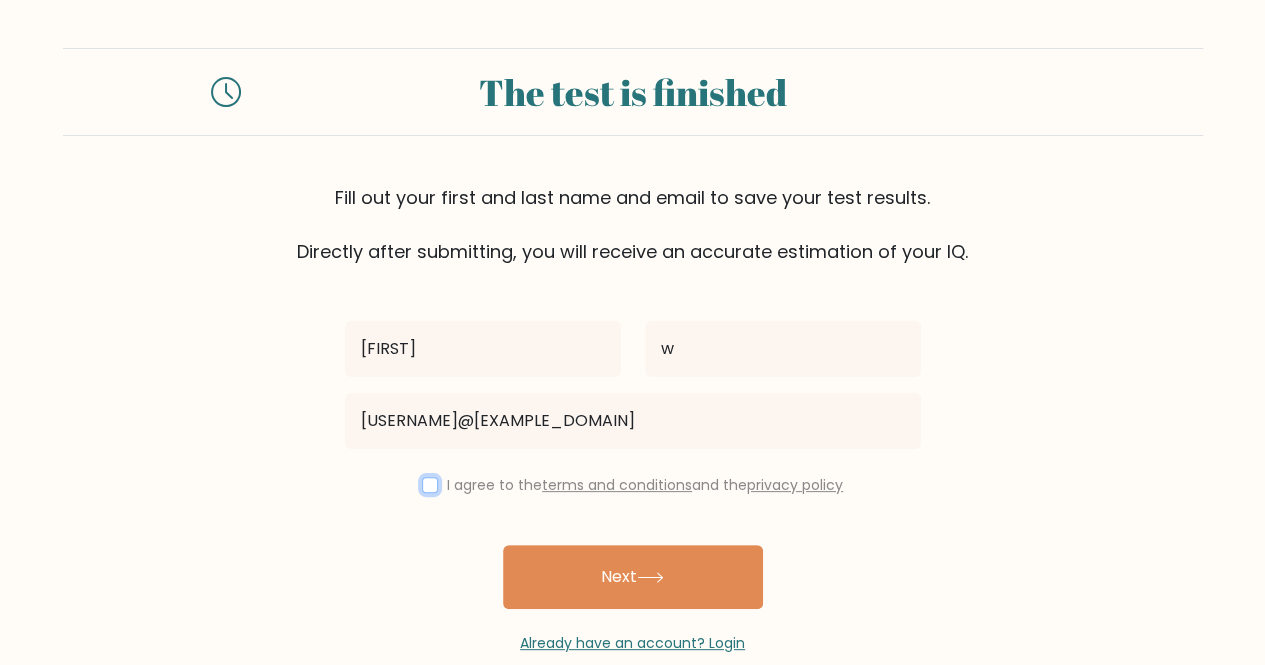 click at bounding box center [430, 485] 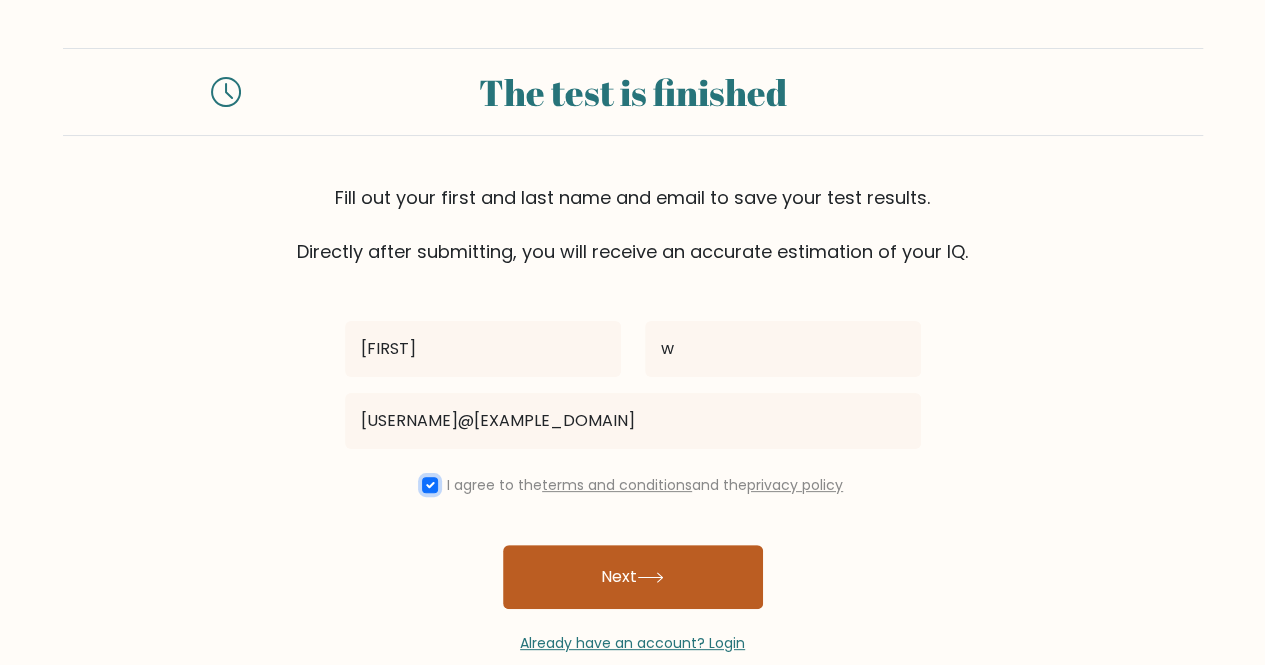 scroll, scrollTop: 35, scrollLeft: 0, axis: vertical 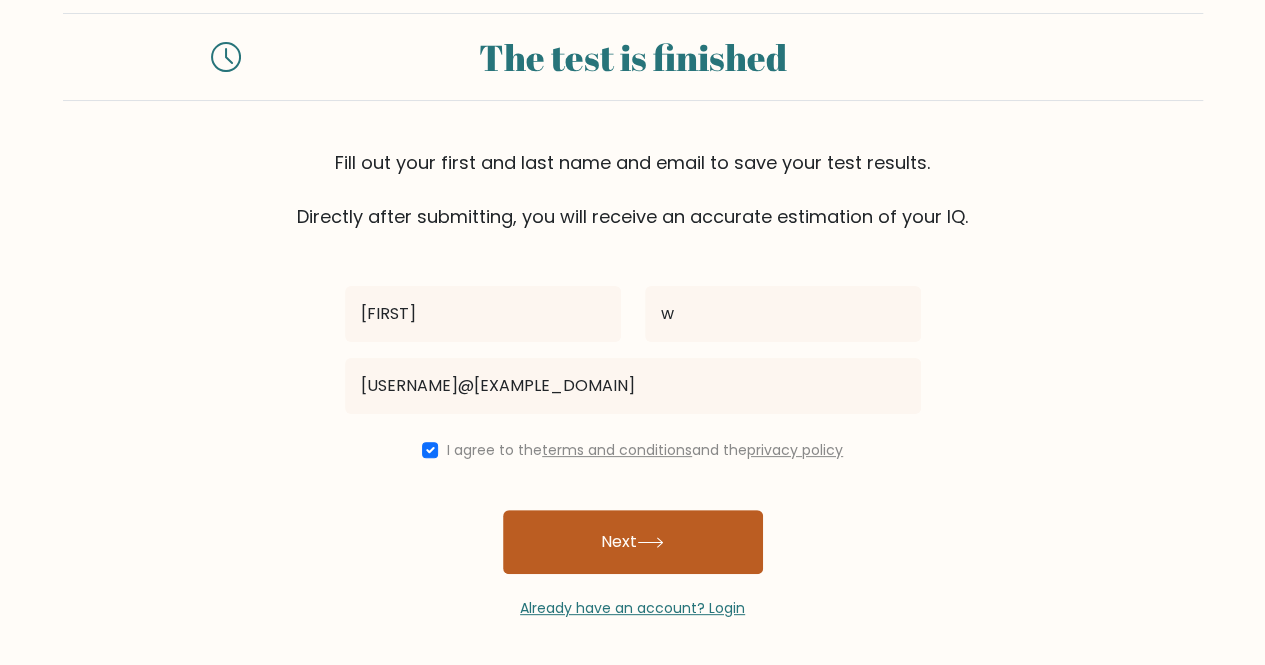click at bounding box center (650, 542) 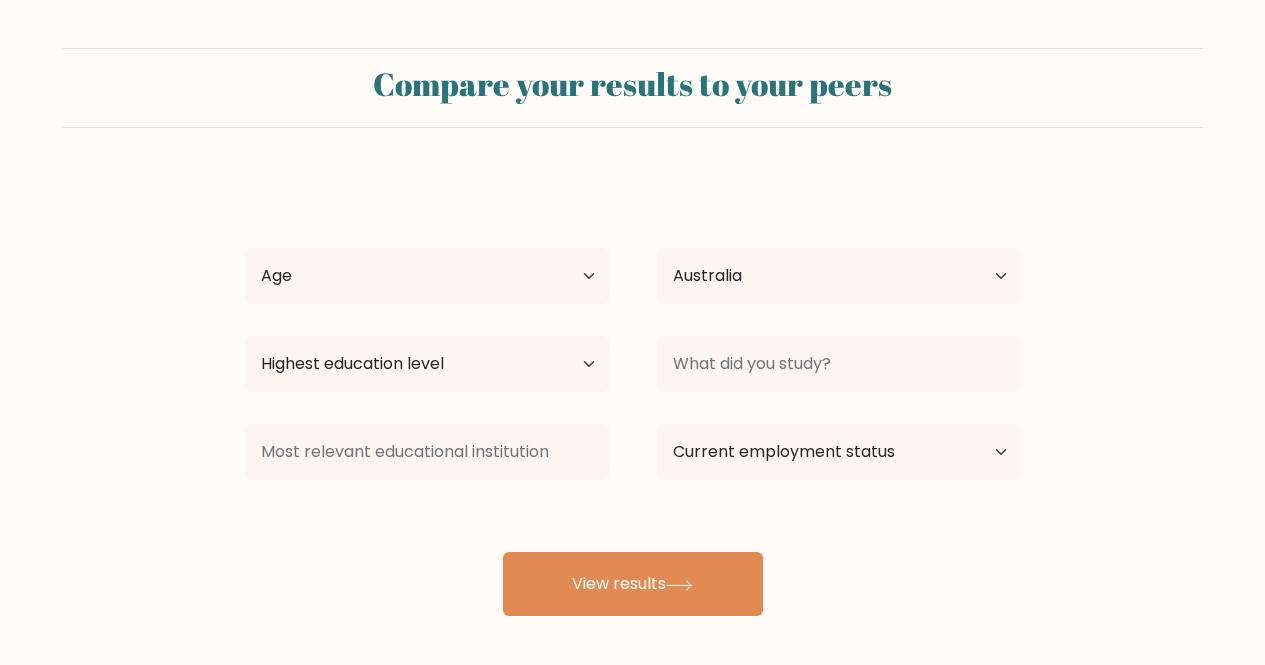 scroll, scrollTop: 0, scrollLeft: 0, axis: both 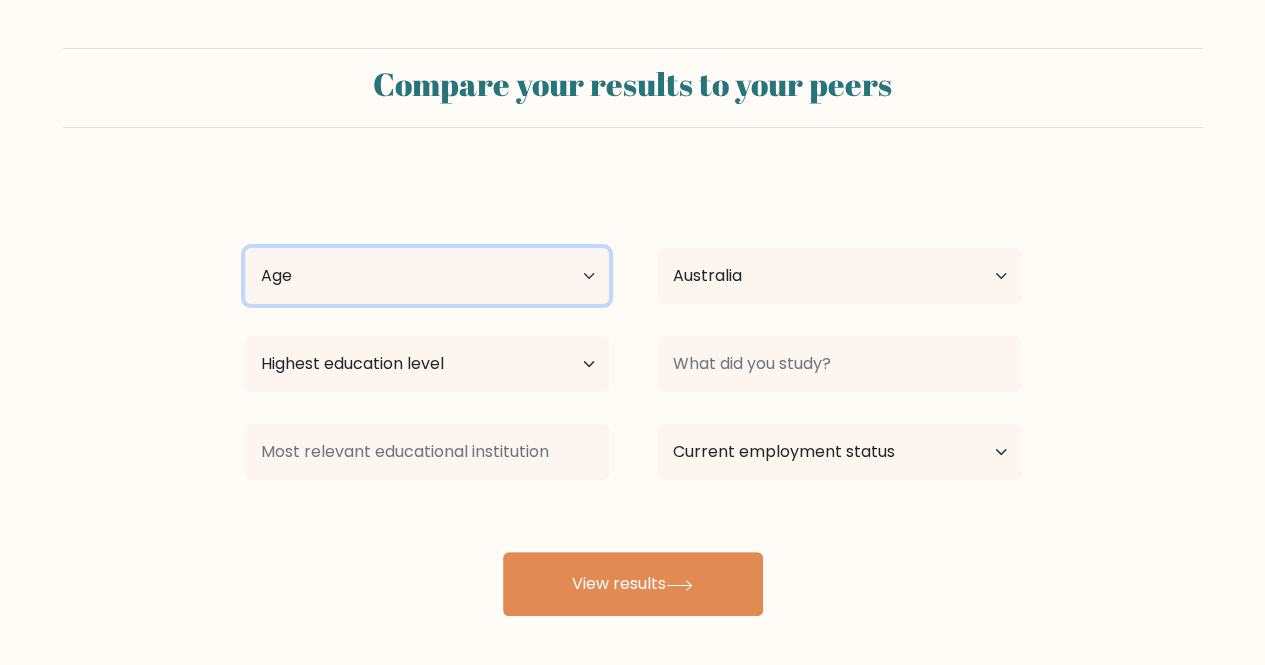click on "Age
Under 18 years old
18-24 years old
25-34 years old
35-44 years old
45-54 years old
55-64 years old
65 years old and above" at bounding box center [427, 276] 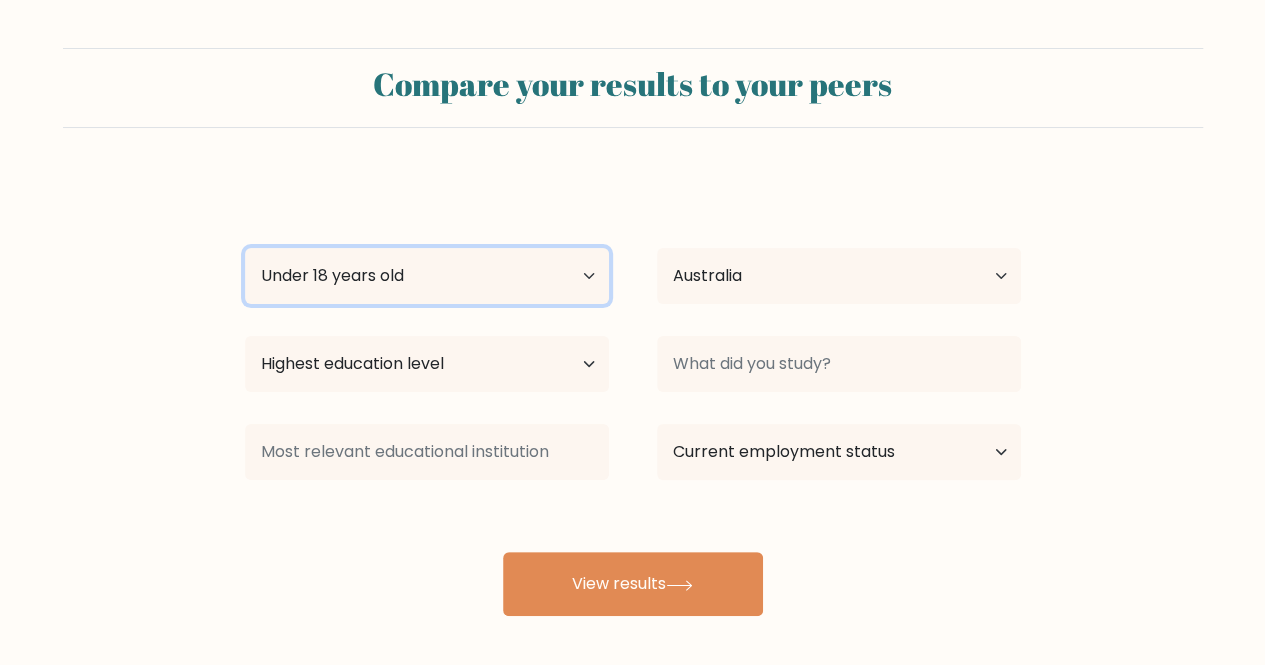 click on "Age
Under 18 years old
18-24 years old
25-34 years old
35-44 years old
45-54 years old
55-64 years old
65 years old and above" at bounding box center (427, 276) 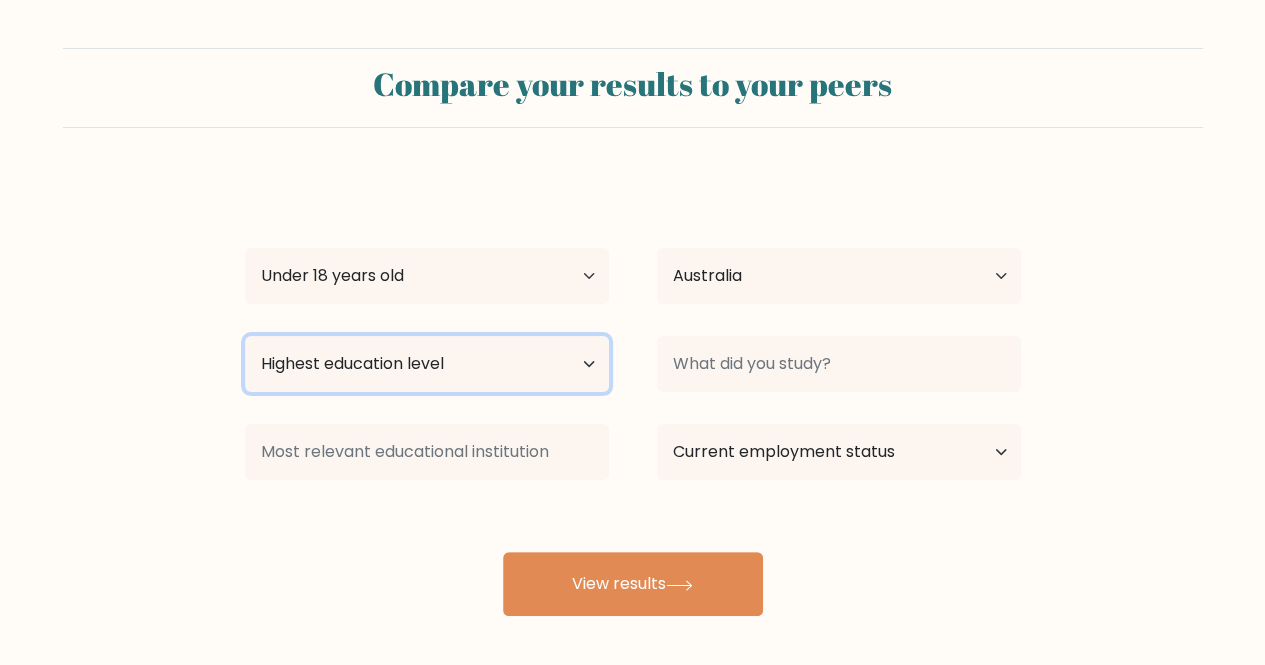 click on "Highest education level
No schooling
Primary
Lower Secondary
Upper Secondary
Occupation Specific
Bachelor's degree
Master's degree
Doctoral degree" at bounding box center (427, 364) 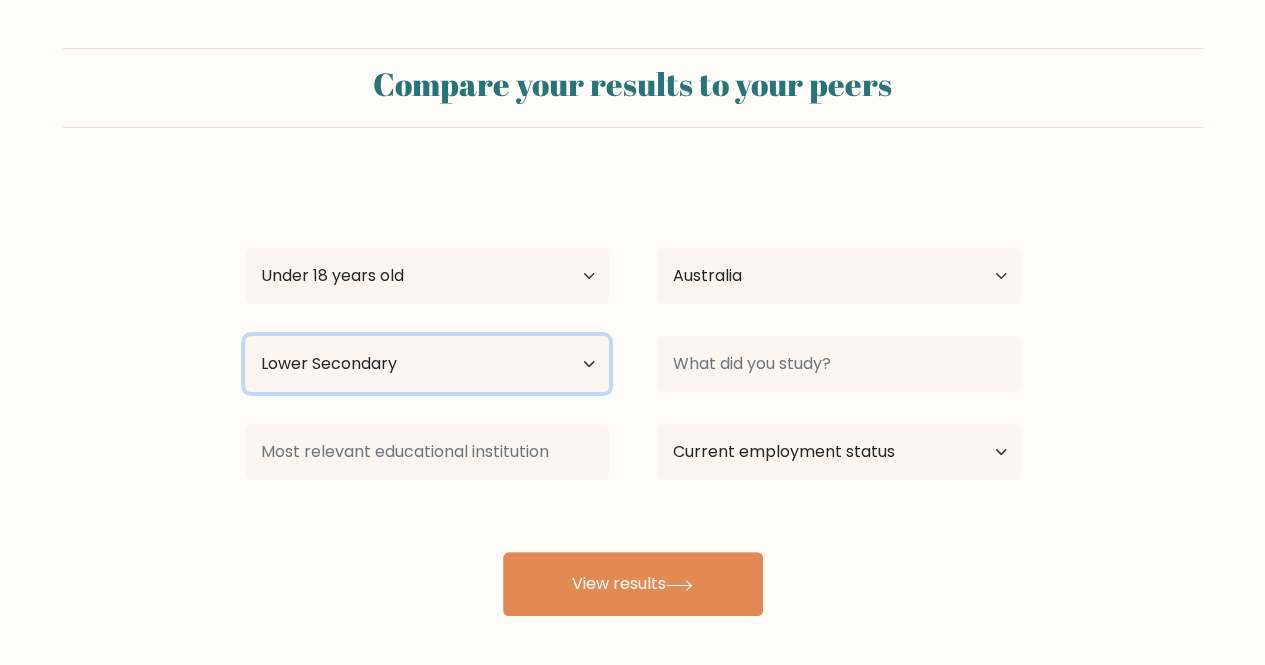 click on "Highest education level
No schooling
Primary
Lower Secondary
Upper Secondary
Occupation Specific
Bachelor's degree
Master's degree
Doctoral degree" at bounding box center [427, 364] 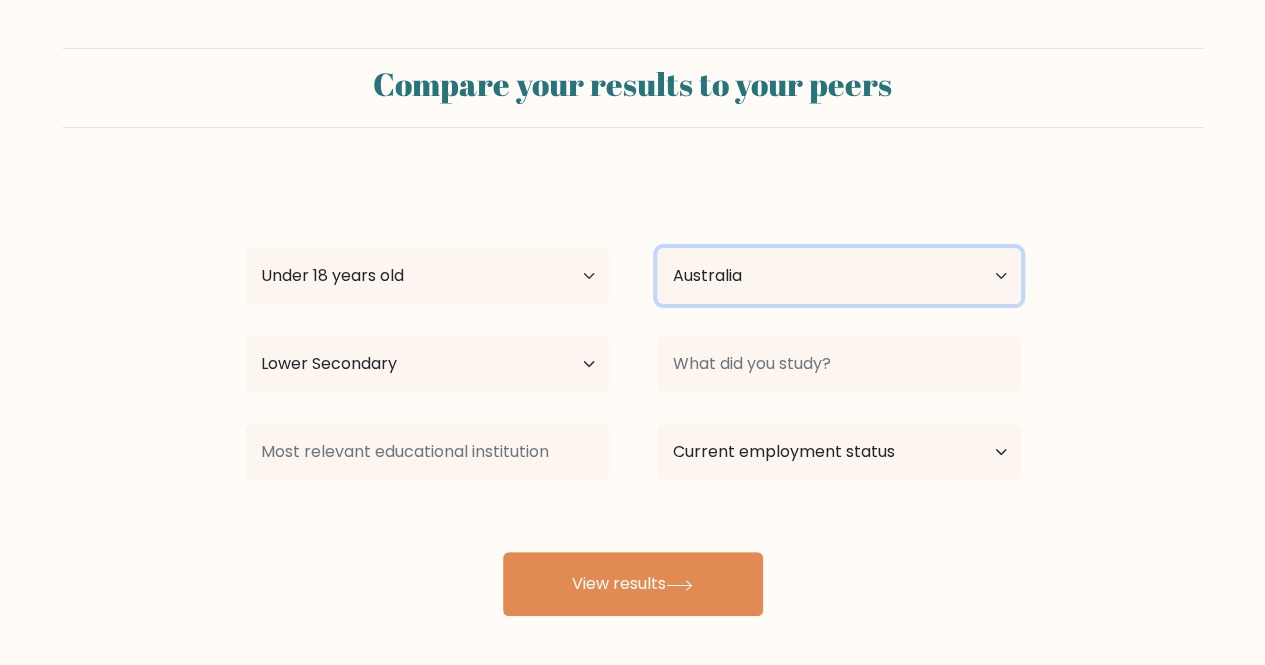 click on "Country
Afghanistan
Albania
Algeria
American Samoa
Andorra
Angola
Anguilla
Antarctica
Antigua and Barbuda
Argentina
Armenia
Aruba
Australia
Austria
Azerbaijan
Bahamas
Bahrain
Bangladesh
Barbados
Belarus
Belgium
Belize
Benin
Bermuda
Bhutan
Bolivia
Bonaire, Sint Eustatius and Saba
Bosnia and Herzegovina
Botswana
Bouvet Island
Brazil
British Indian Ocean Territory
Brunei
Bulgaria
Burkina Faso
Burundi
Cabo Verde
Cambodia
Cameroon
Canada
Cayman Islands
Central African Republic
Chad
Chile
China
Christmas Island
Cocos (Keeling) Islands
Colombia
Comoros
Congo
Congo (the Democratic Republic of the)
Cook Islands
Costa Rica
Côte d'Ivoire
Croatia
Cuba" at bounding box center (839, 276) 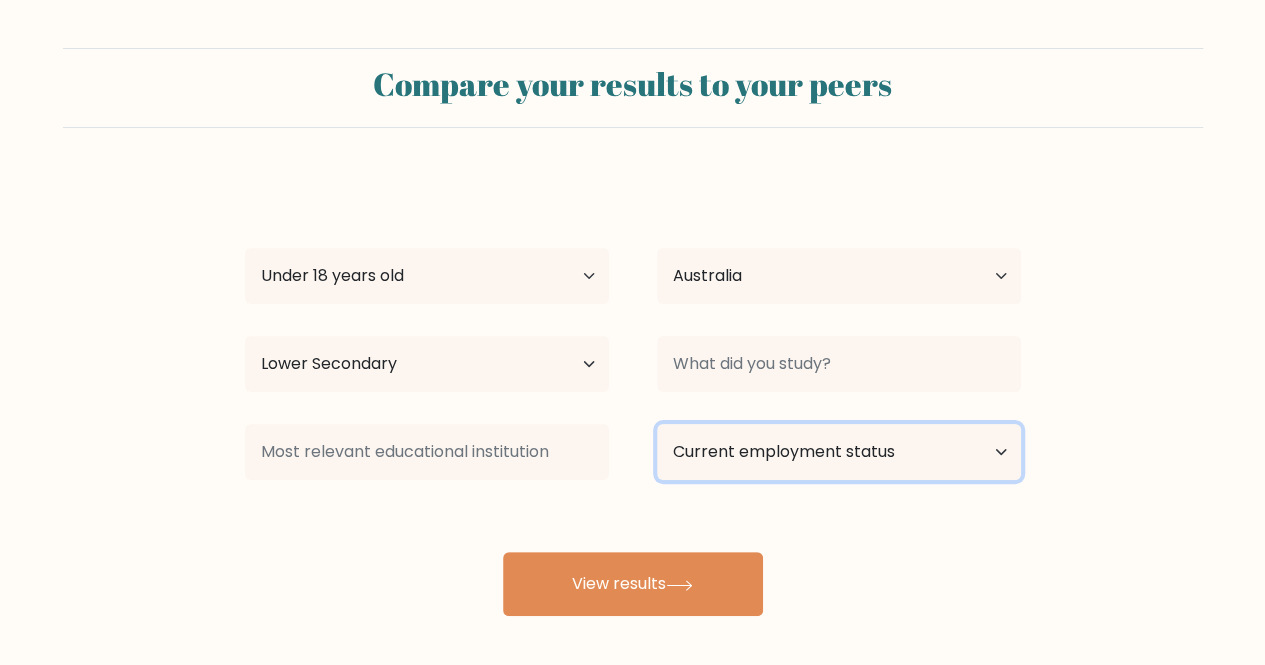 click on "Current employment status
Employed
Student
Retired
Other / prefer not to answer" at bounding box center [839, 452] 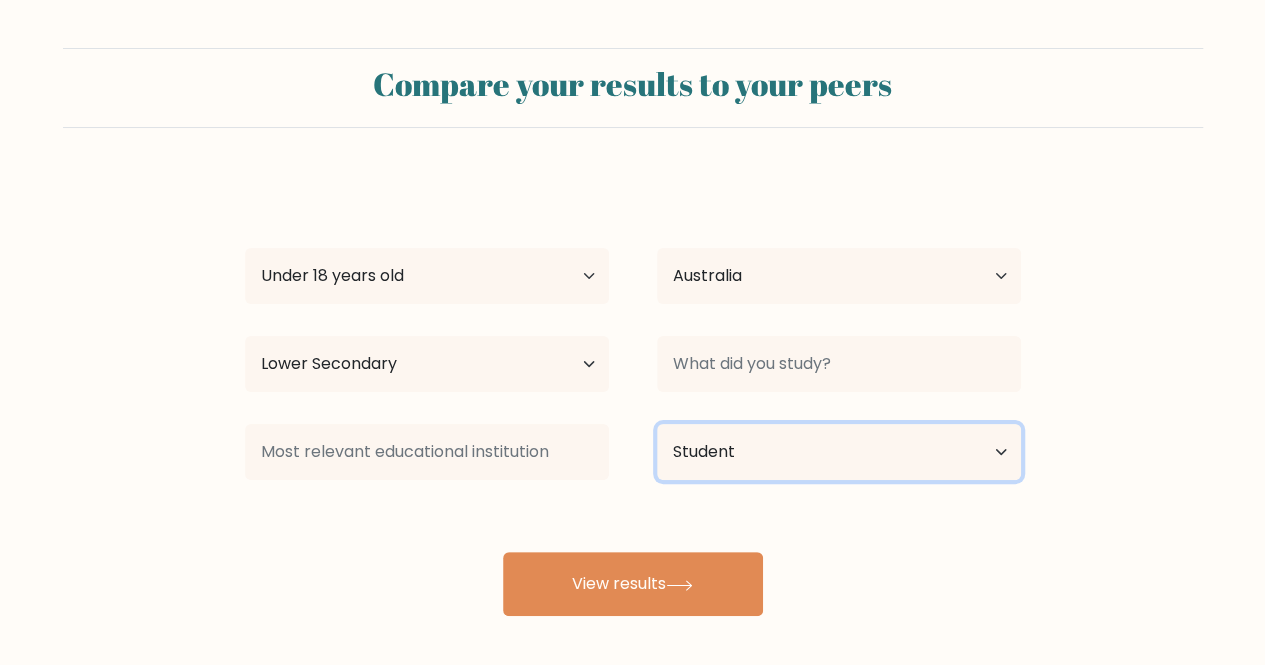 click on "Current employment status
Employed
Student
Retired
Other / prefer not to answer" at bounding box center (839, 452) 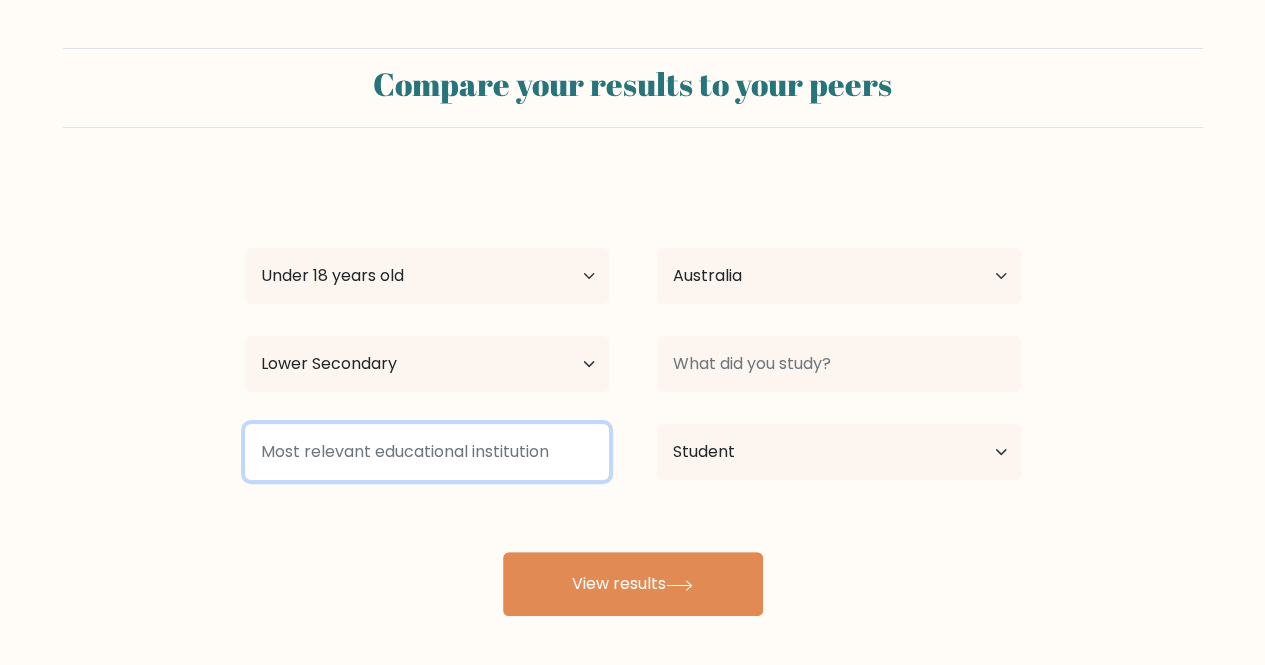 click at bounding box center [427, 452] 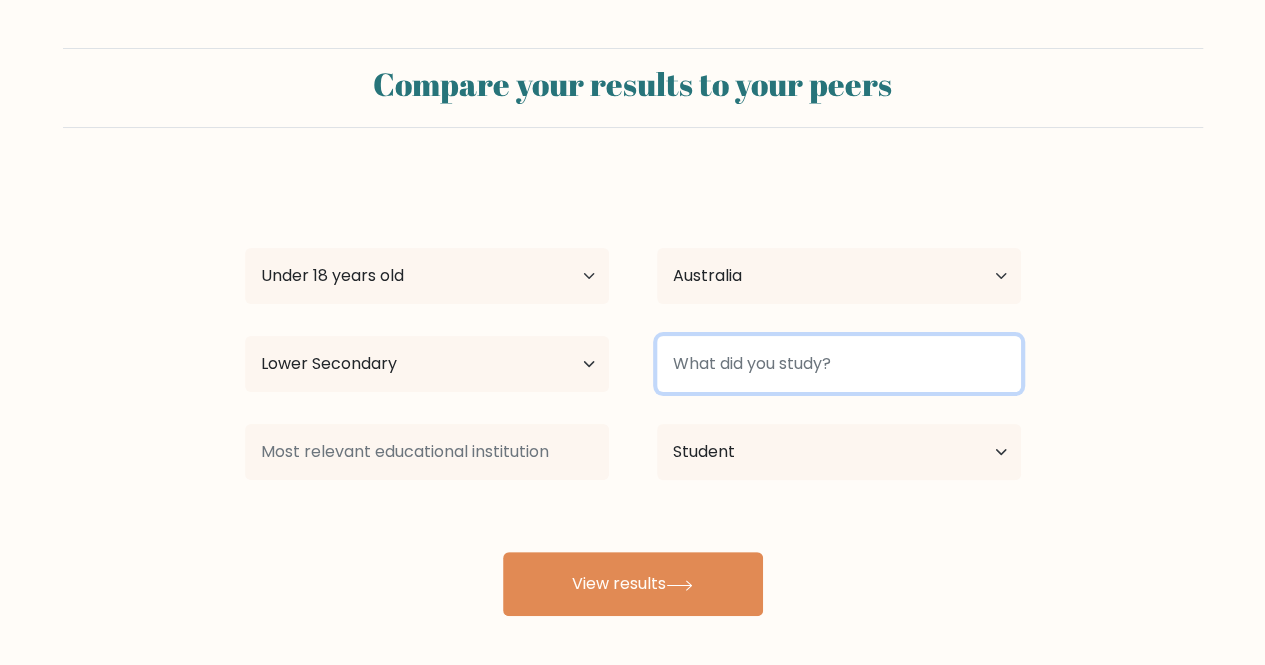 click at bounding box center [839, 364] 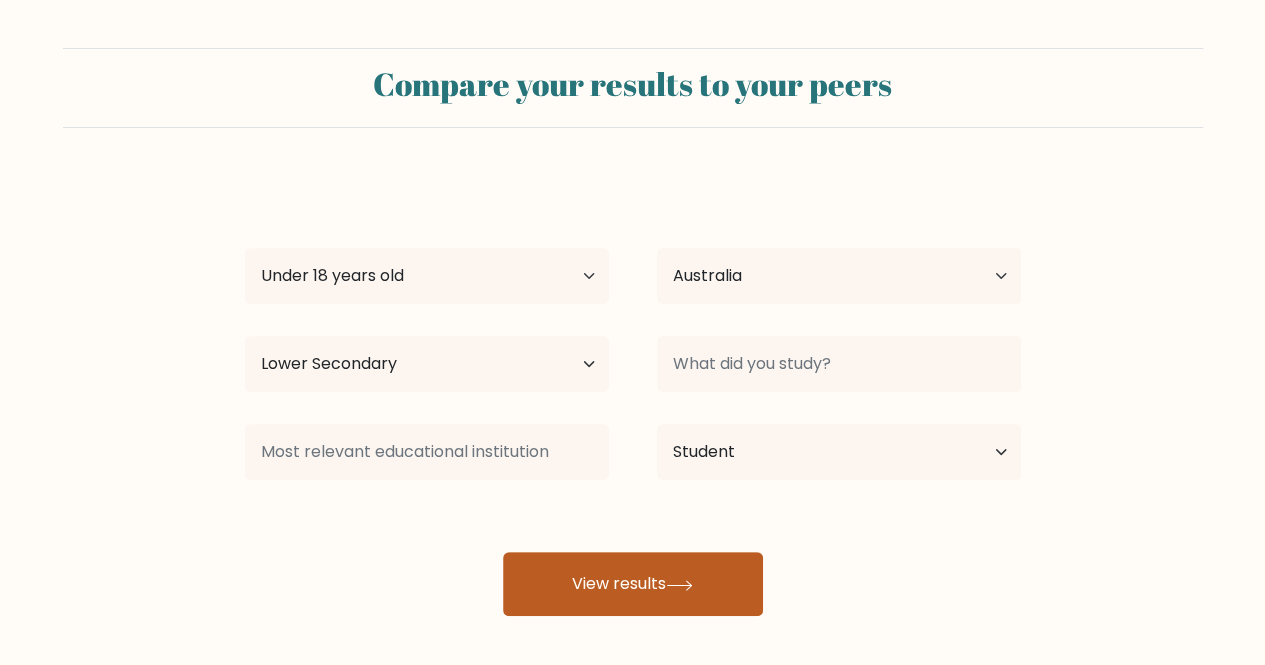 click on "View results" at bounding box center (633, 584) 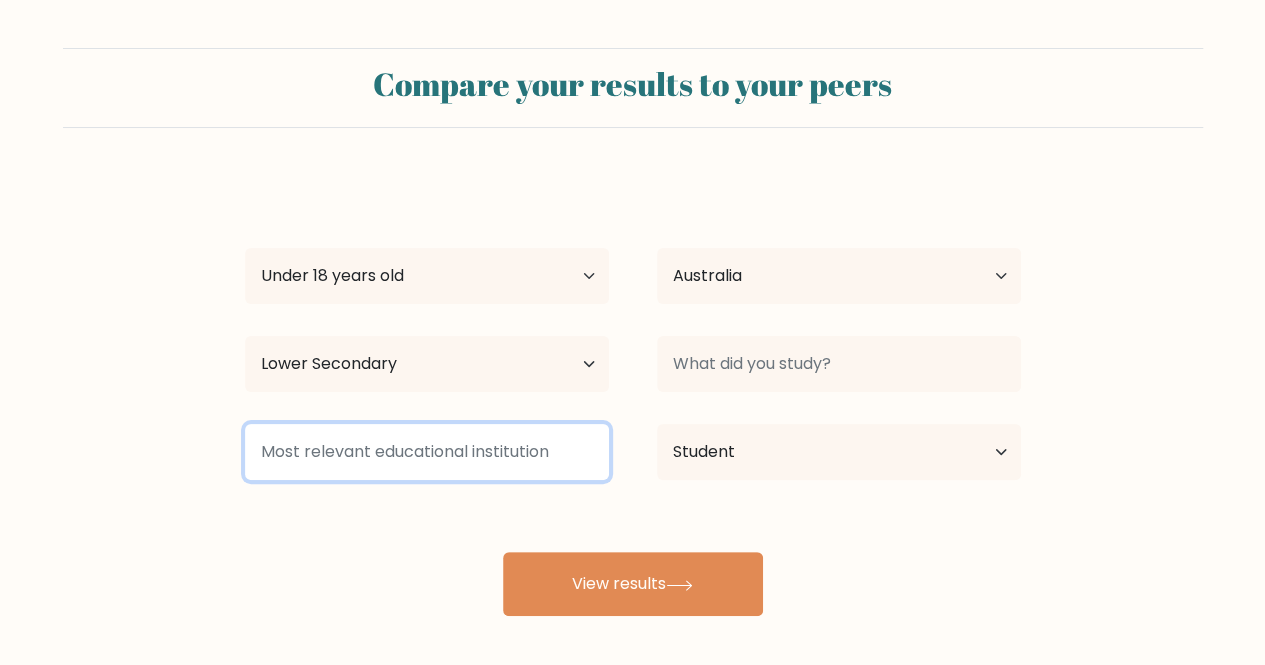 click at bounding box center [427, 452] 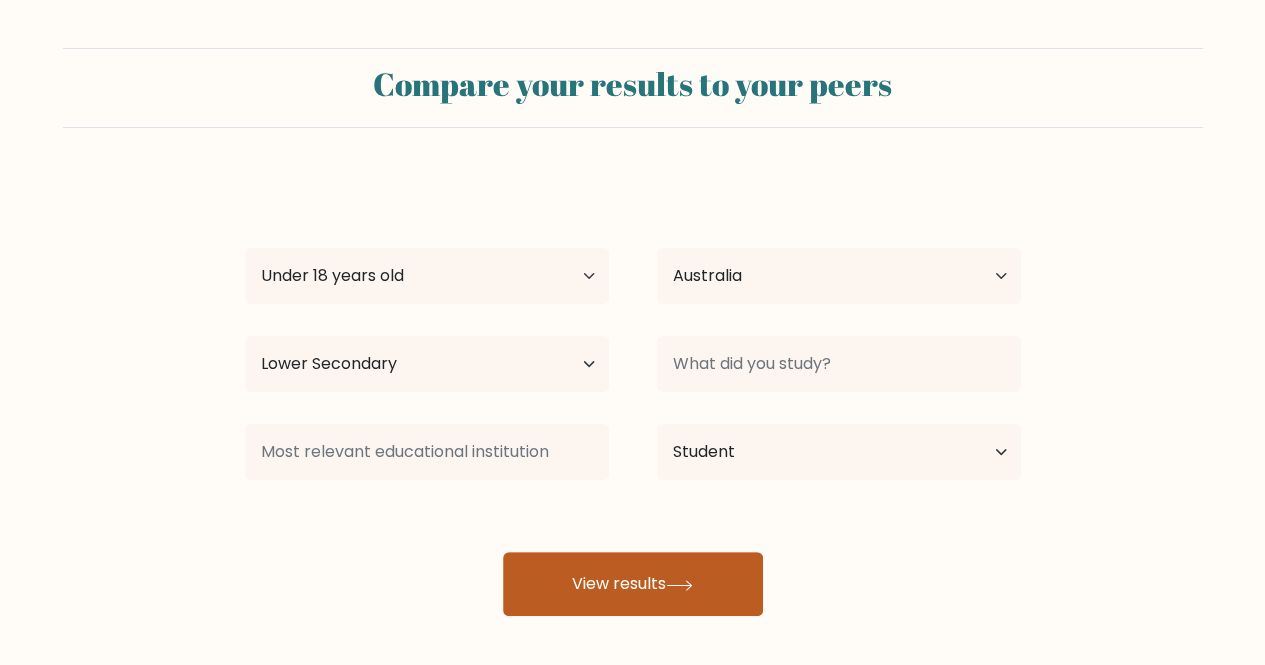 click on "View results" at bounding box center [633, 584] 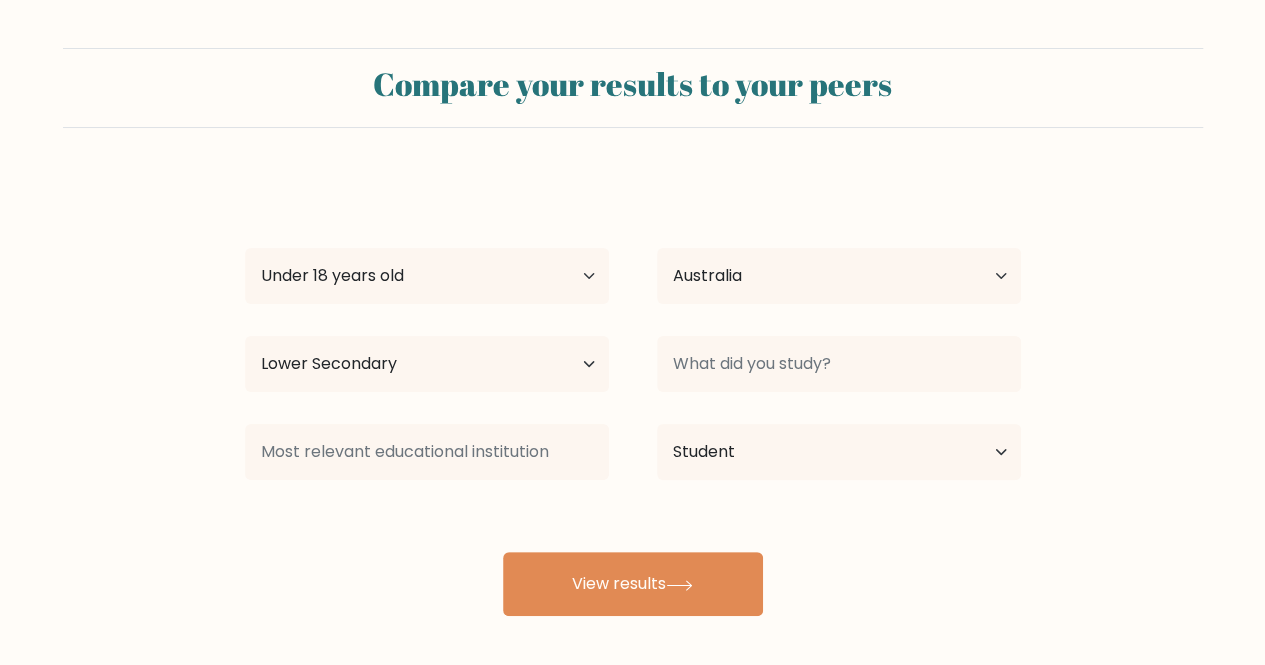 click at bounding box center (839, 276) 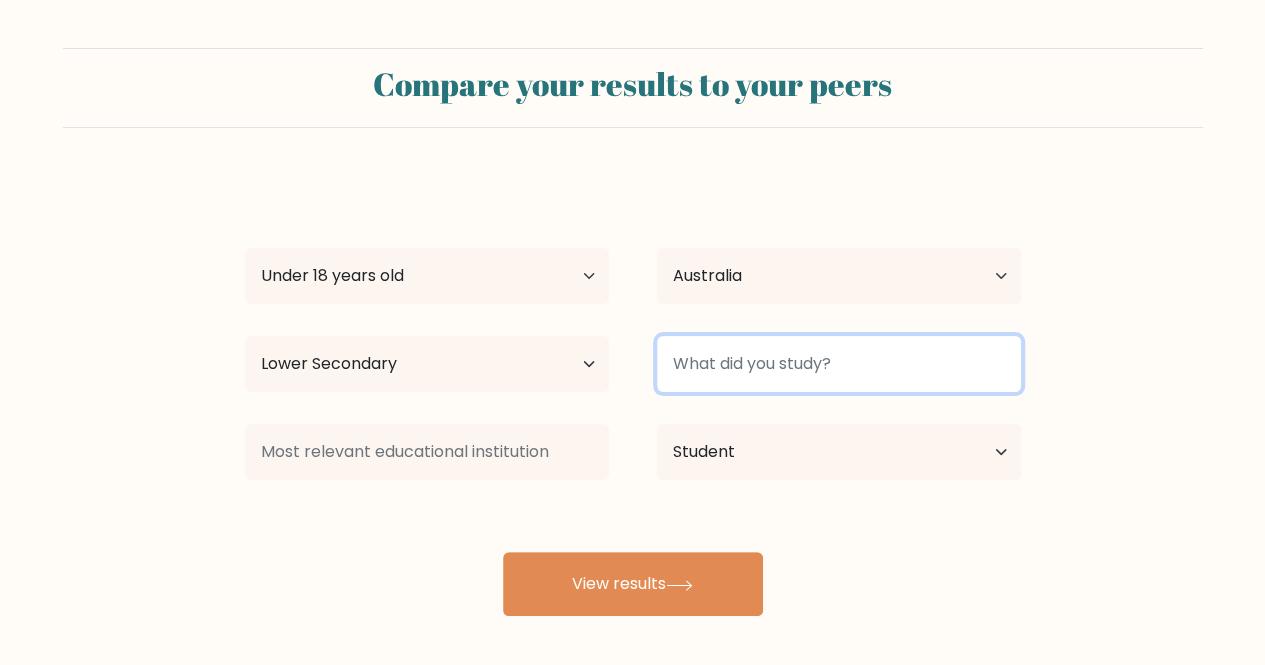click at bounding box center (839, 364) 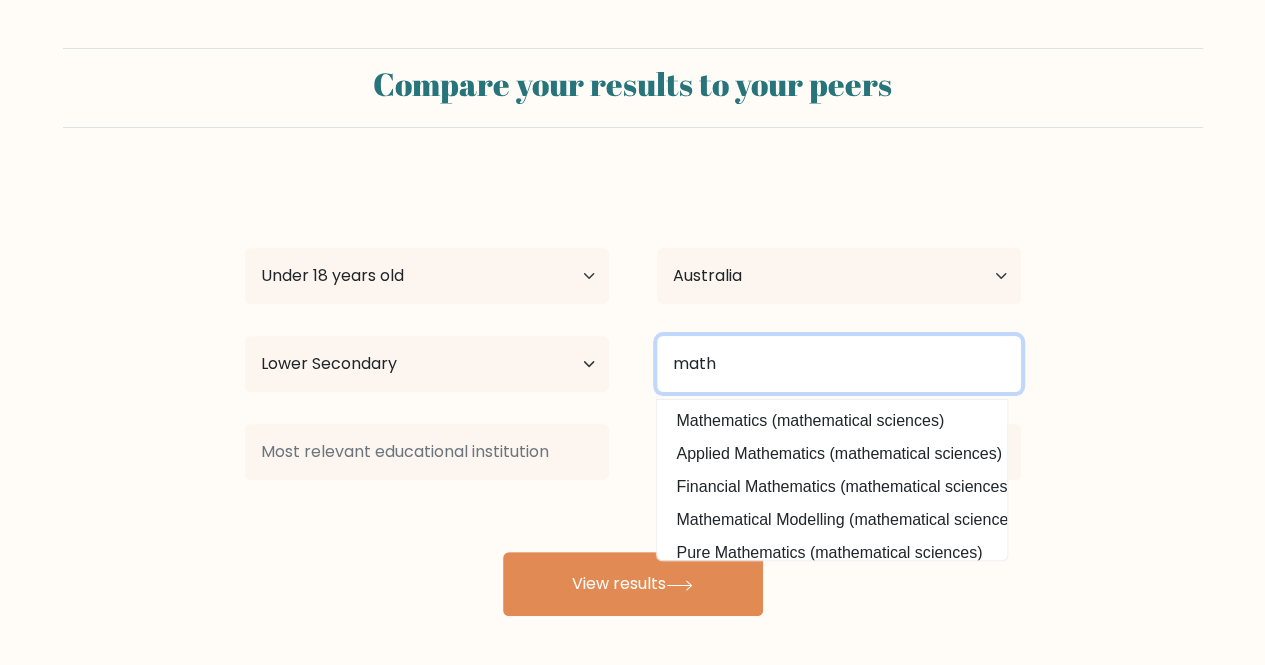 drag, startPoint x: 800, startPoint y: 367, endPoint x: 670, endPoint y: 357, distance: 130.38405 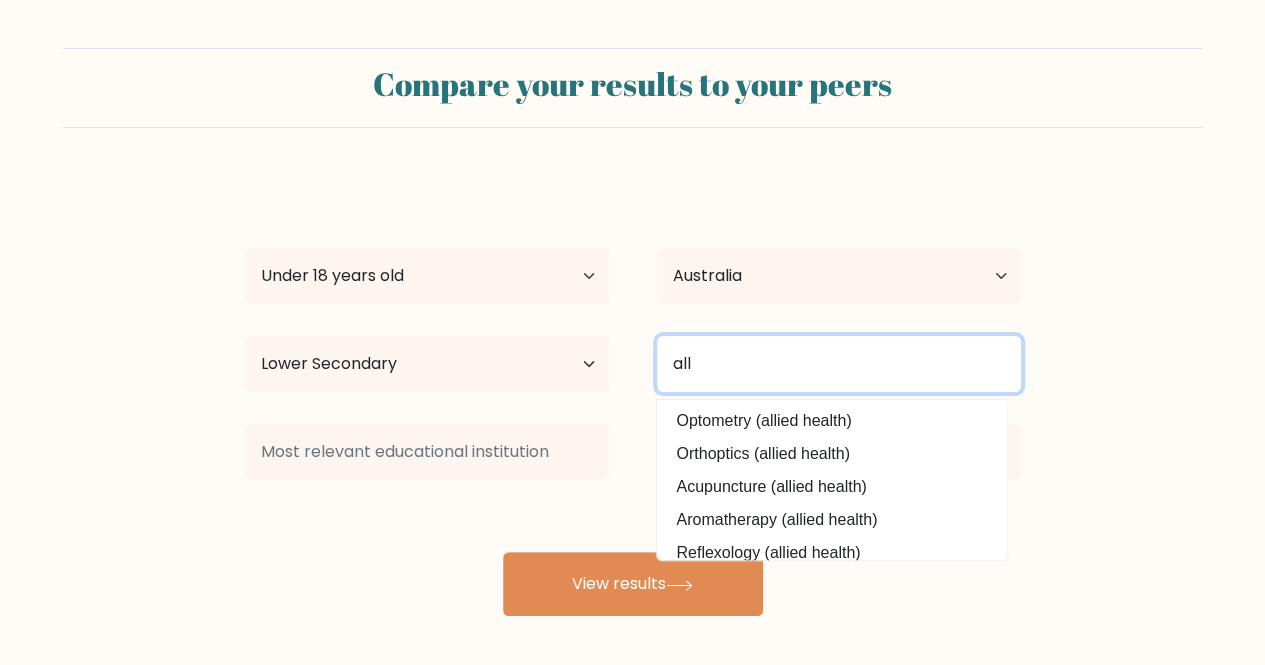 type on "all" 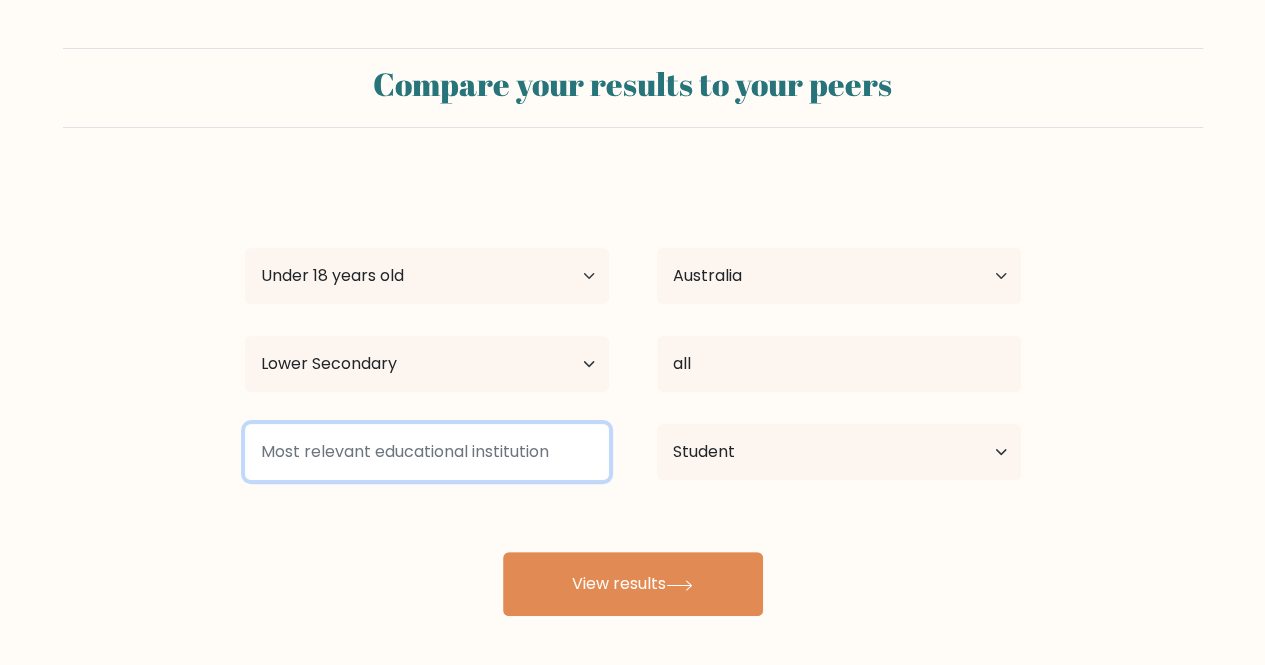 click at bounding box center [427, 452] 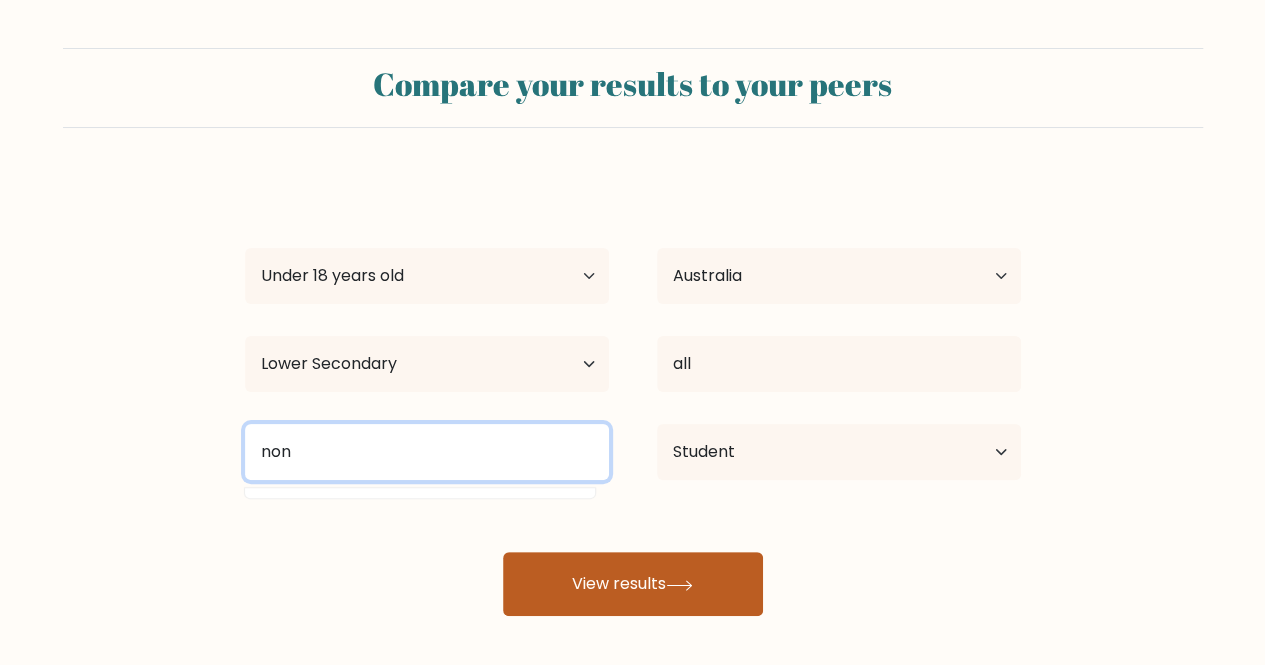 type on "non" 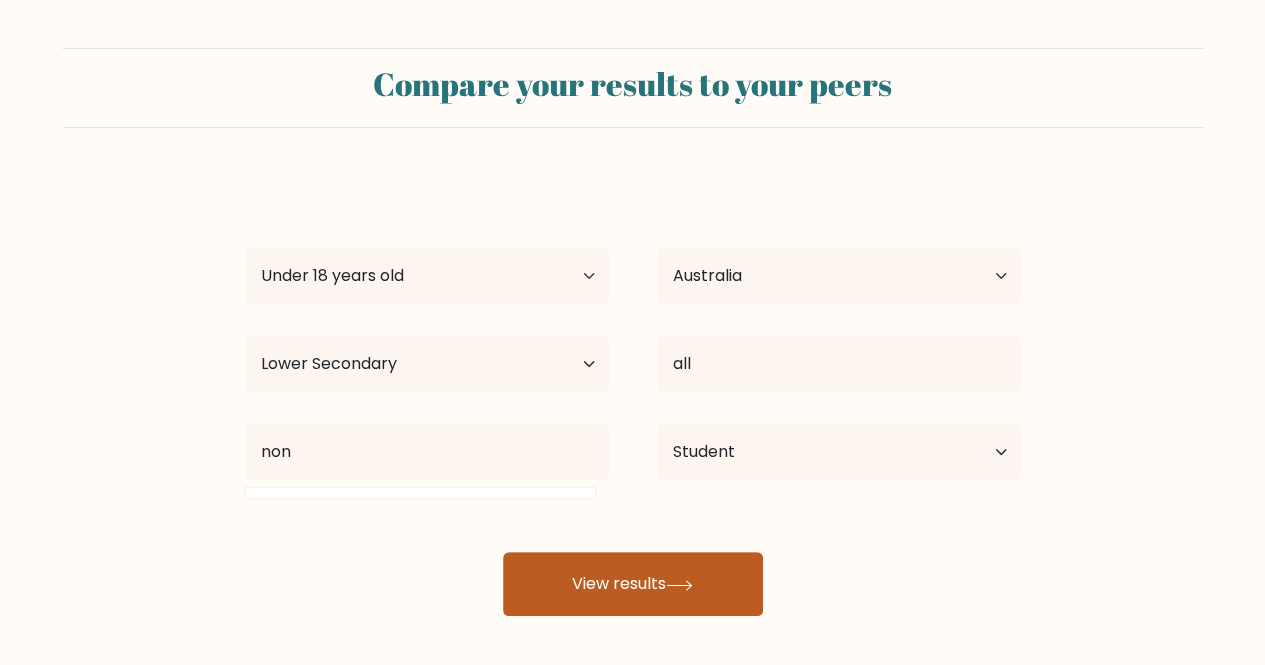 click at bounding box center [679, 585] 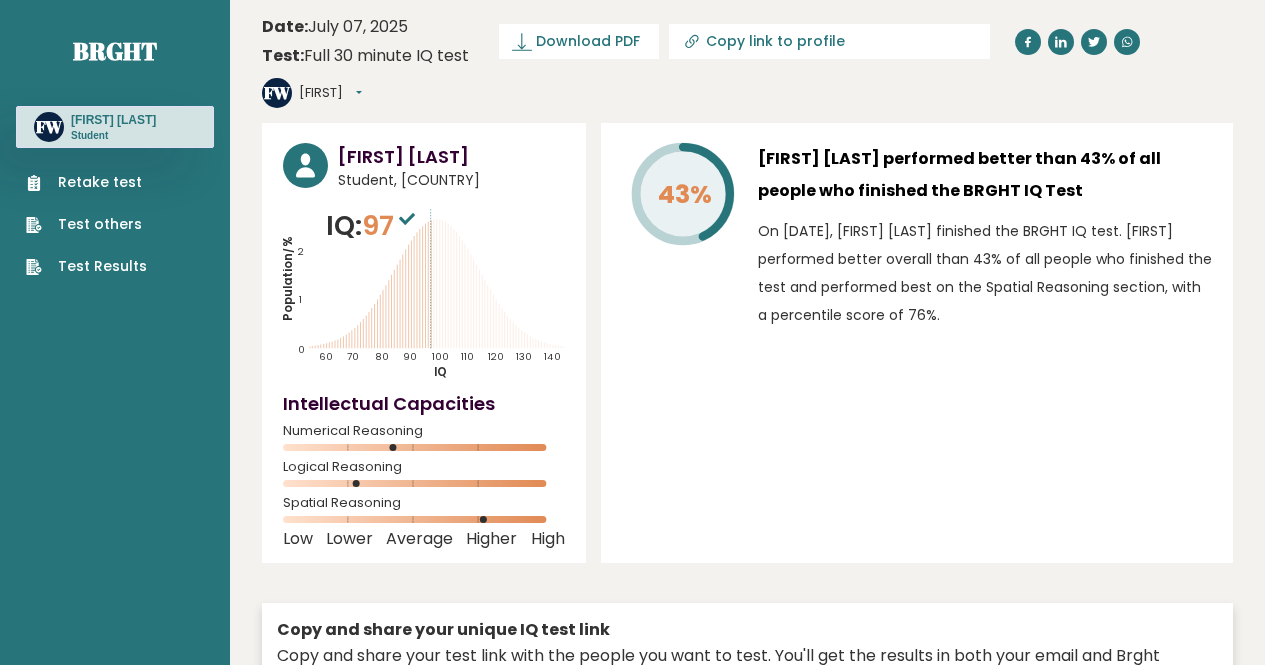 scroll, scrollTop: 0, scrollLeft: 0, axis: both 